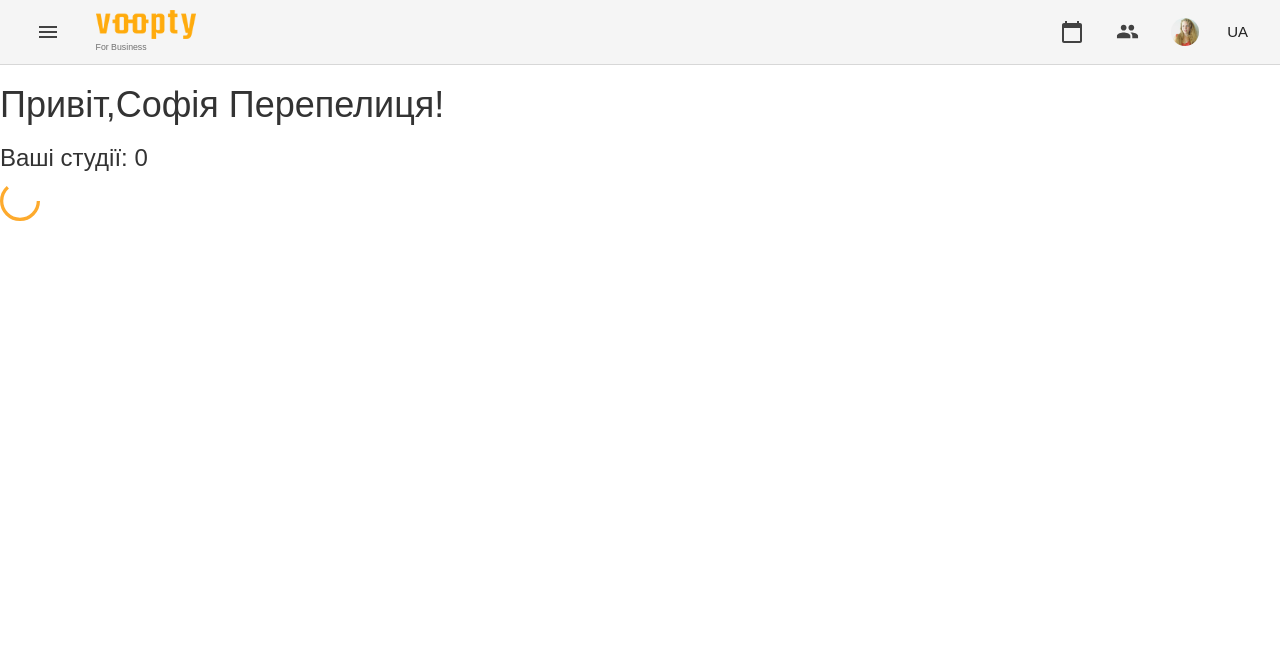 scroll, scrollTop: 0, scrollLeft: 0, axis: both 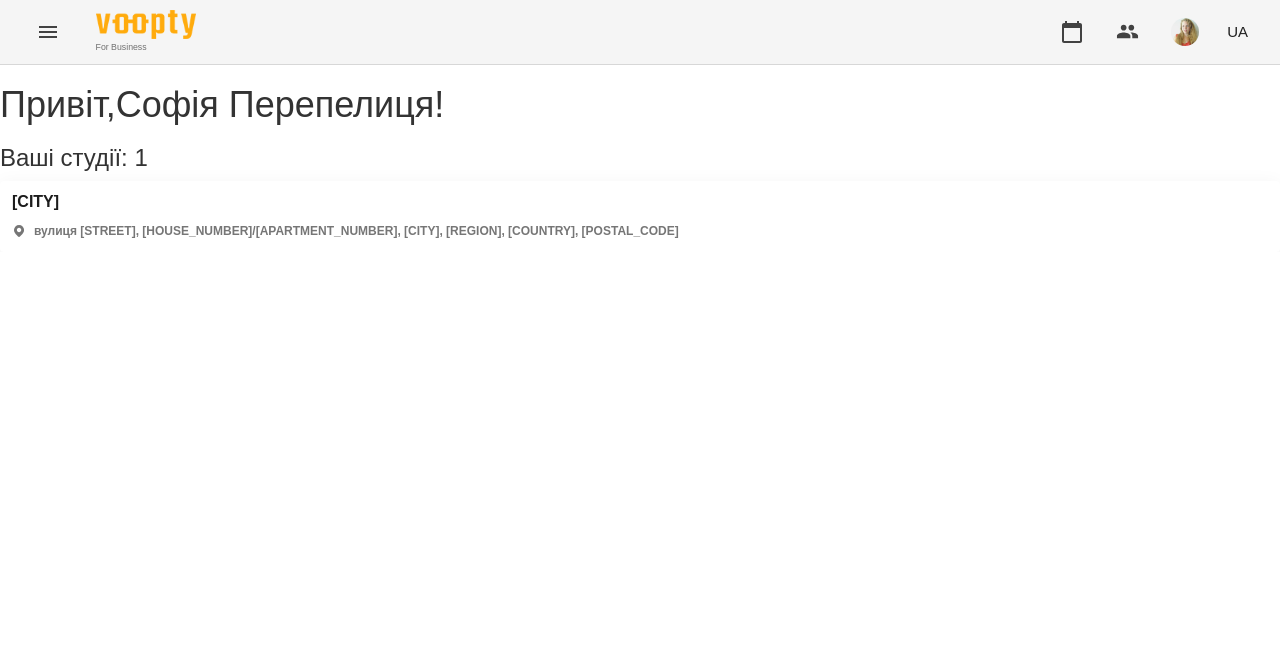 click 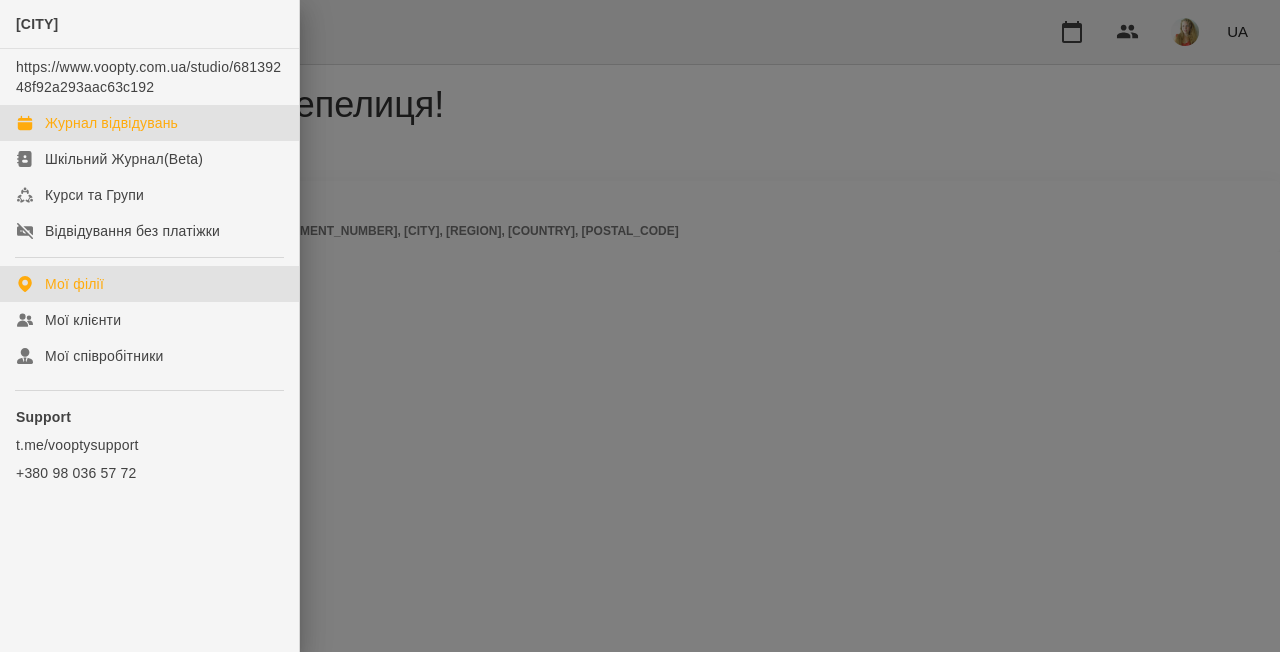 click on "Журнал відвідувань" at bounding box center (111, 123) 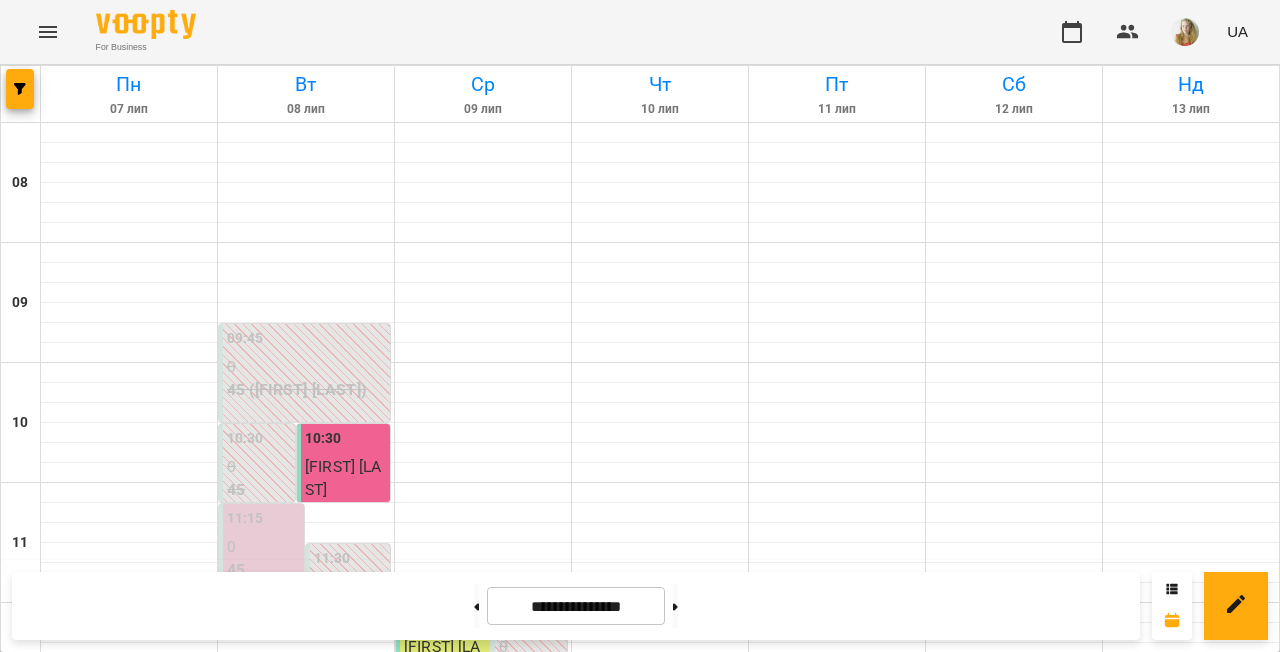 scroll, scrollTop: 25, scrollLeft: 0, axis: vertical 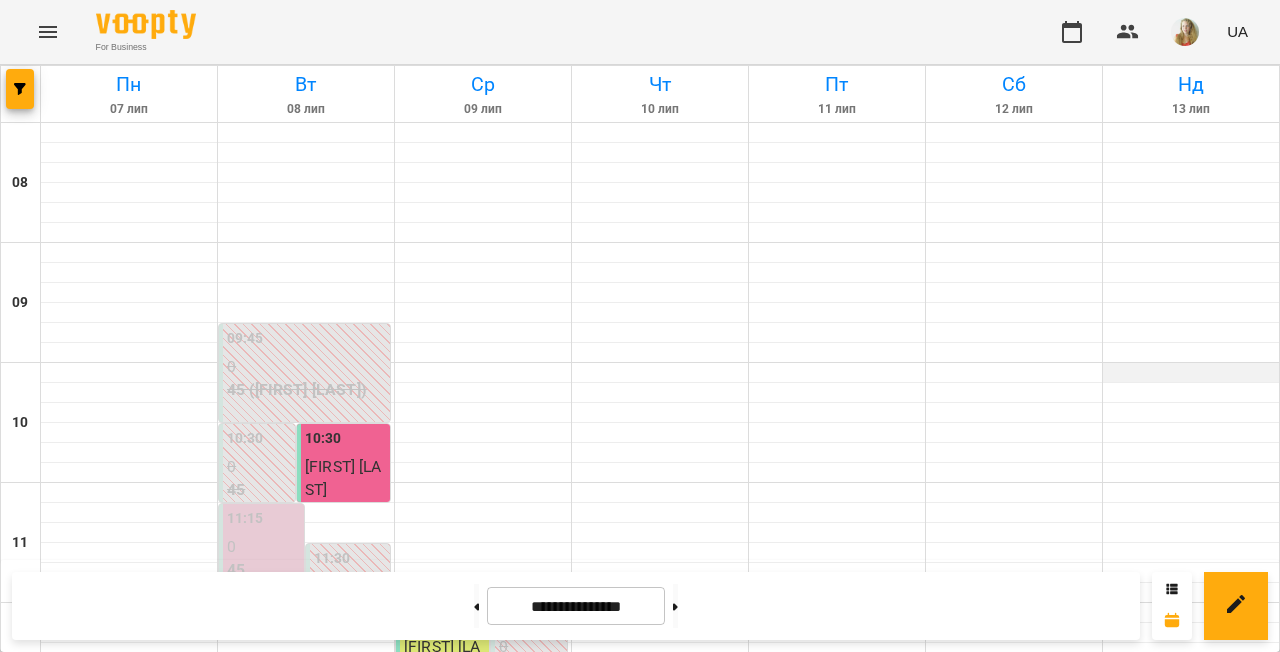 click at bounding box center [1191, 373] 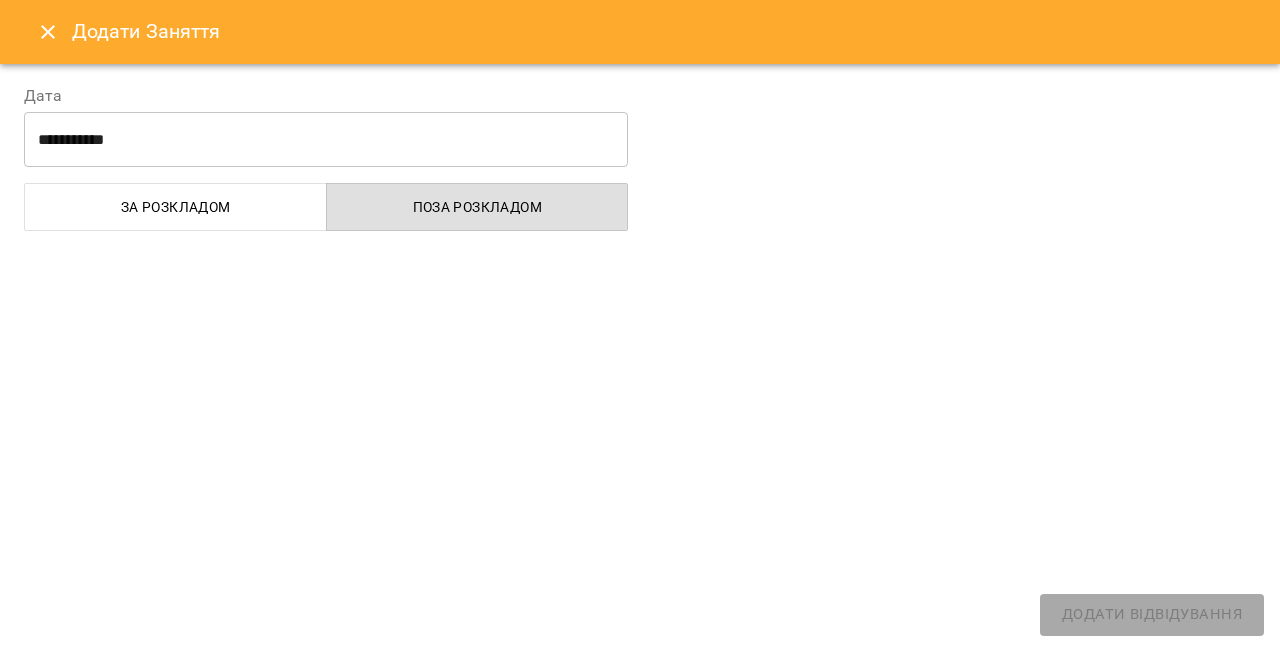 select on "**********" 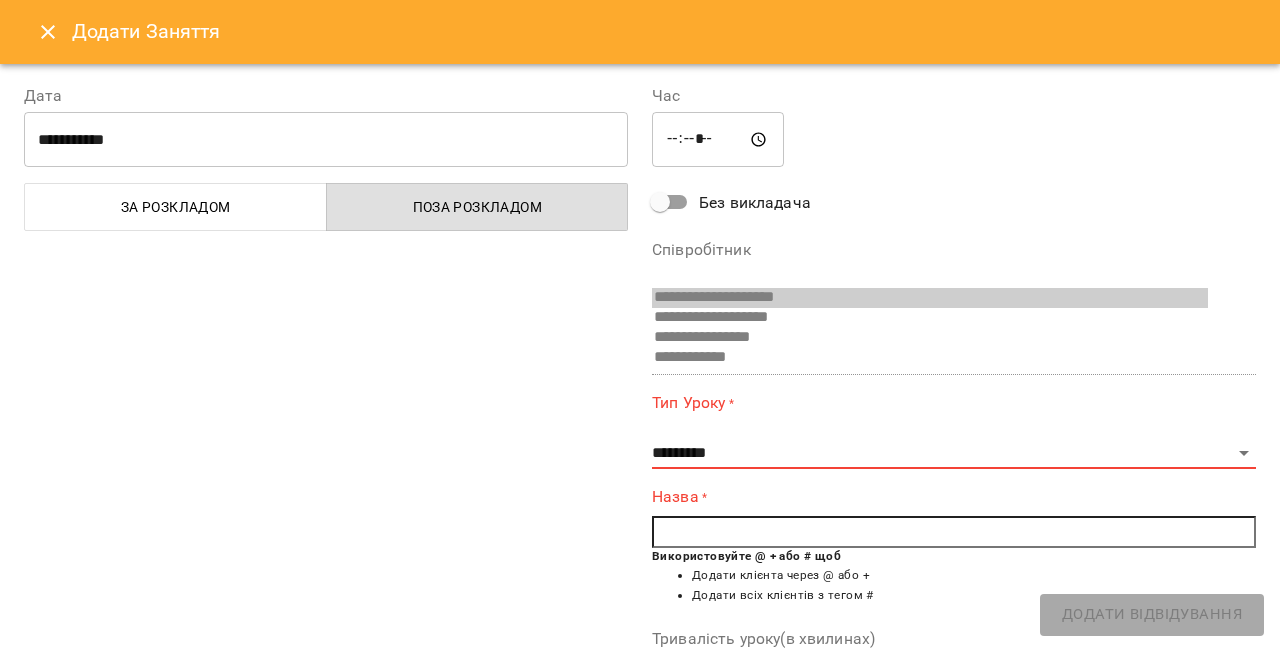 click on "За розкладом" at bounding box center [176, 207] 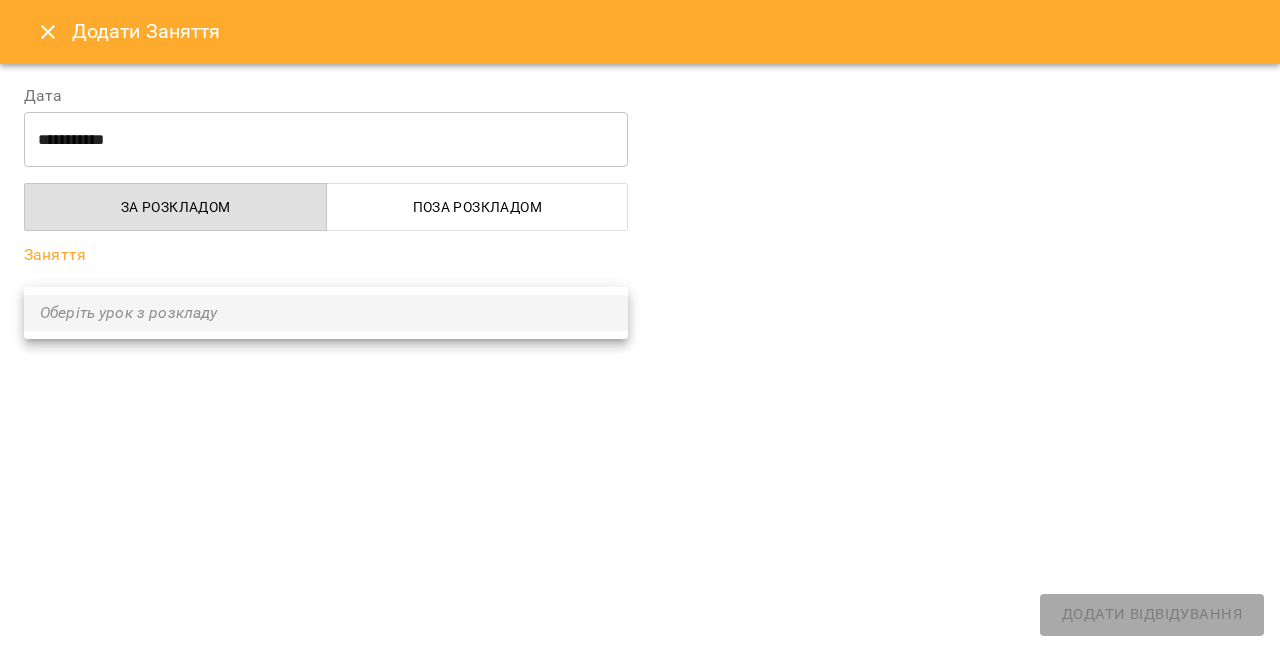 click on "**********" at bounding box center [640, 886] 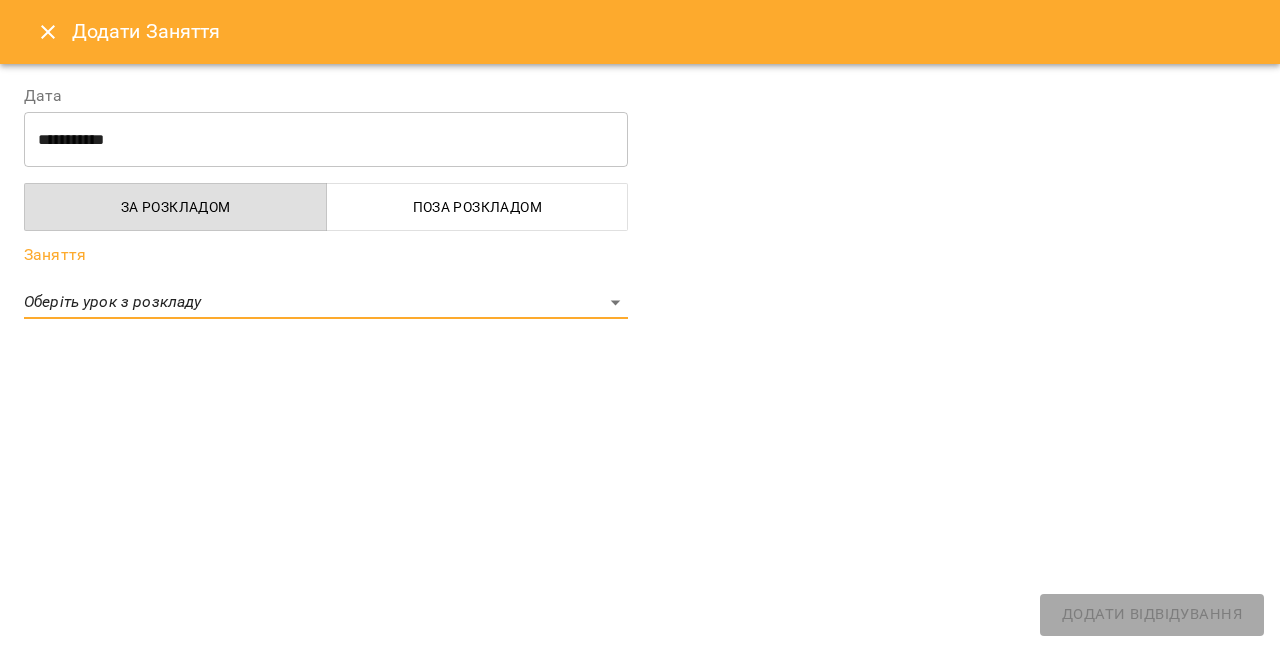 click 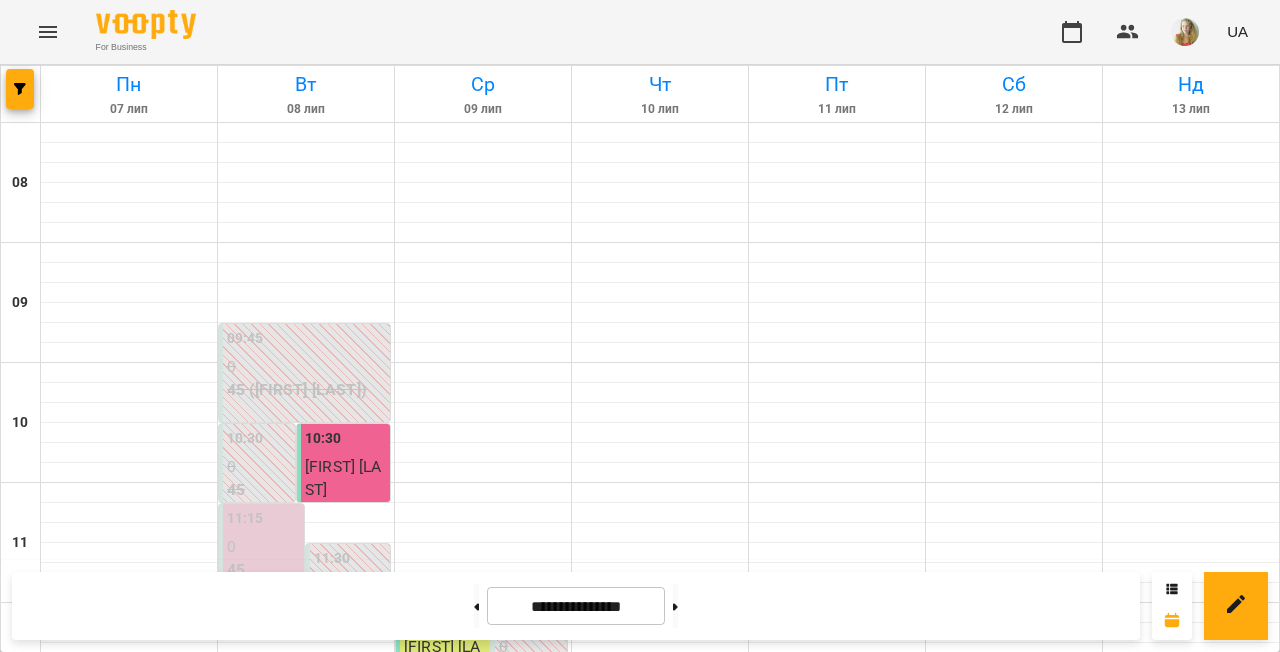 click 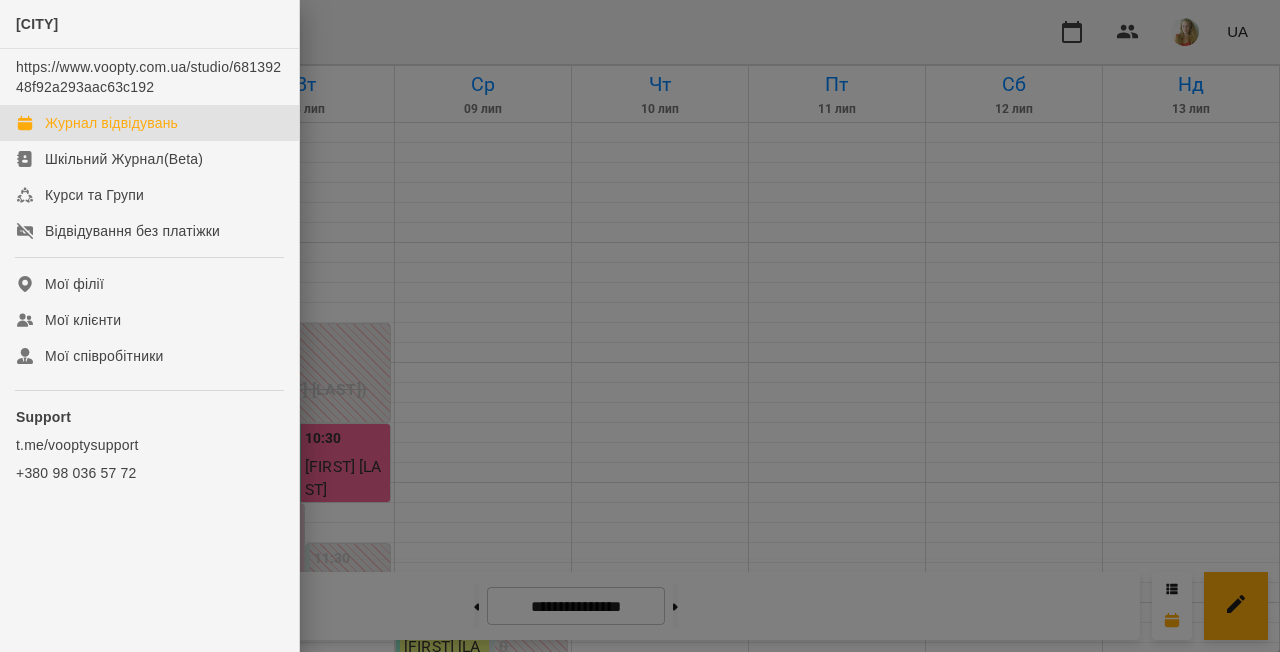 click at bounding box center (640, 326) 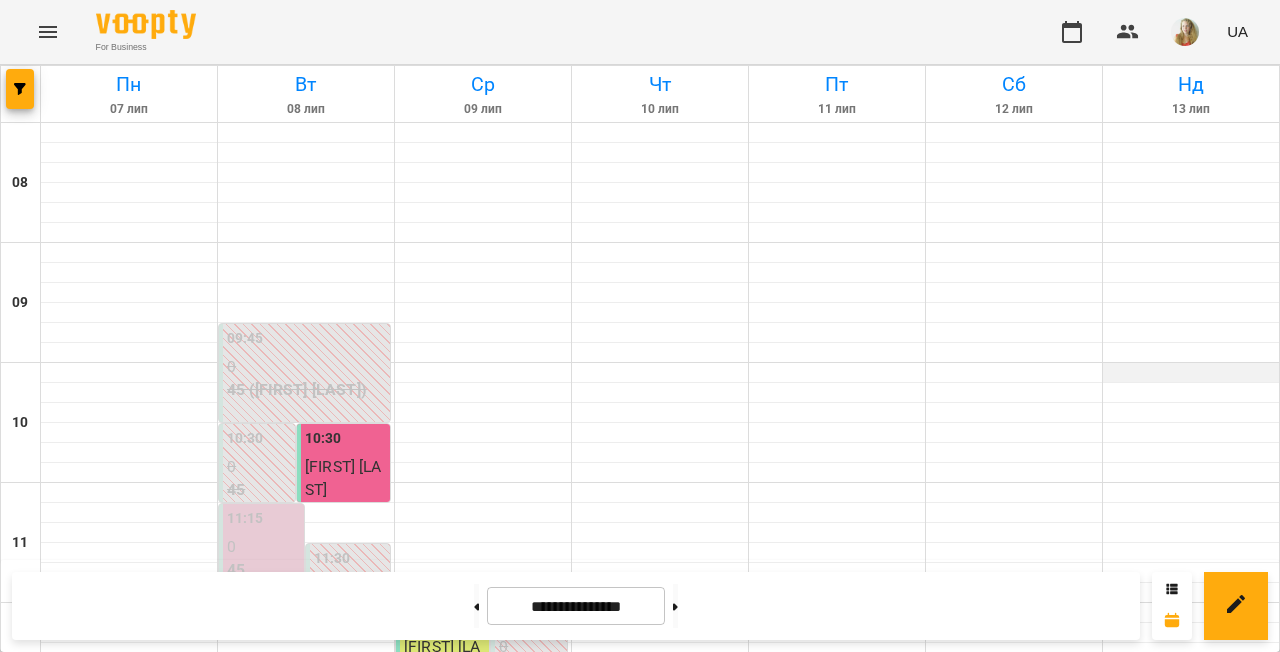 click at bounding box center [1191, 373] 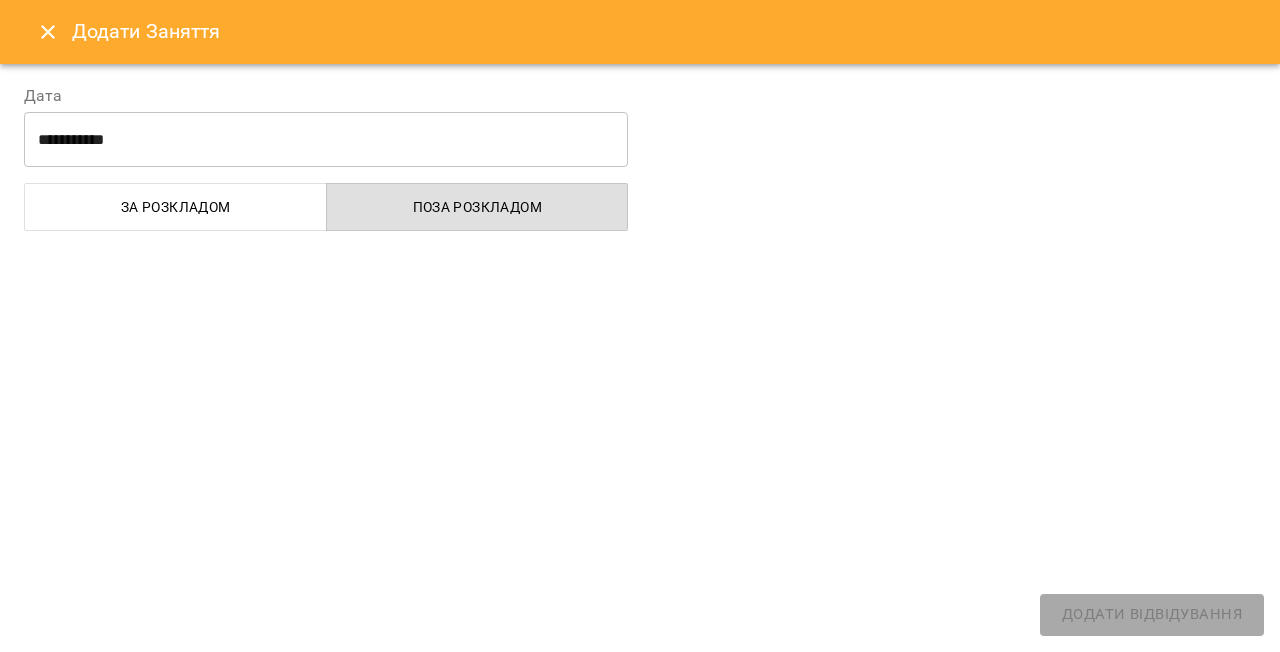 select on "**********" 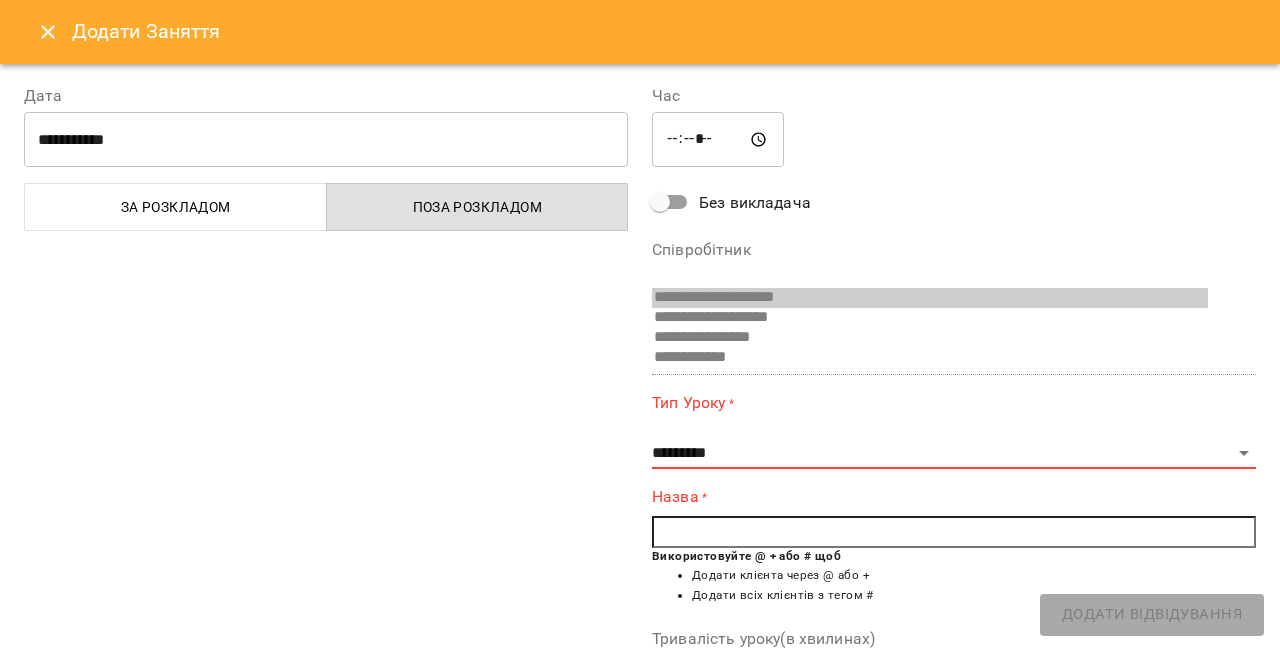 click on "**********" at bounding box center (930, 338) 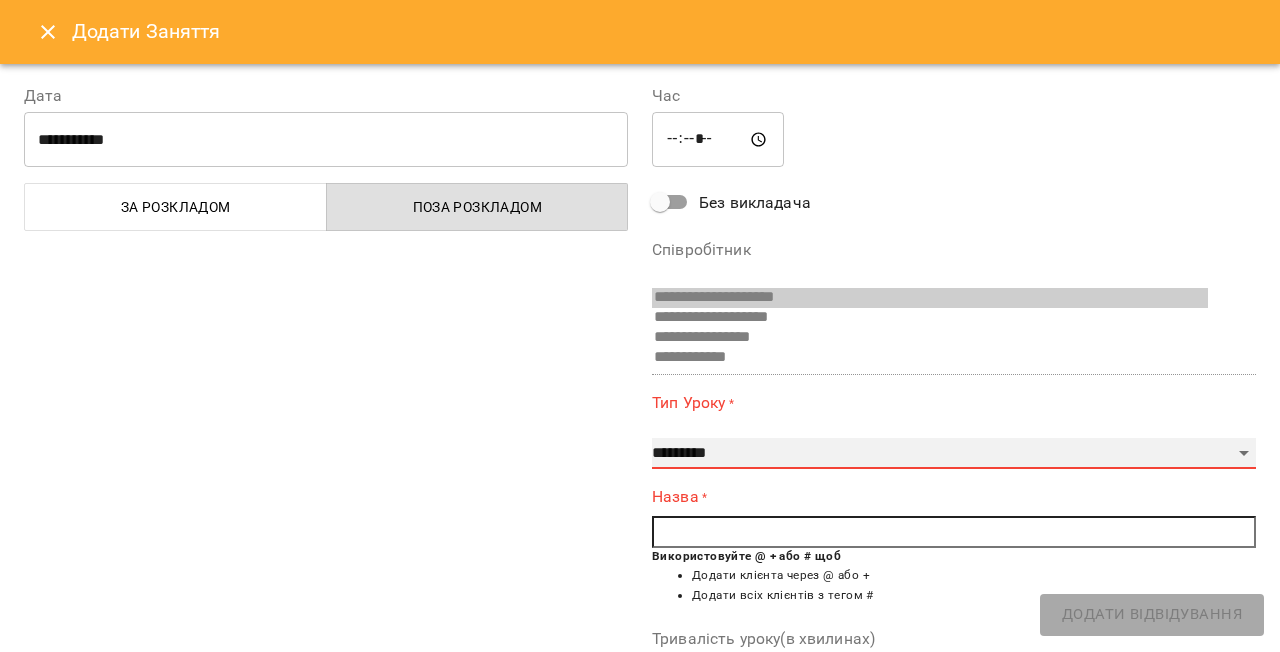 click on "**********" at bounding box center (954, 454) 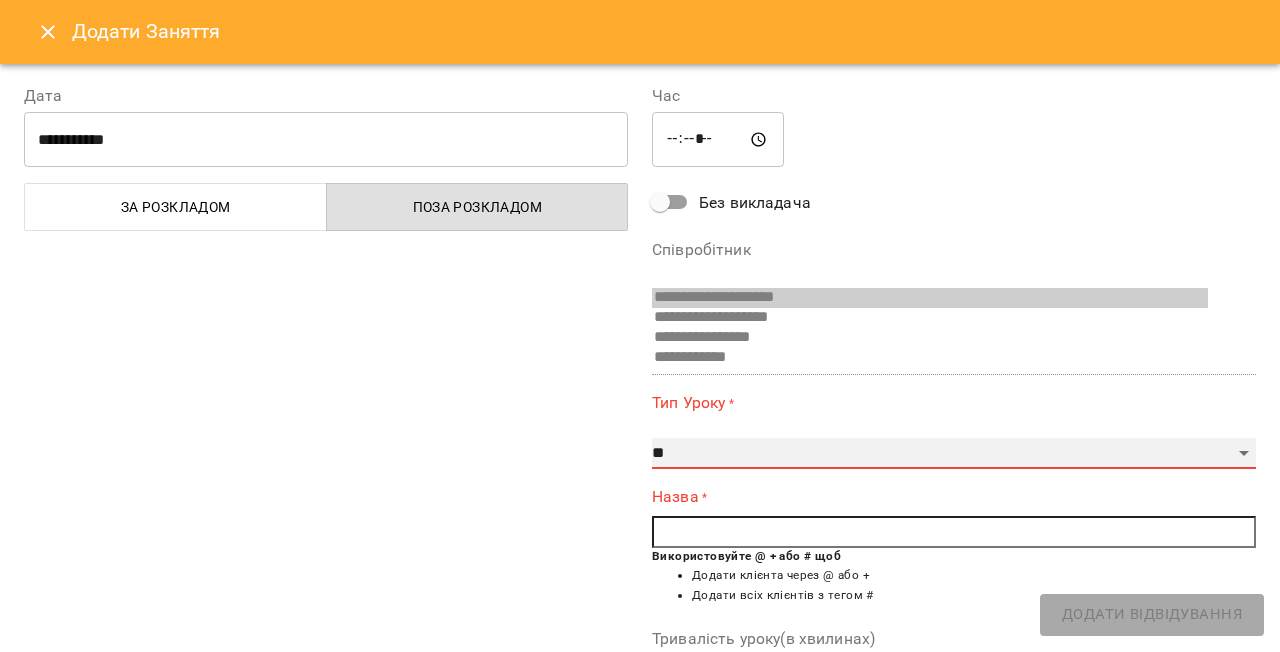 click on "**********" at bounding box center (954, 454) 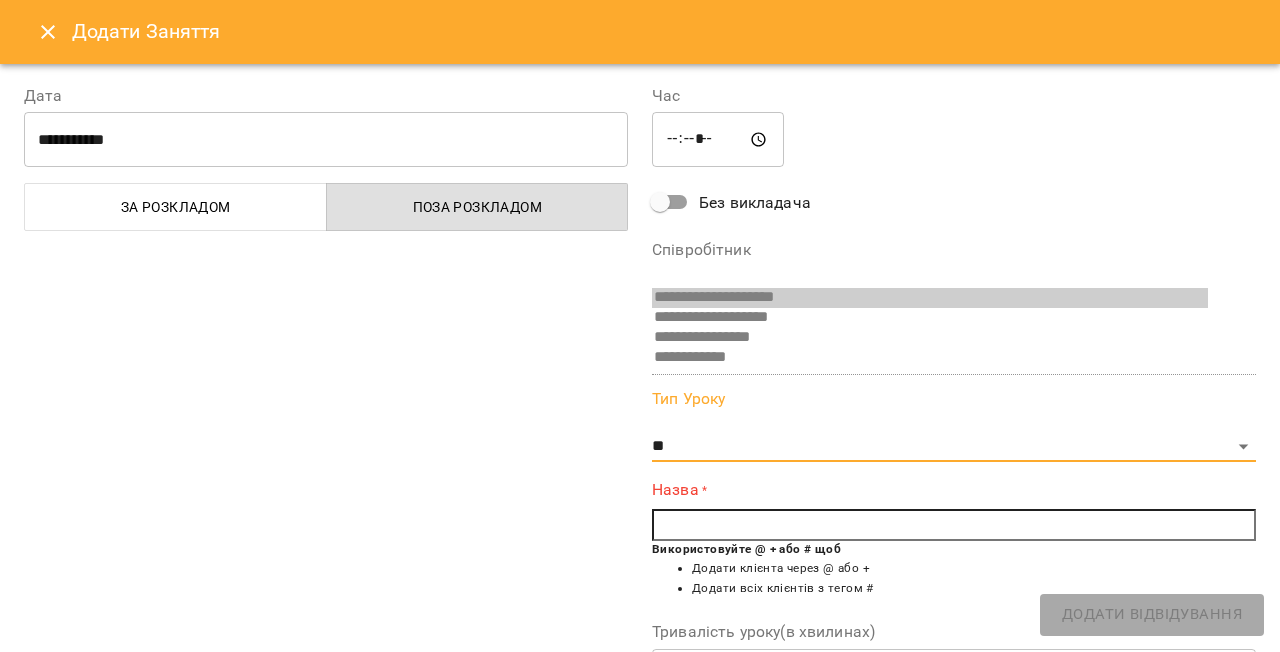 click on "**********" at bounding box center [930, 338] 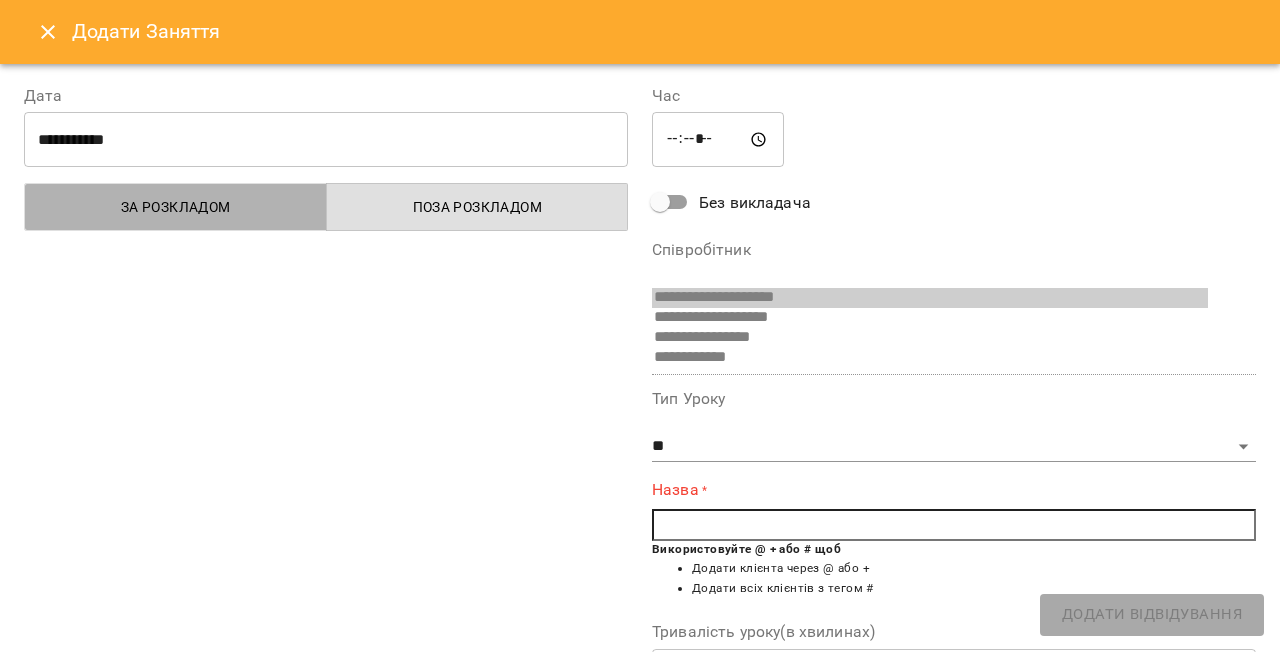 click on "За розкладом" at bounding box center [176, 207] 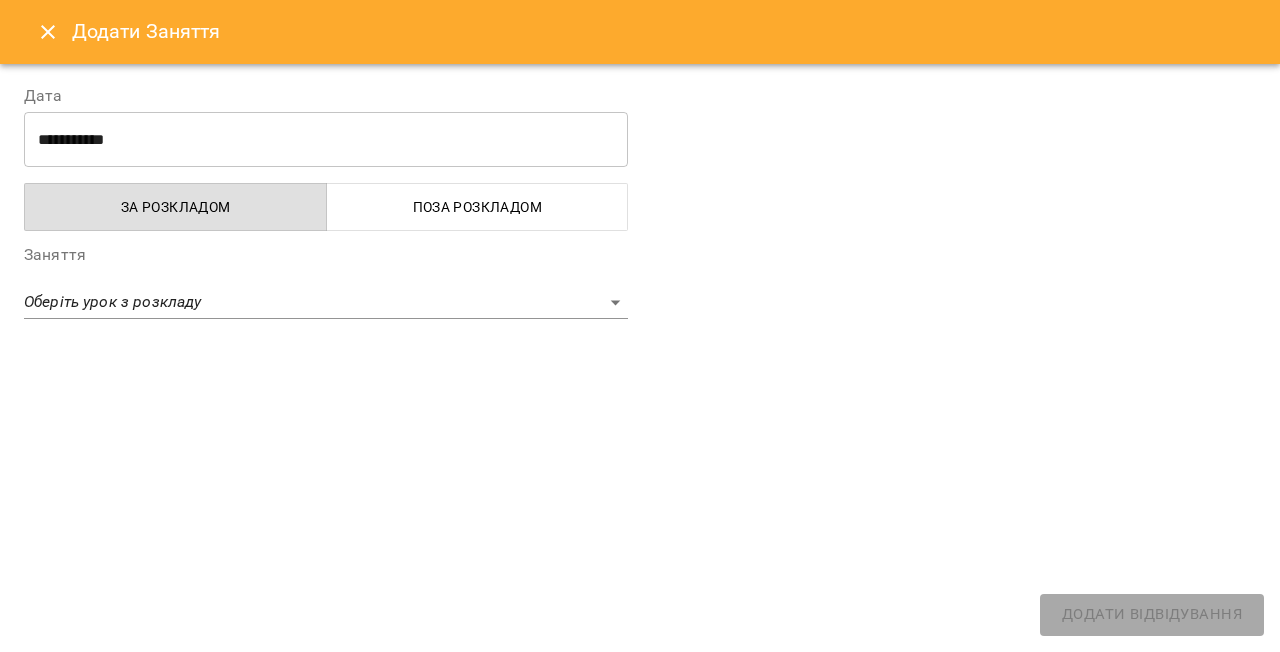 click on "**********" at bounding box center [640, 886] 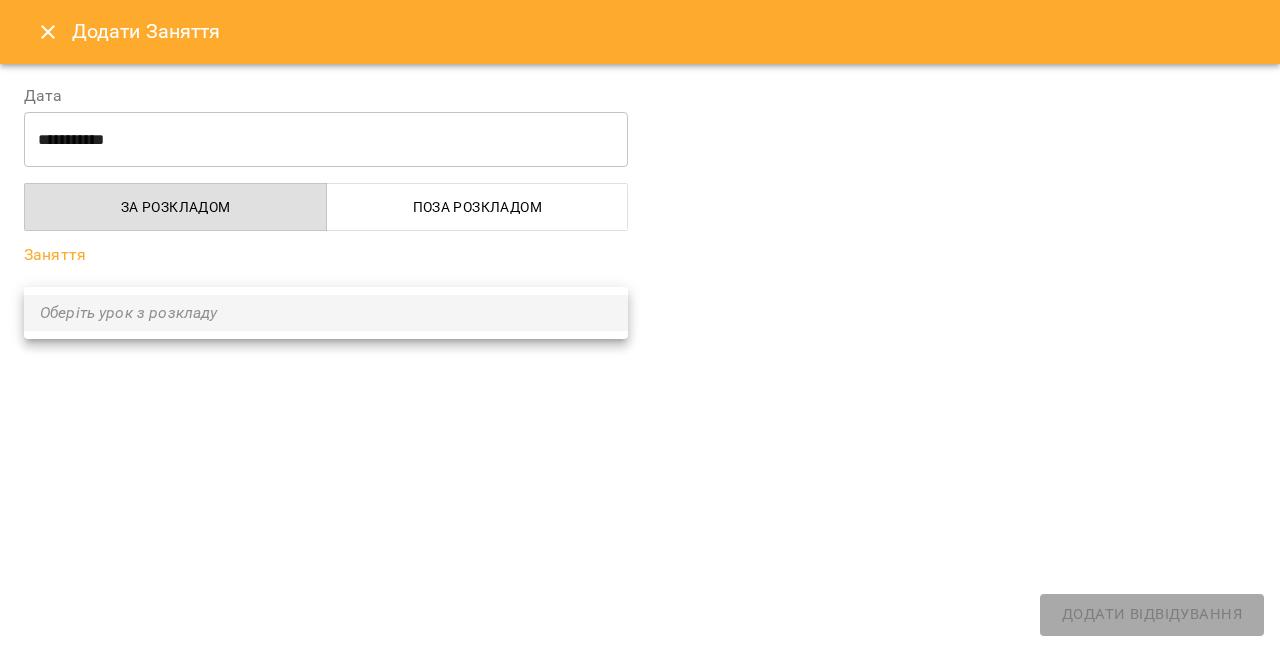 click on "Оберіть урок з розкладу" at bounding box center (326, 313) 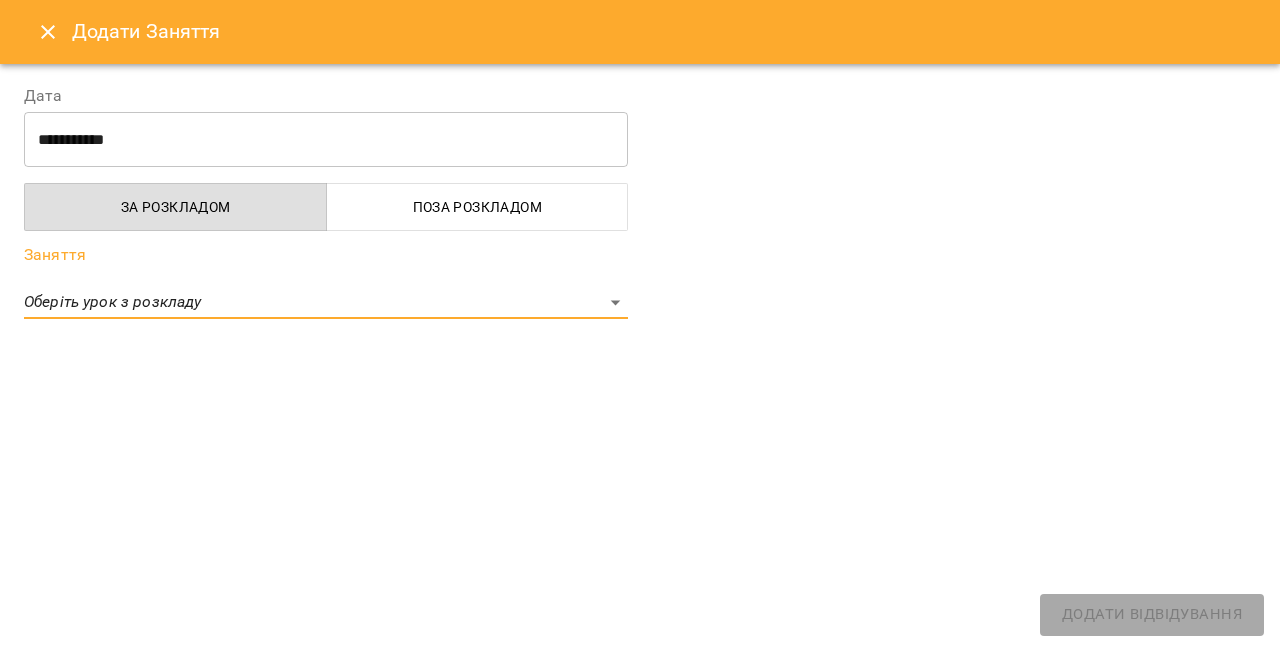 click on "Поза розкладом" at bounding box center [478, 207] 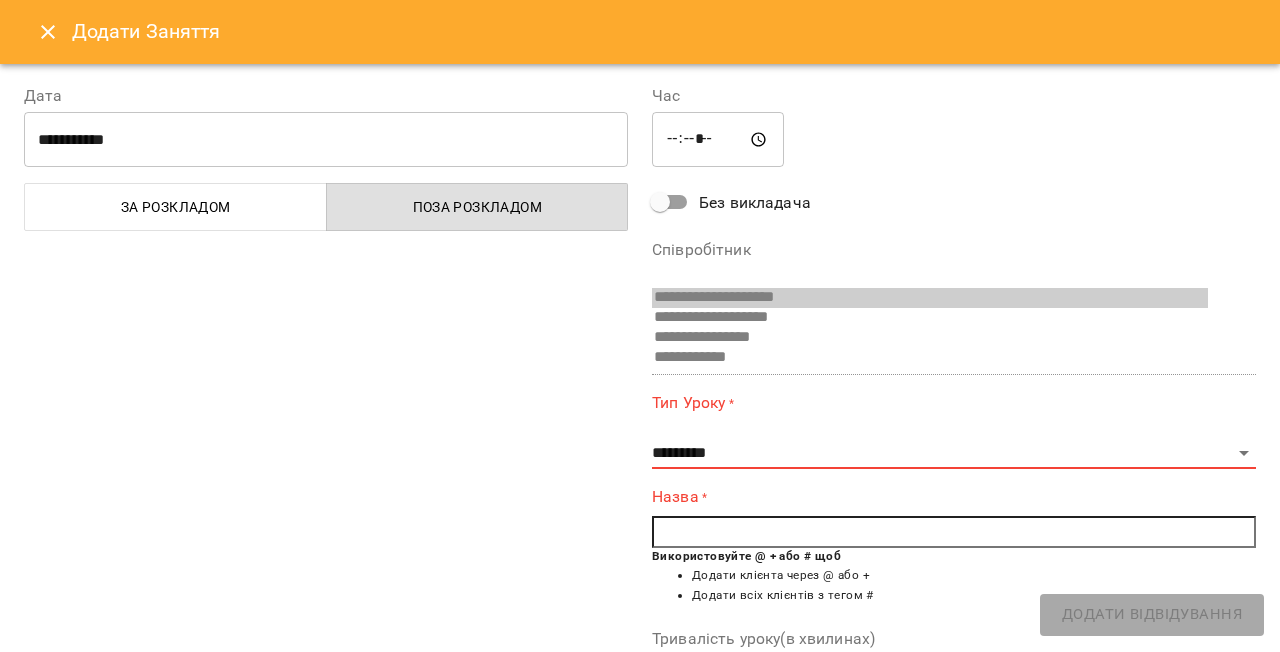 click on "**********" at bounding box center (930, 338) 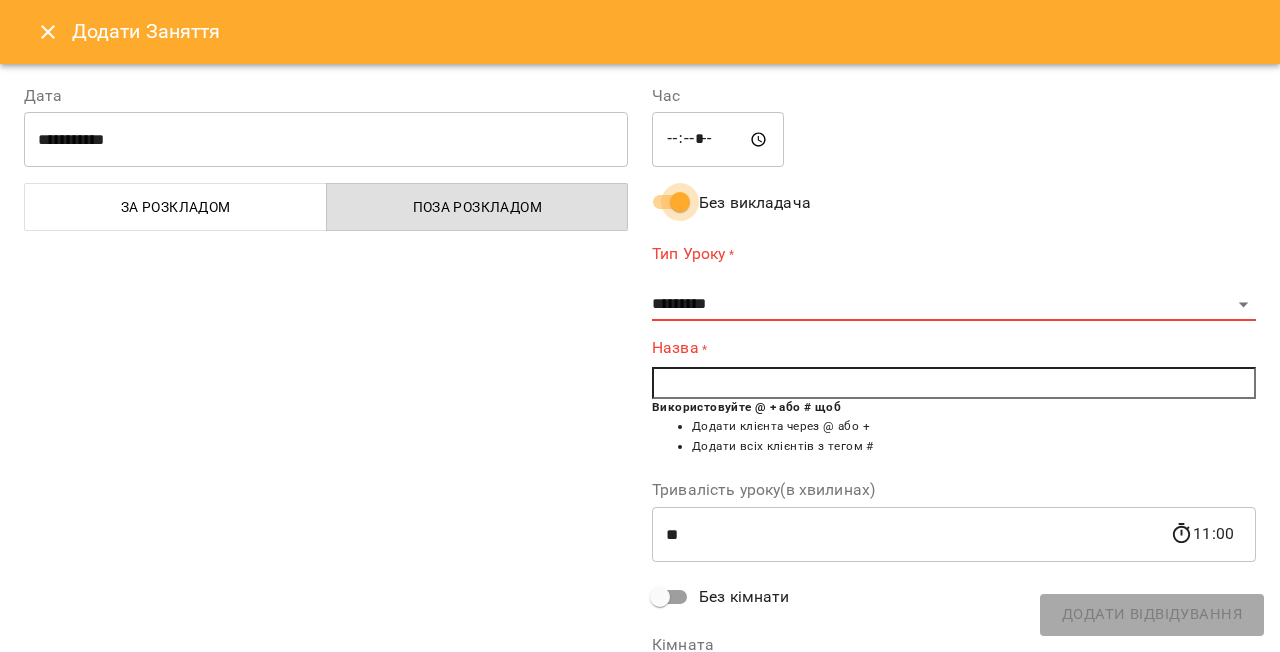 select 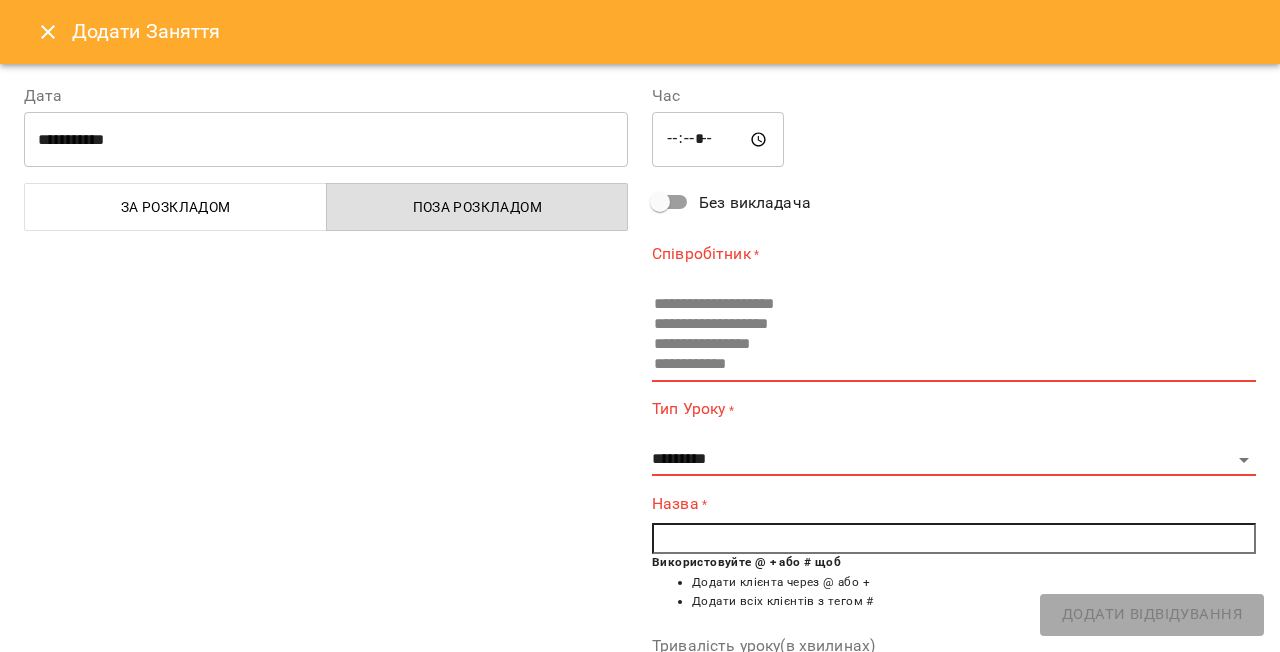 click on "**********" at bounding box center [930, 345] 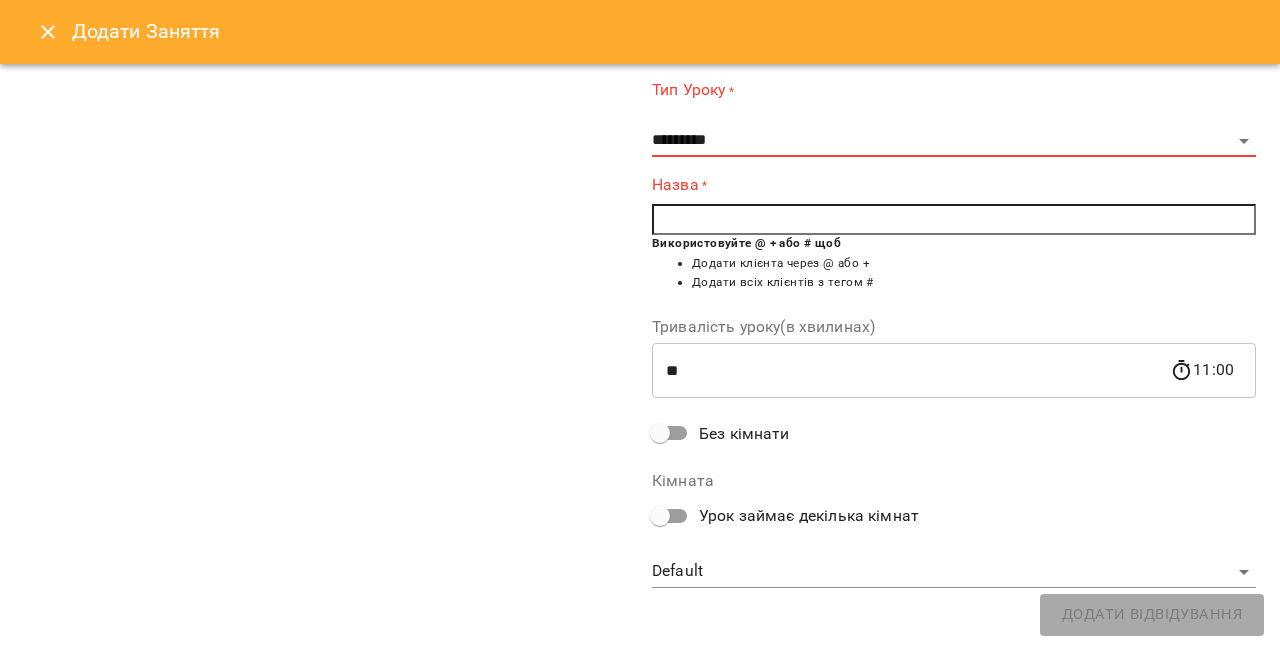 scroll, scrollTop: 323, scrollLeft: 0, axis: vertical 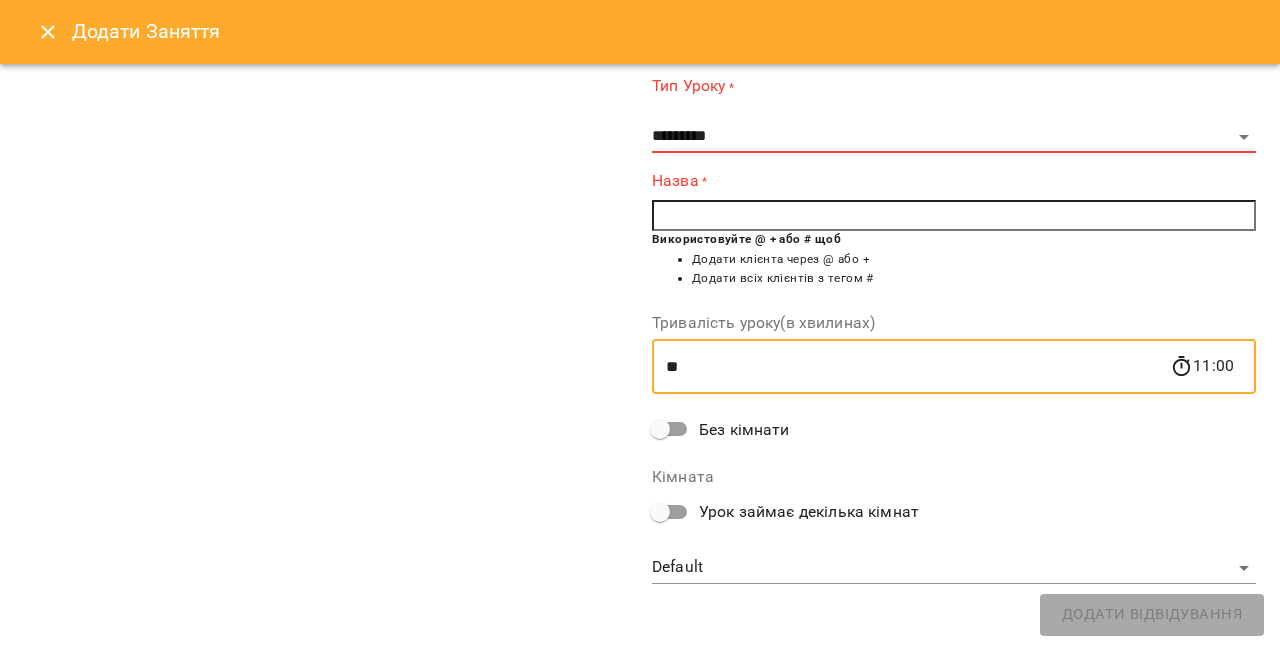 click on "**" at bounding box center [911, 367] 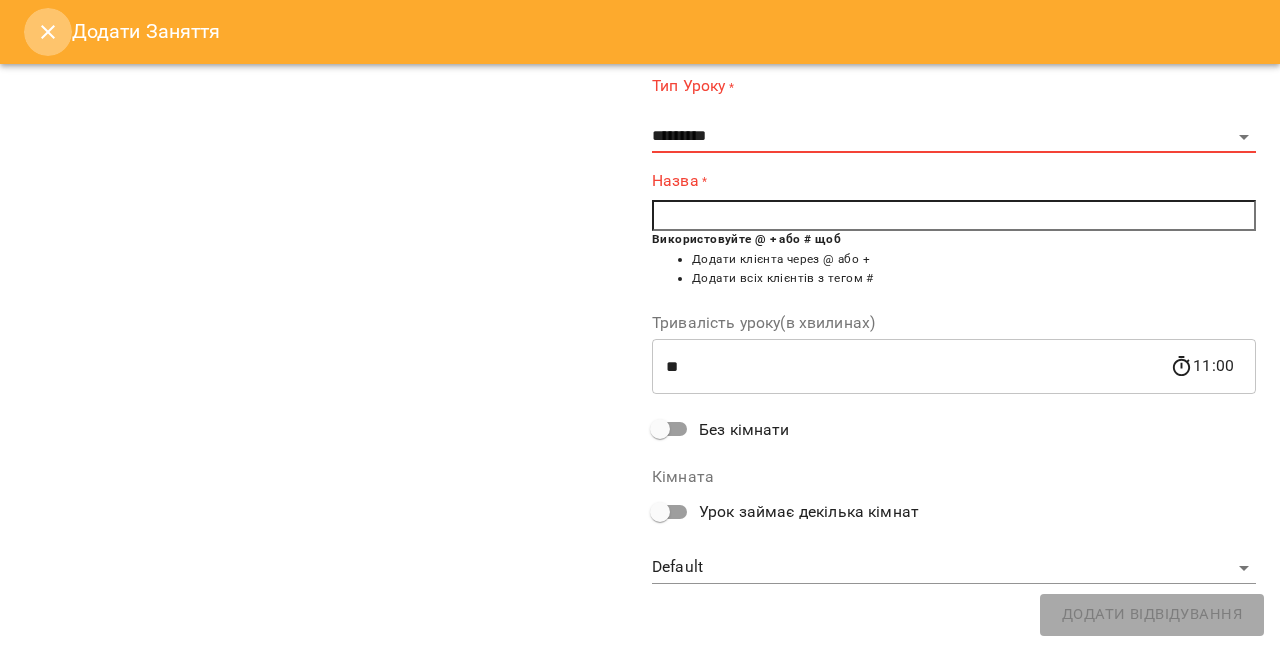 click 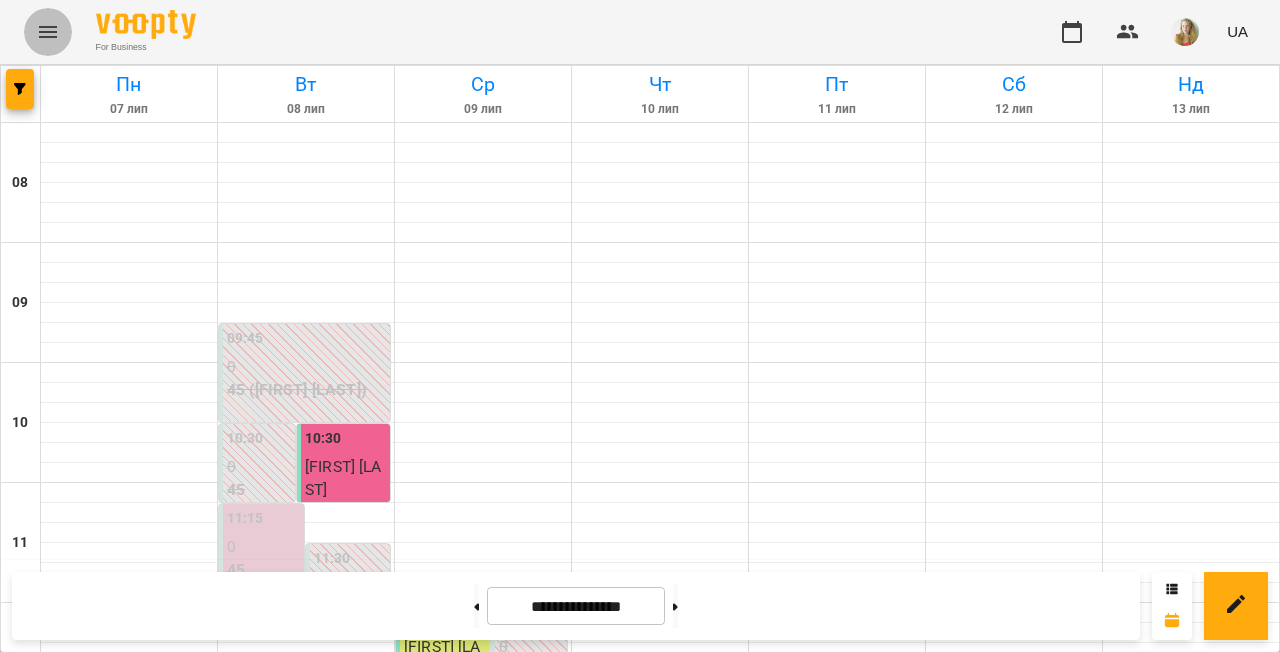 click 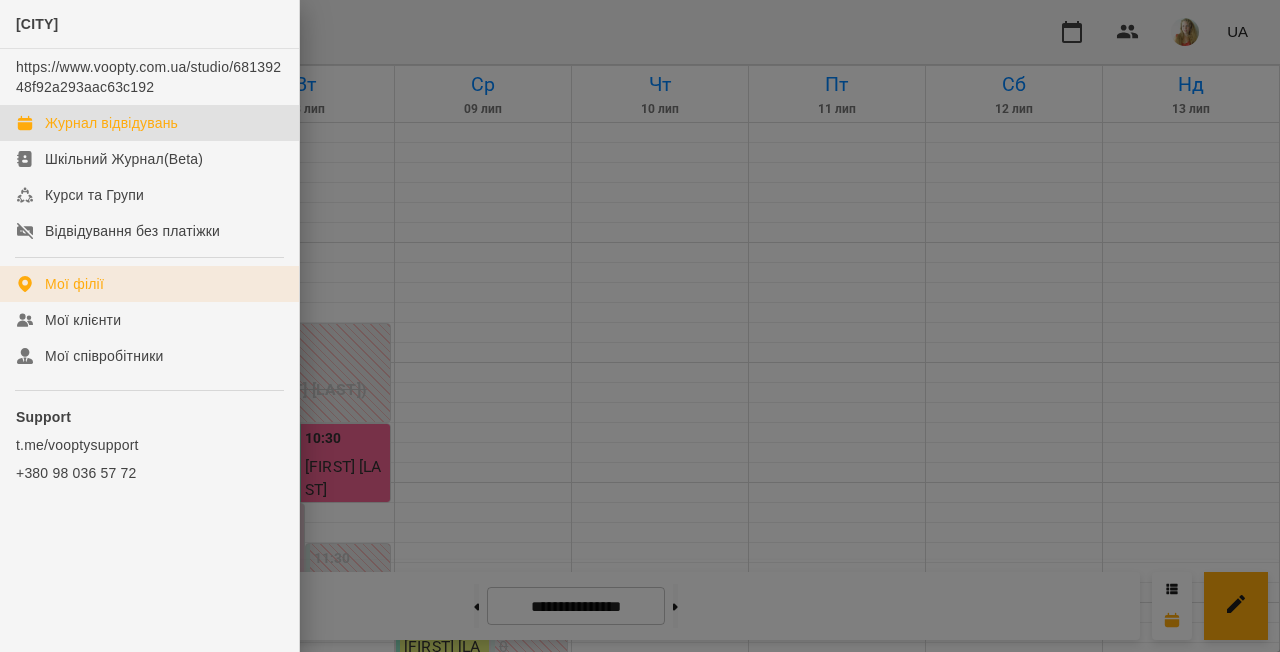 click on "Мої філії" at bounding box center [74, 284] 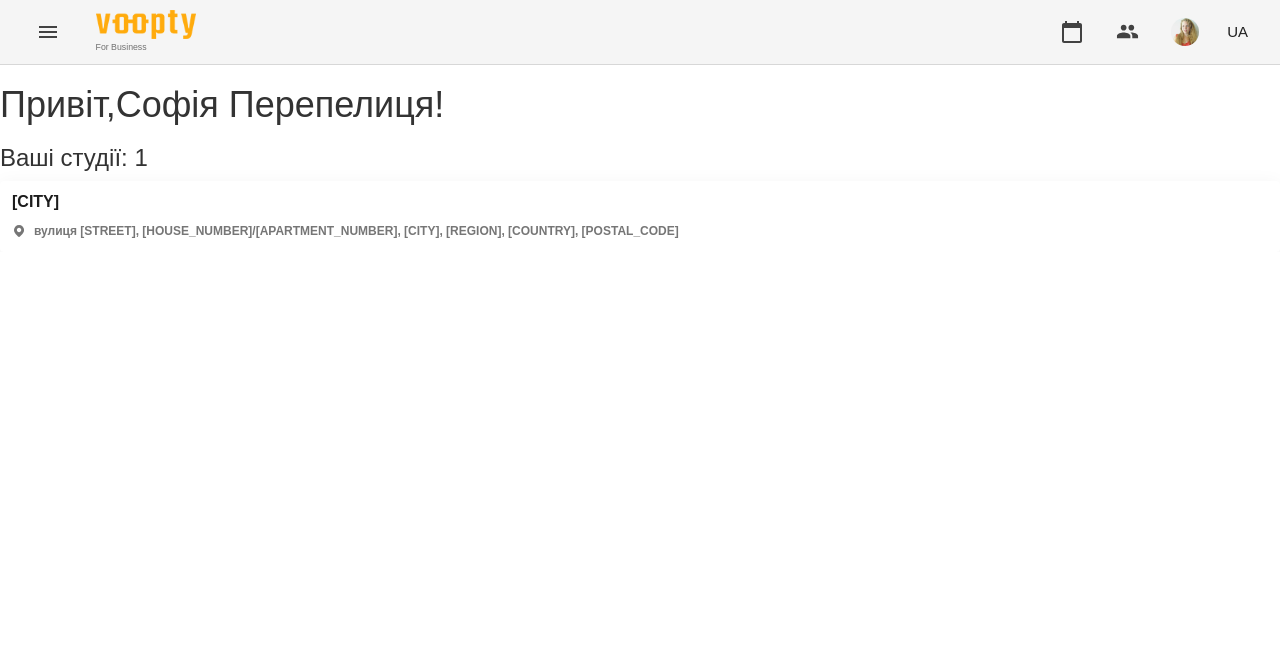 click on "вулиця Бакала, 44/1, Коцюбинське, Київська область, Україна, 08298" at bounding box center [356, 231] 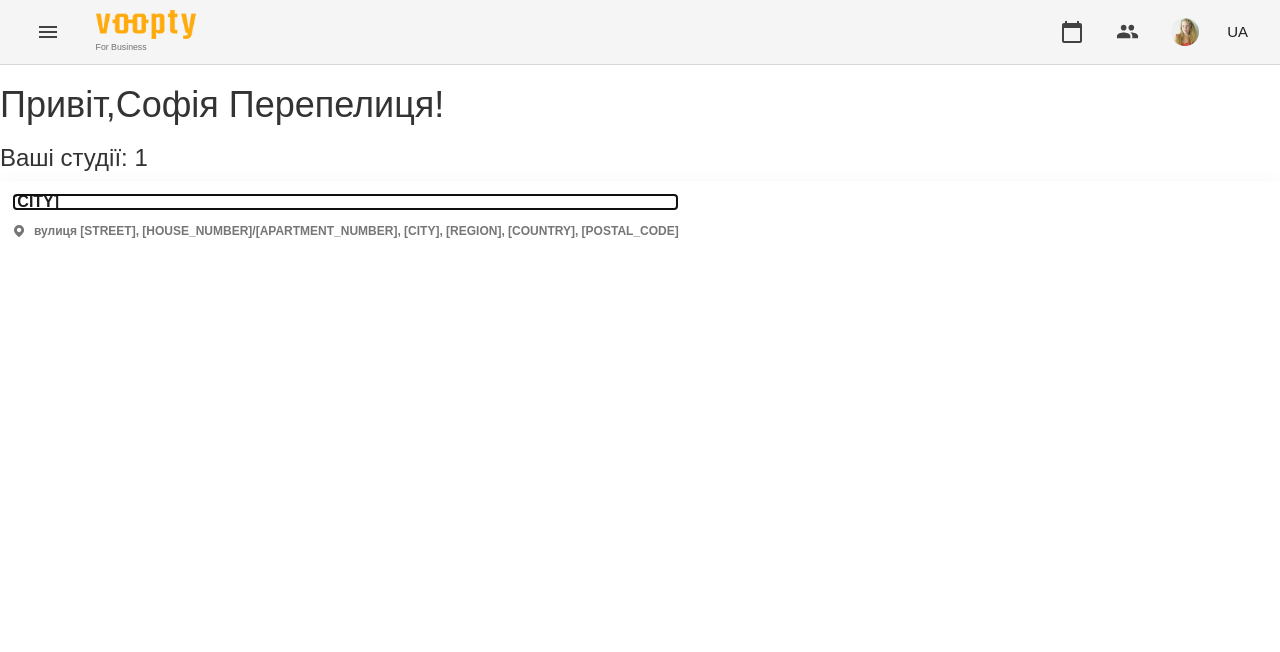 click on "[CITY]" at bounding box center (345, 202) 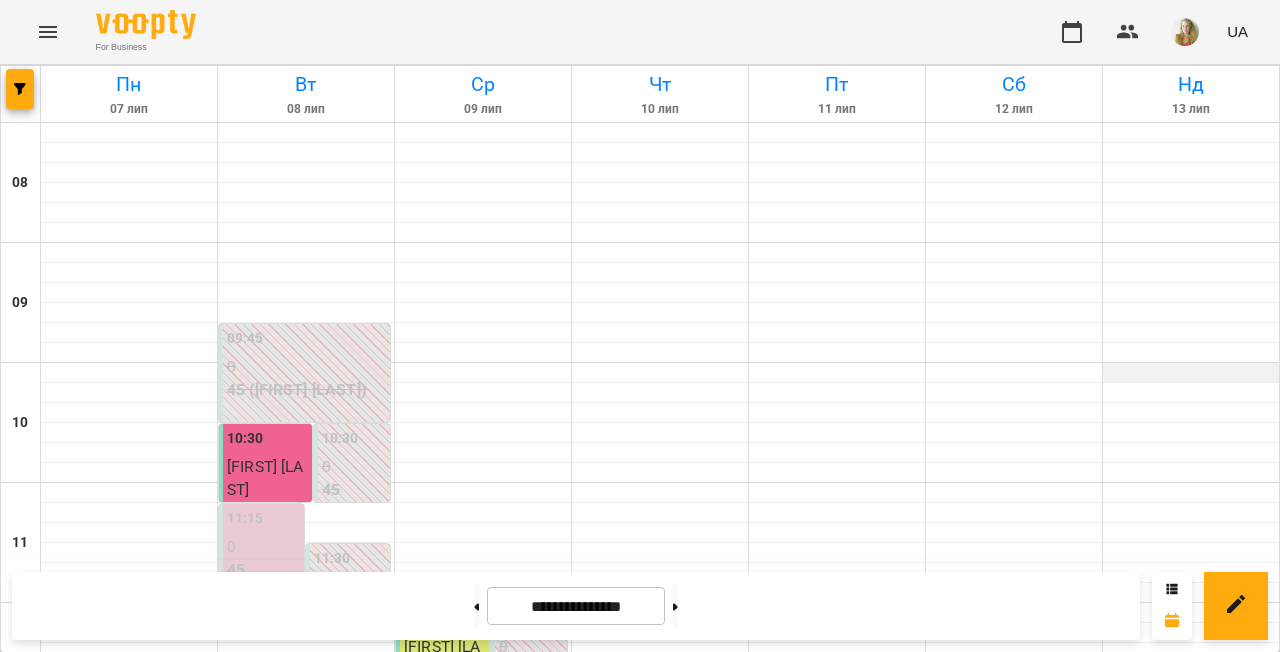 click at bounding box center [1191, 373] 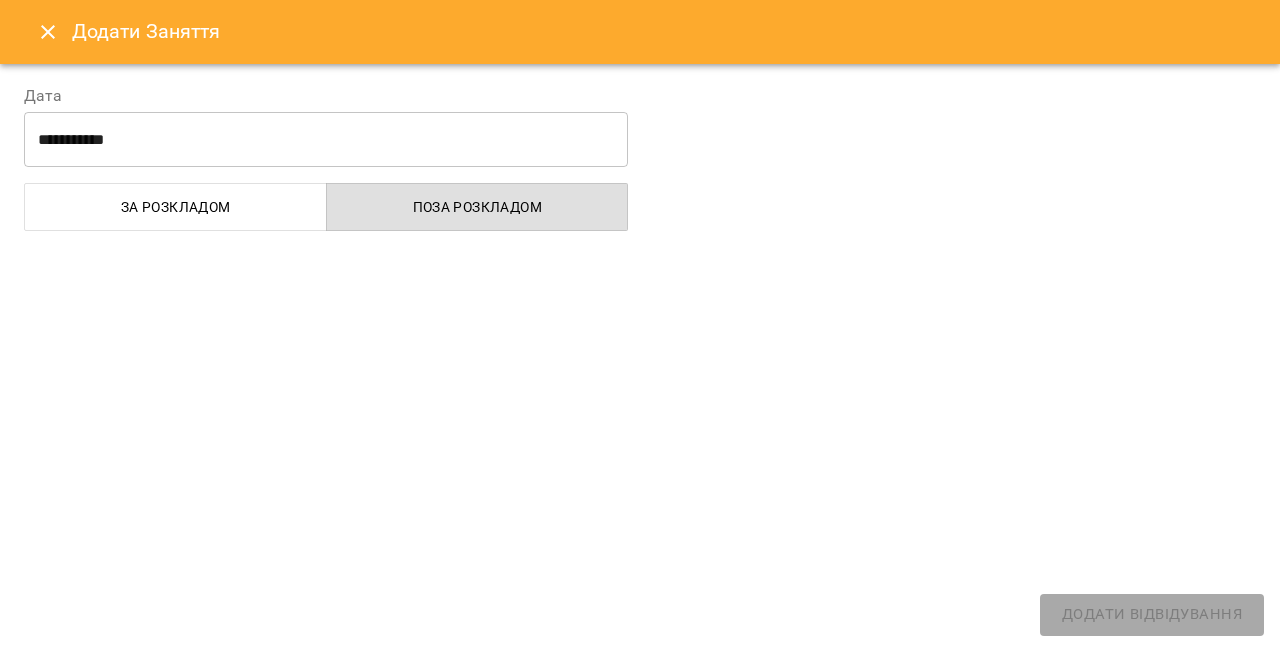 select on "**********" 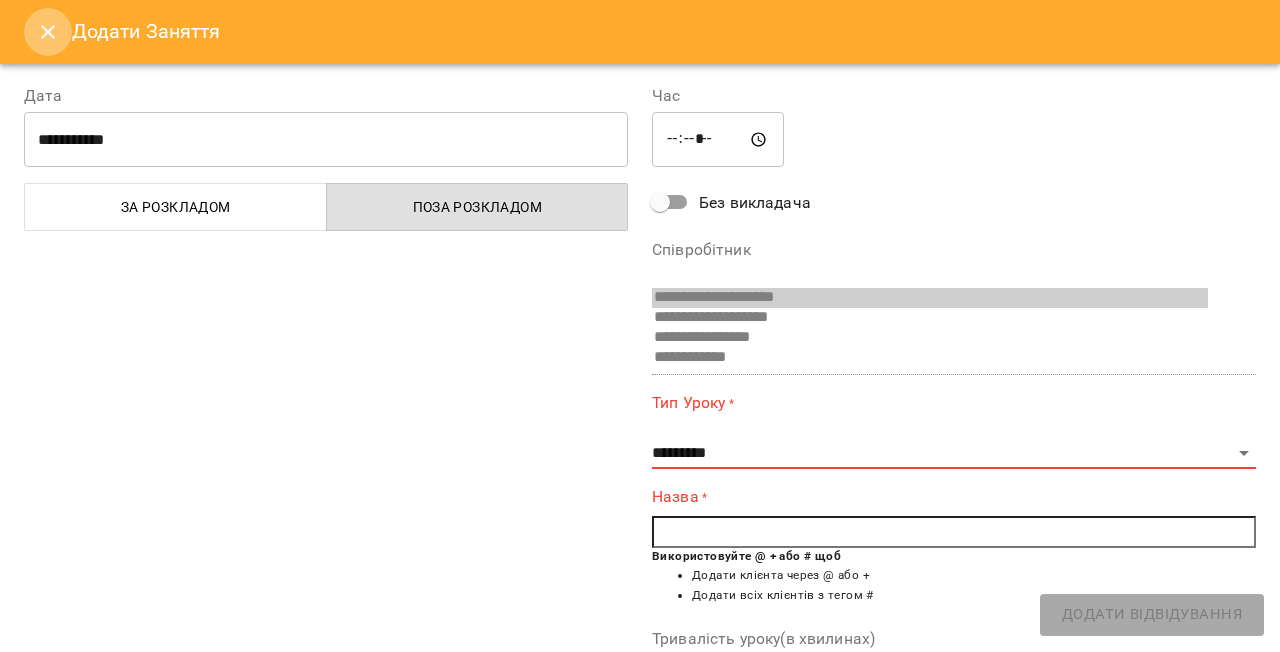 click 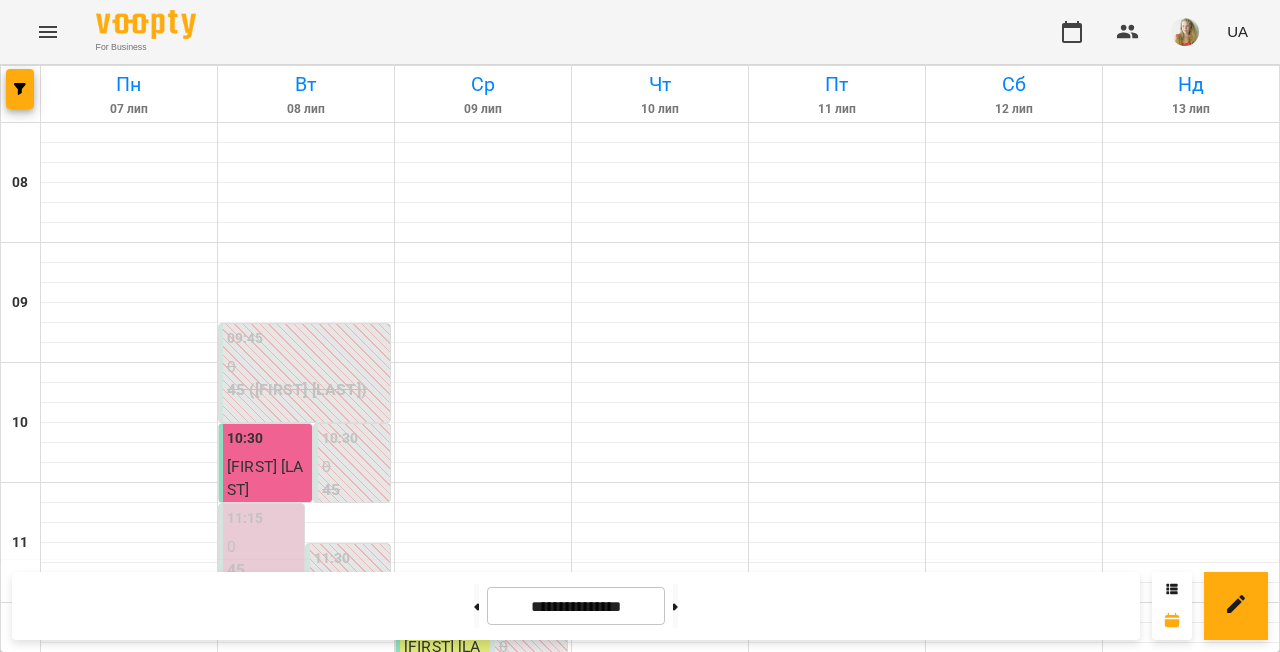 click 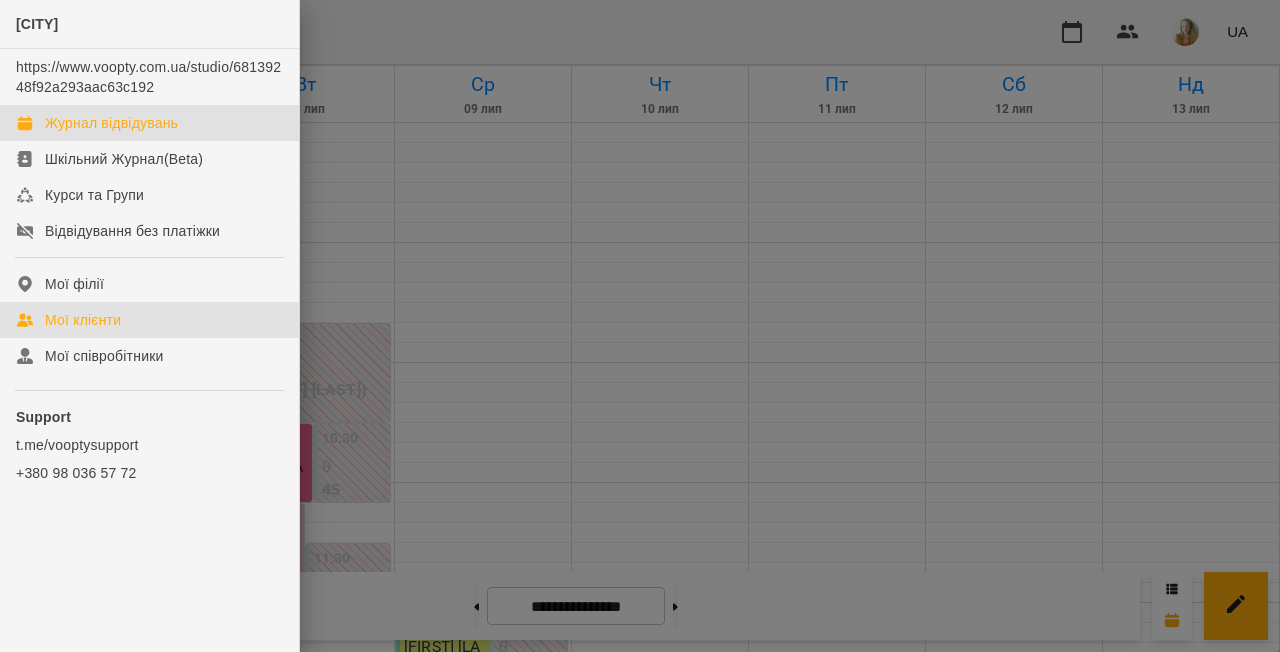 click on "Мої клієнти" at bounding box center (83, 320) 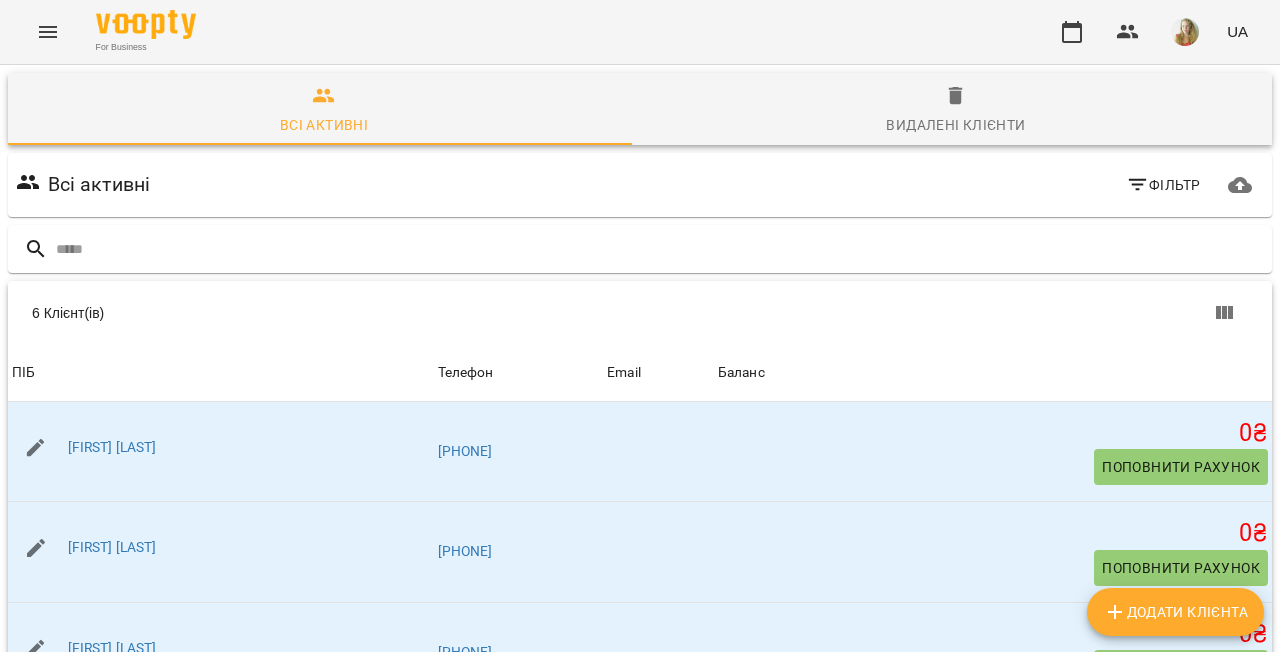 click on "Додати клієнта" at bounding box center [1175, 612] 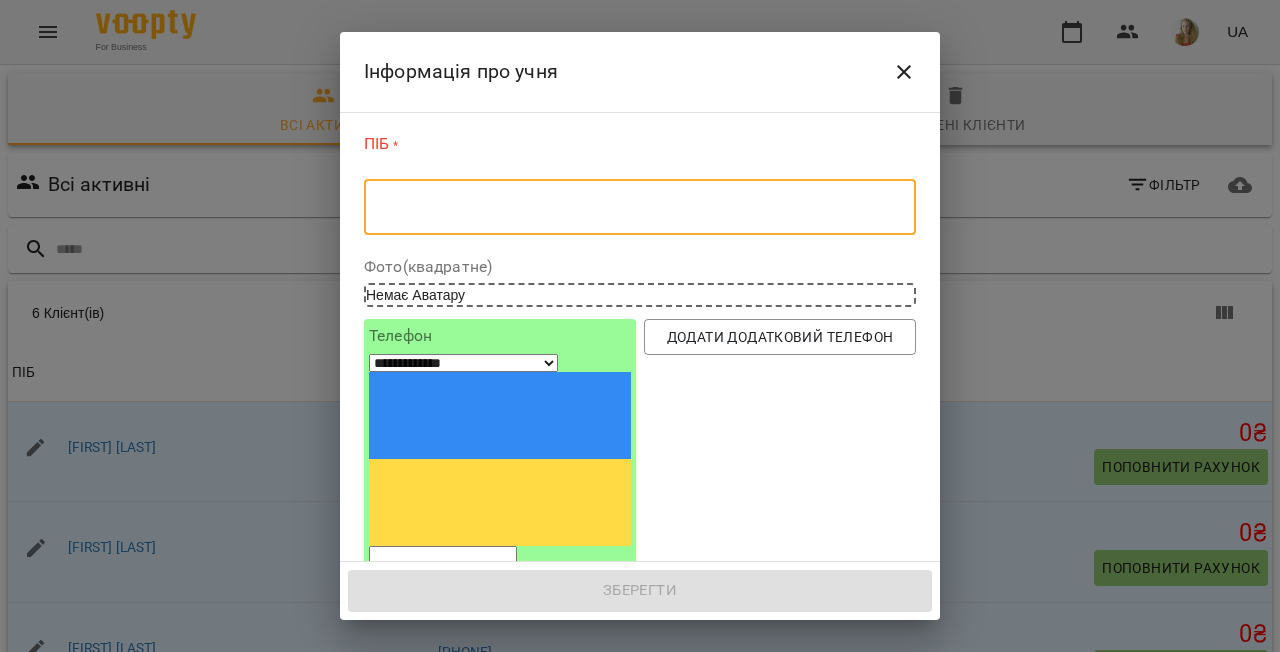 click at bounding box center [640, 207] 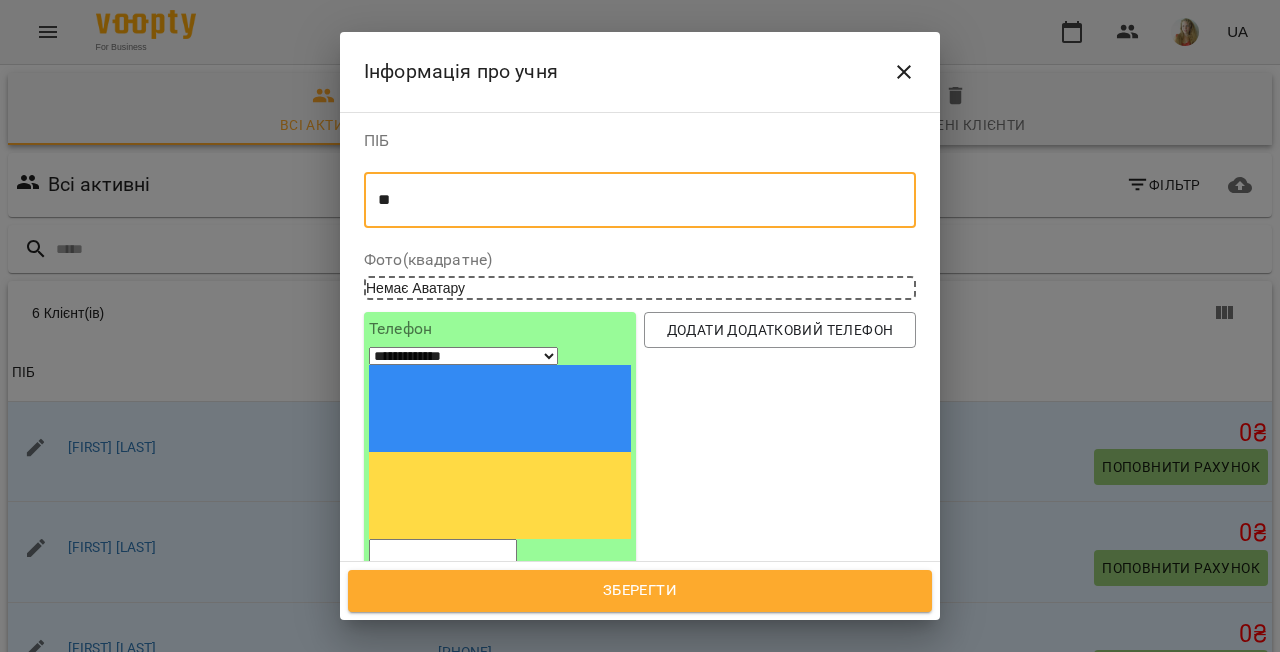 type on "*" 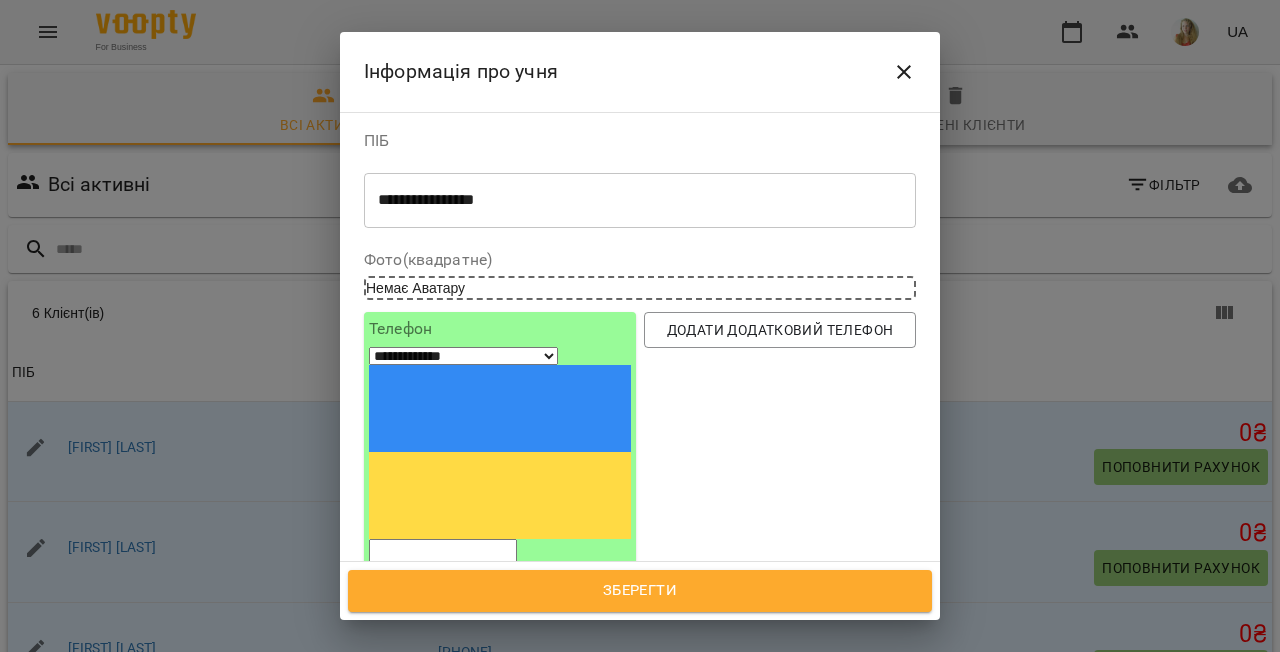 type on "**********" 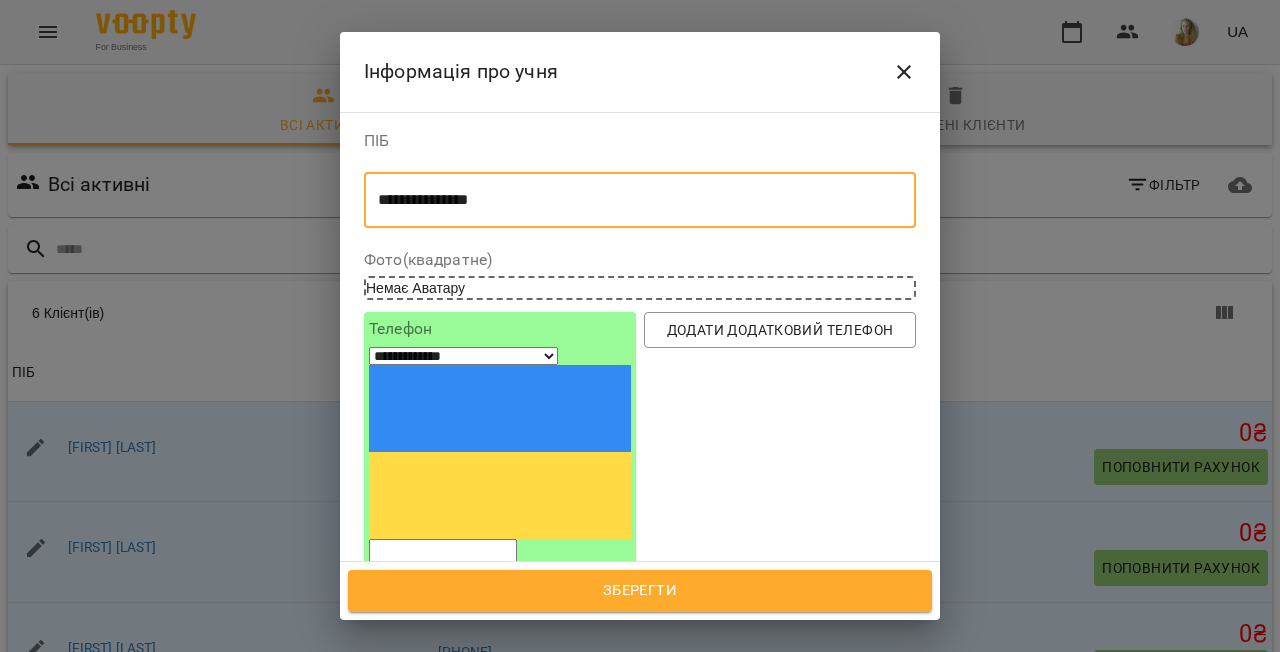 click on "Немає Аватару" at bounding box center [415, 288] 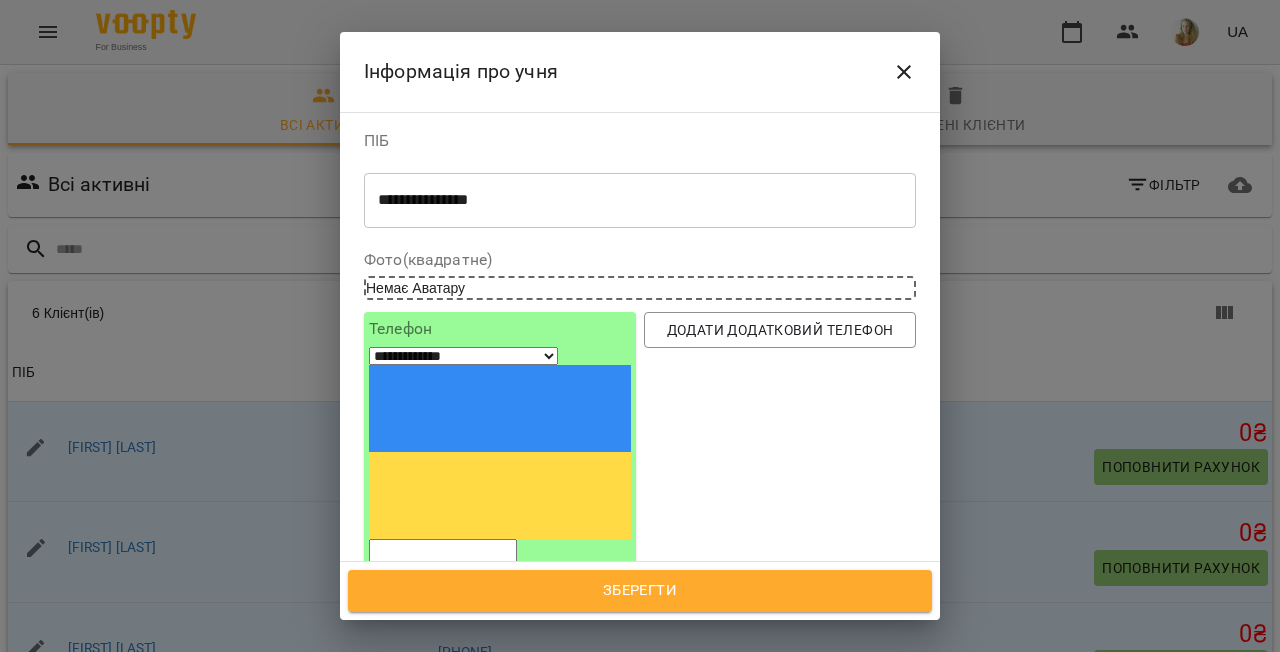 click at bounding box center [443, 552] 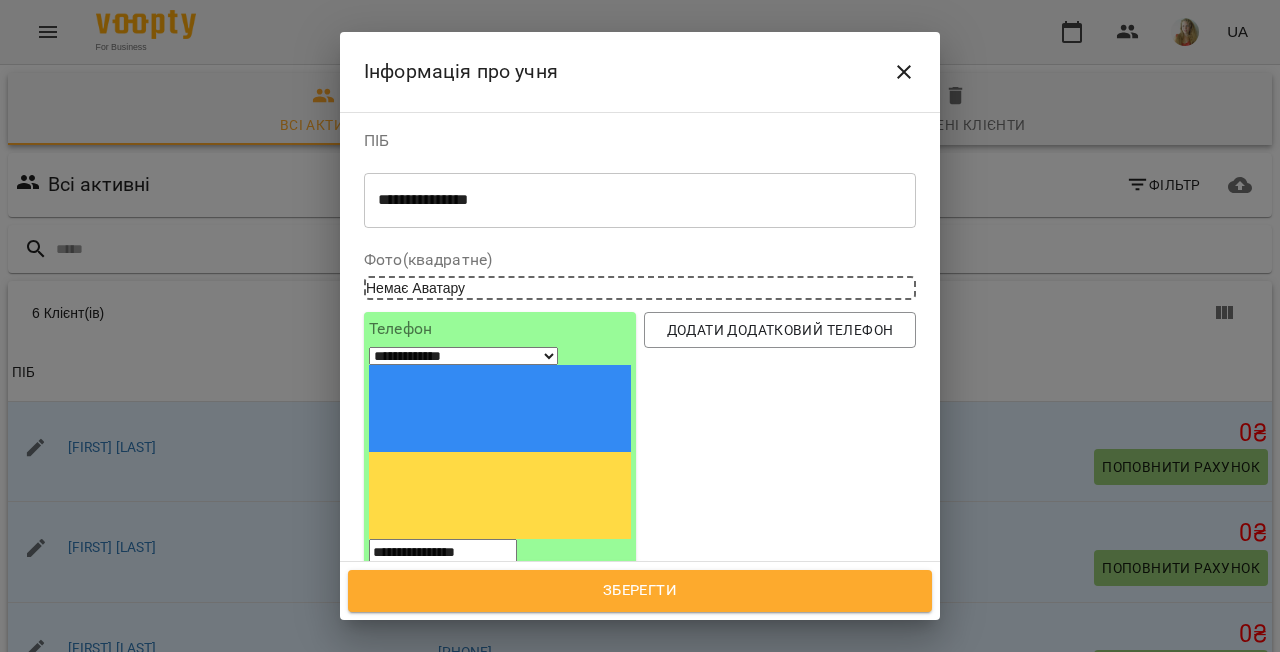 type on "**********" 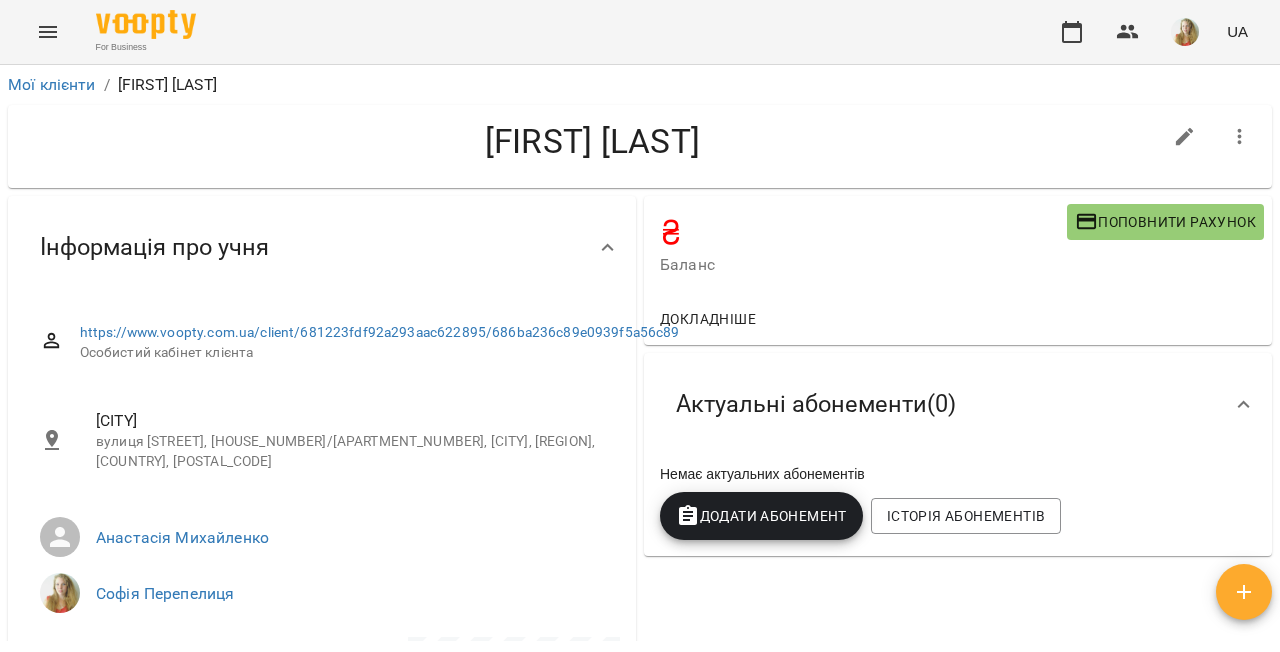 scroll, scrollTop: 200, scrollLeft: 0, axis: vertical 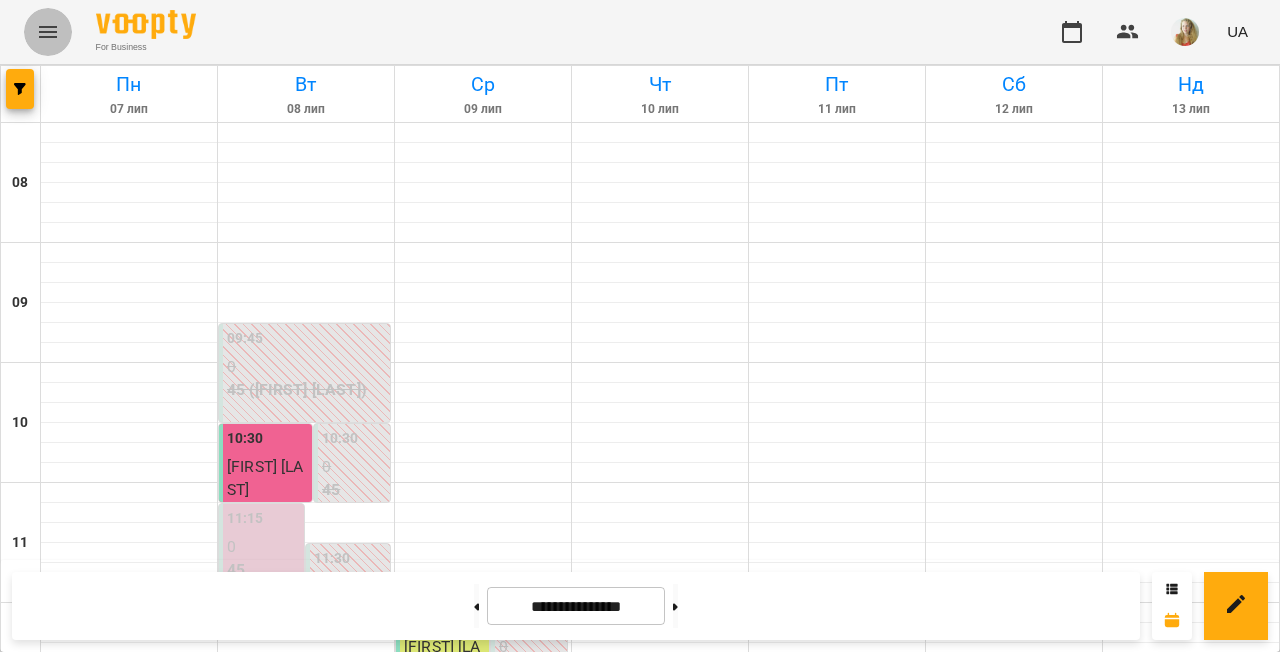 click 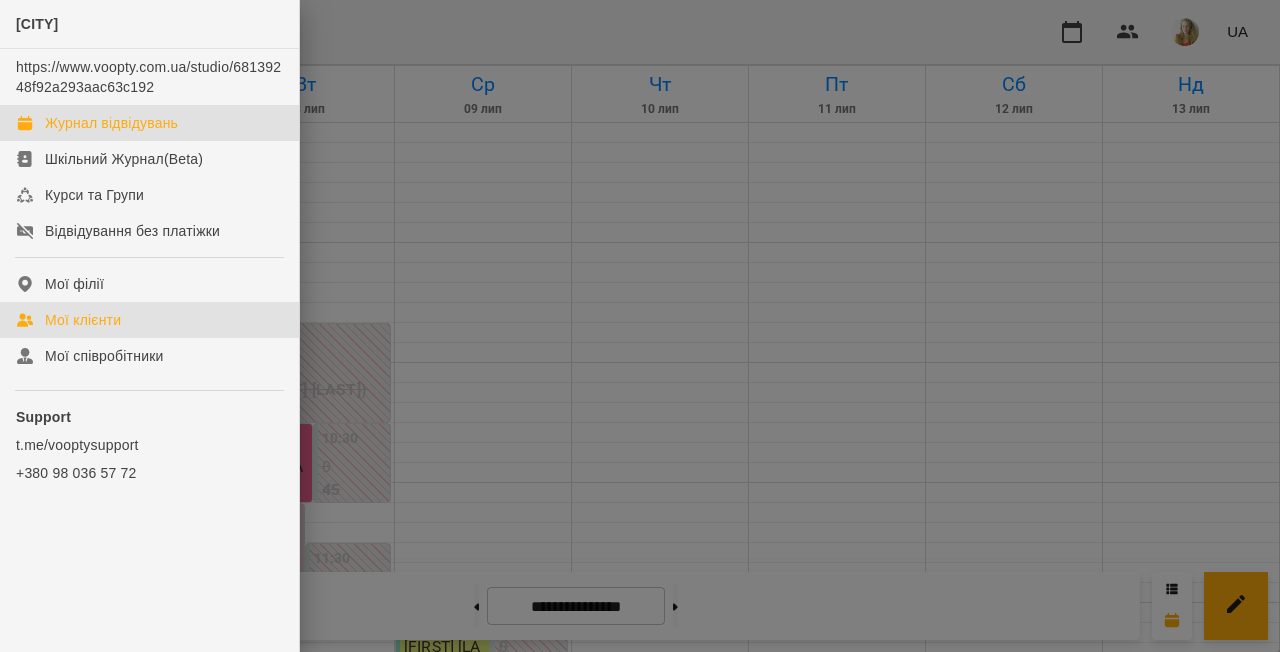 click on "Мої клієнти" at bounding box center [83, 320] 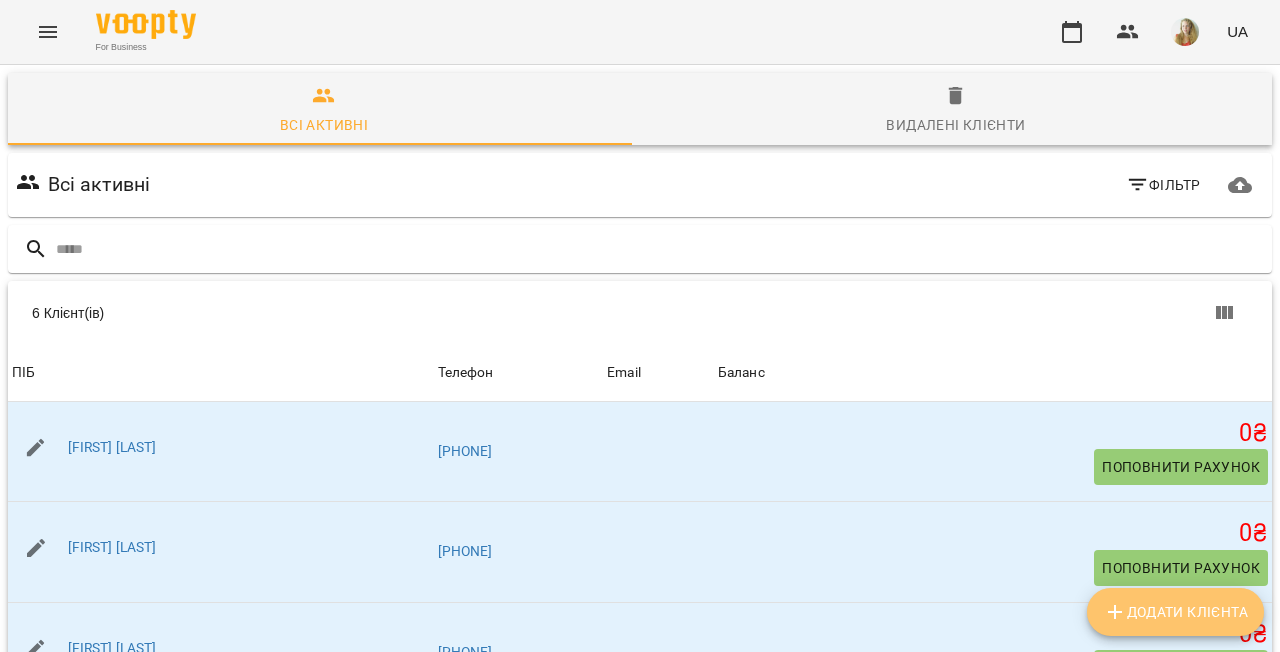 click on "Додати клієнта" at bounding box center [1175, 612] 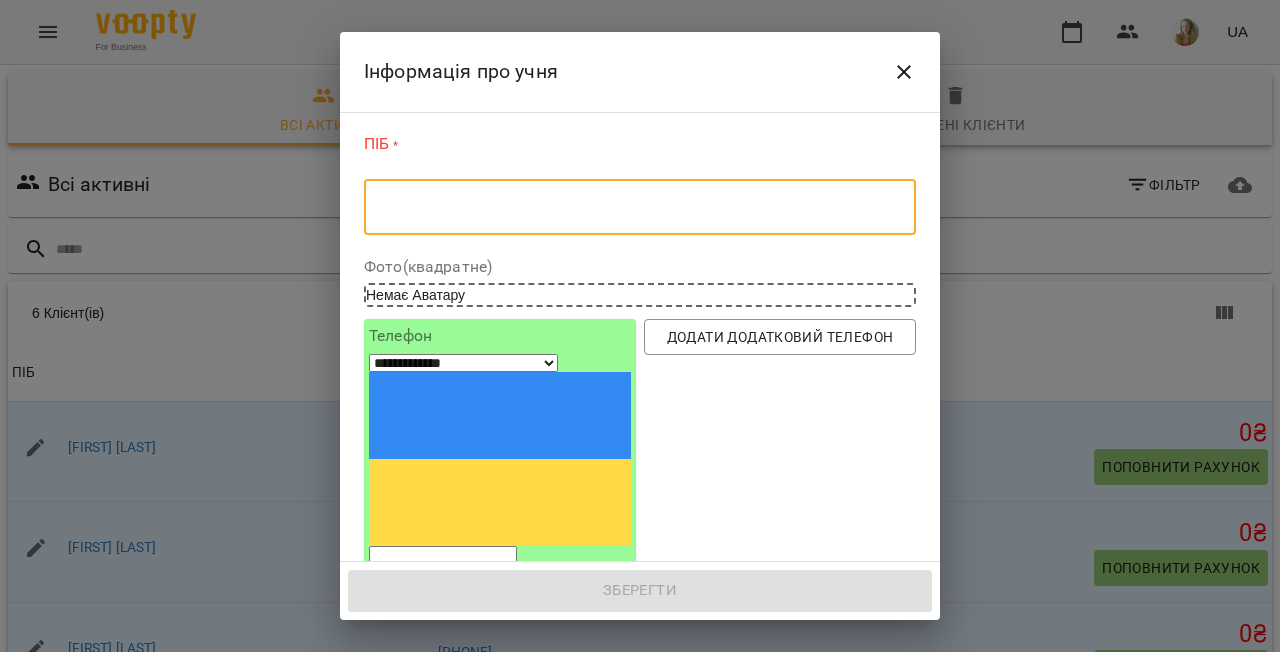 click at bounding box center (640, 207) 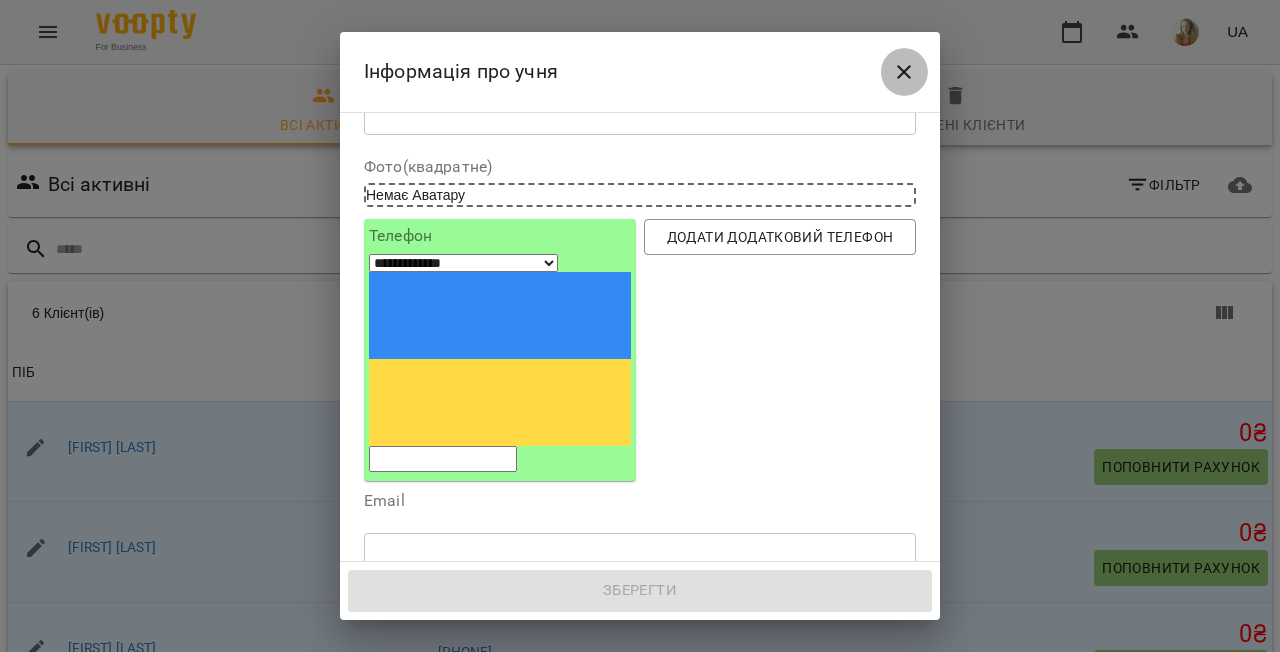 click 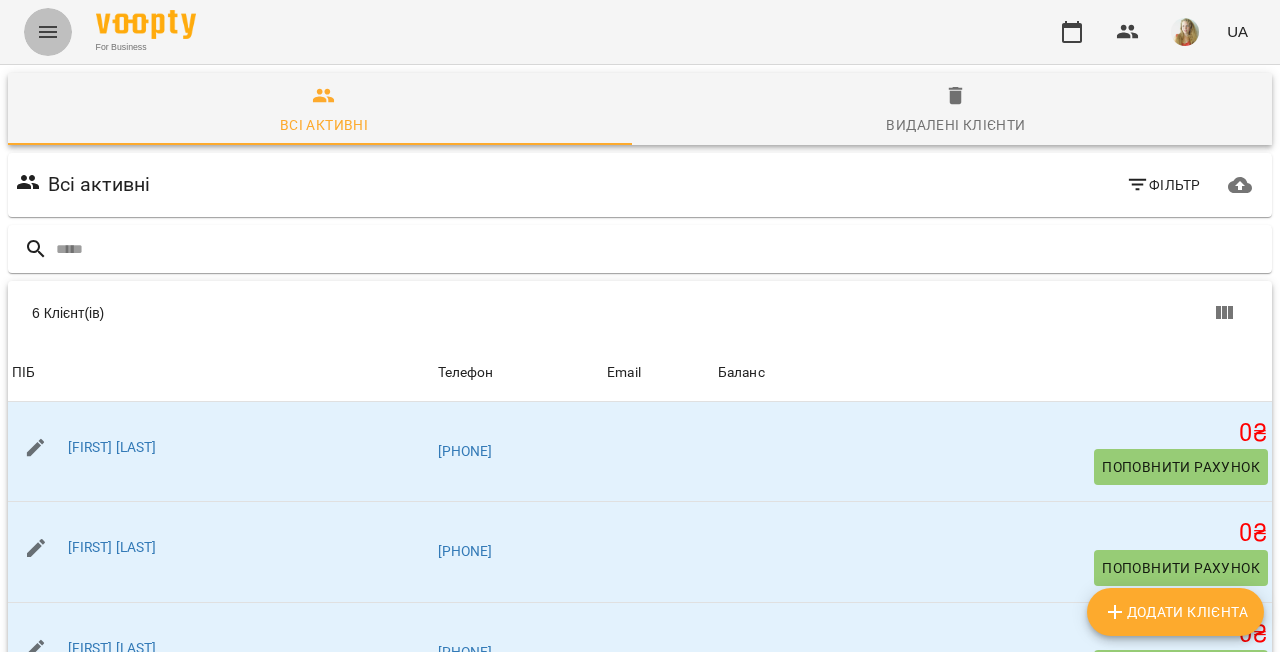 click 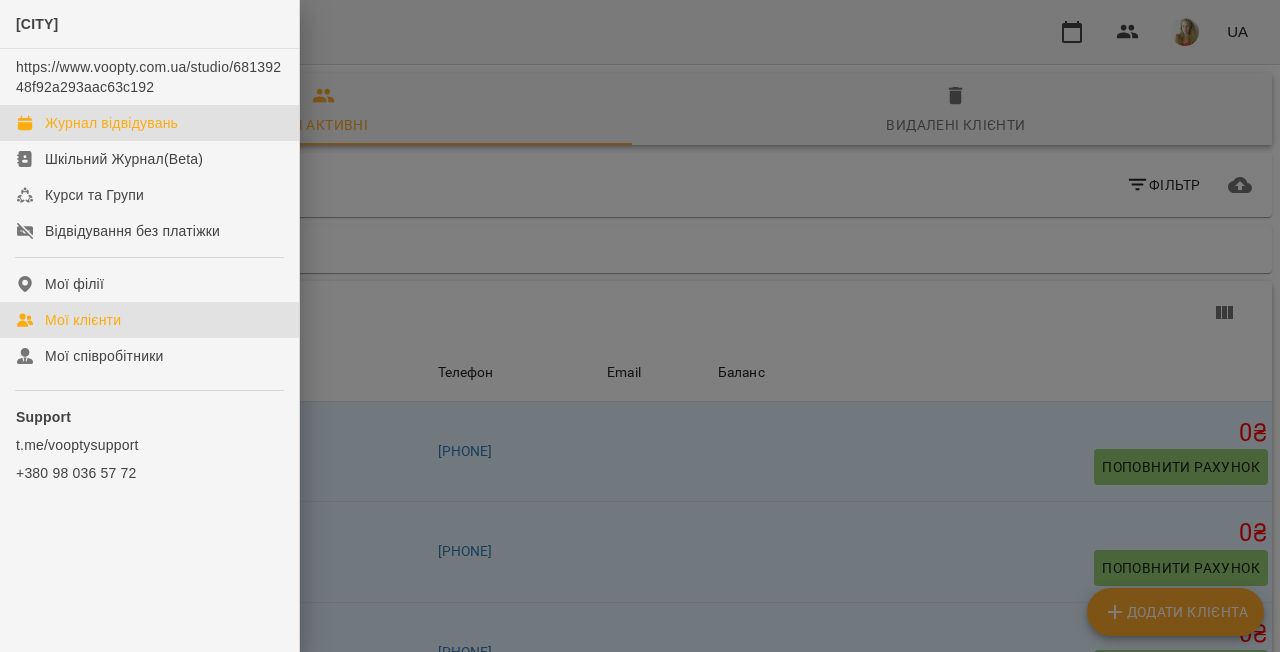 click on "Журнал відвідувань" at bounding box center [111, 123] 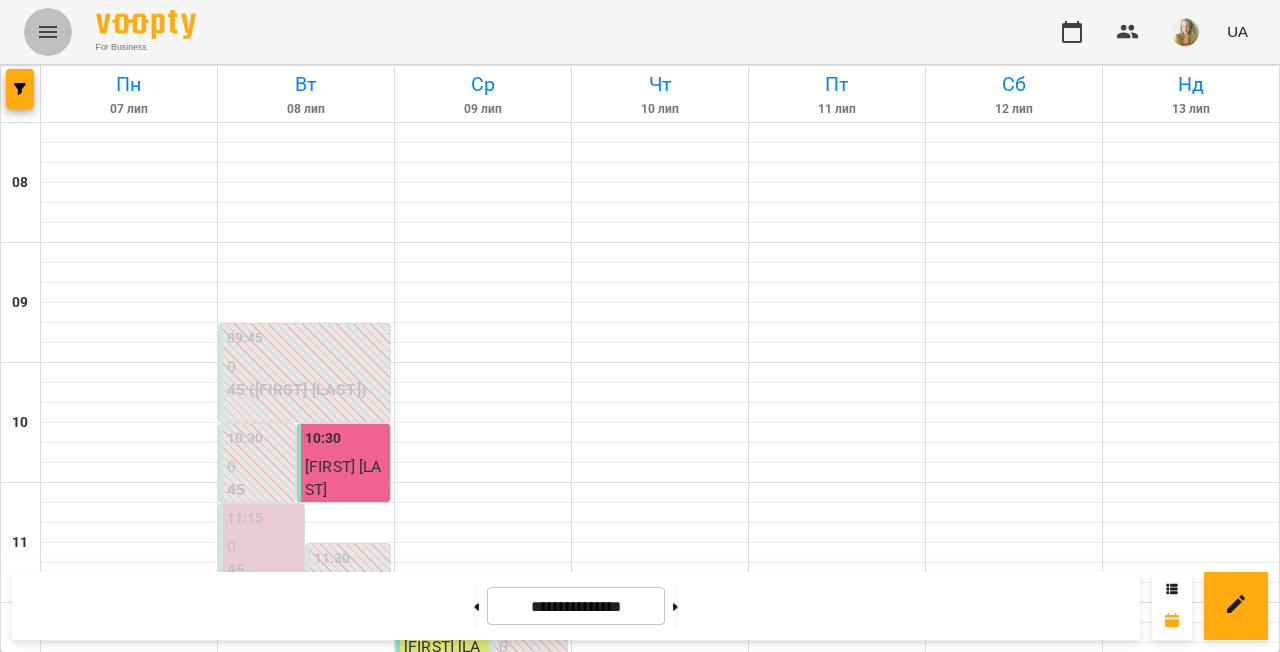 click 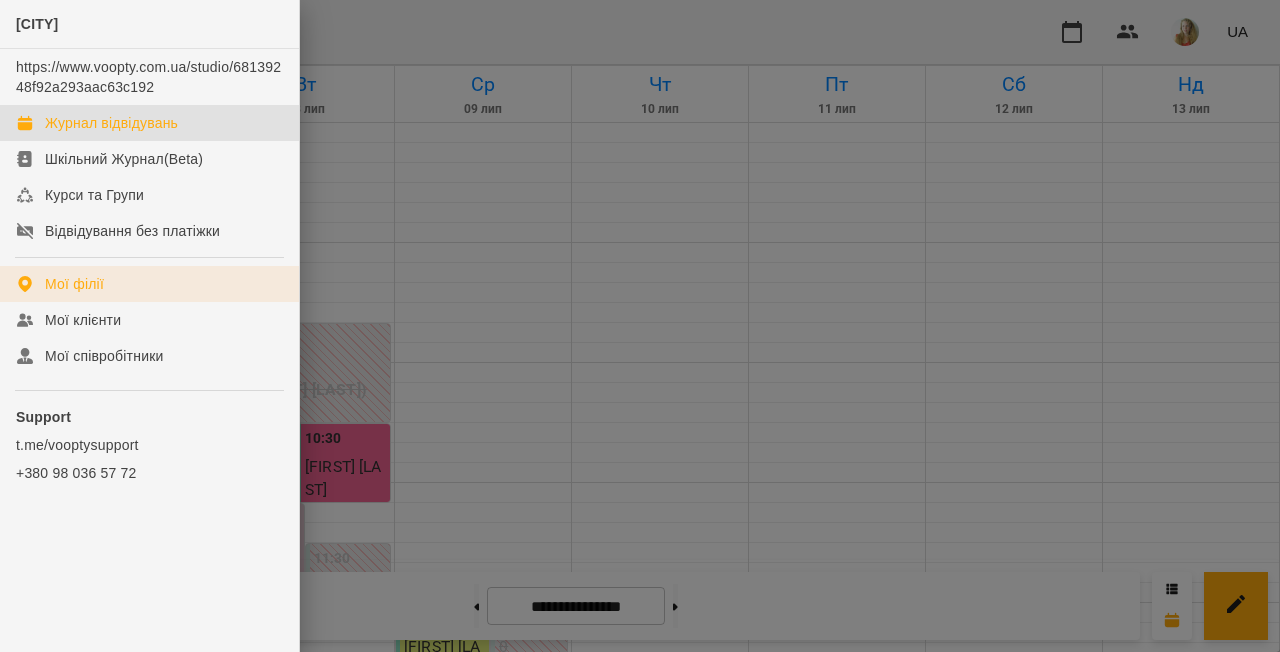 click on "Мої філії" at bounding box center [74, 284] 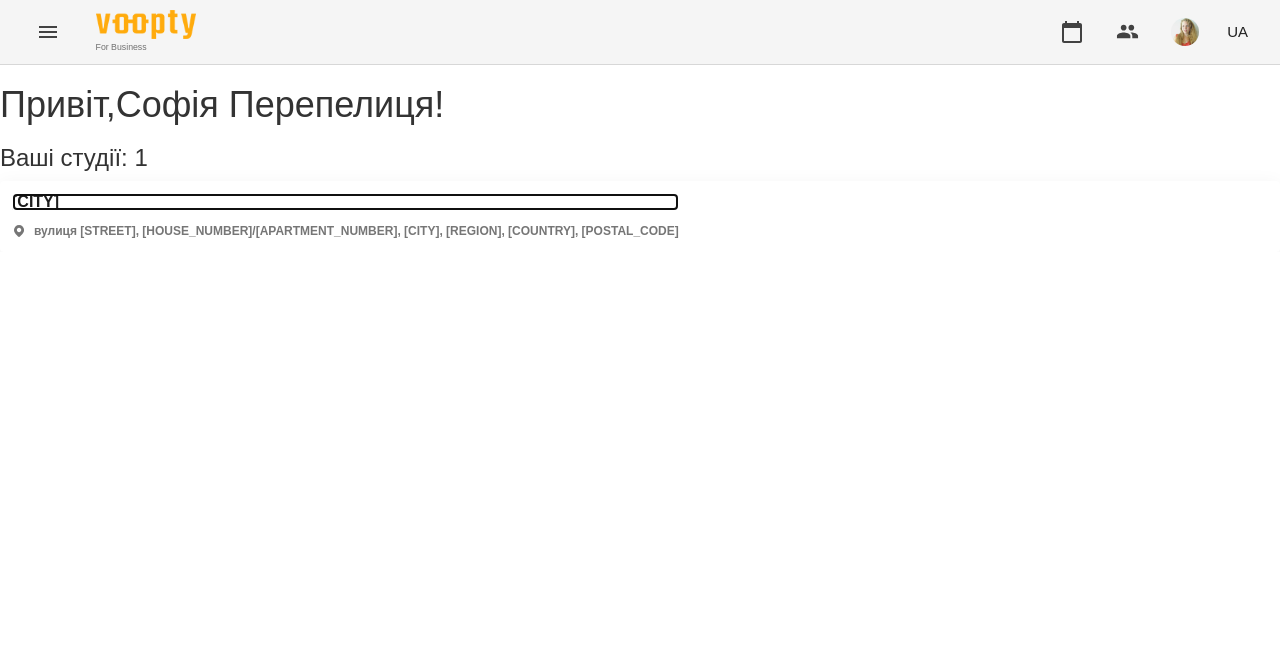 click on "[CITY]" at bounding box center (345, 202) 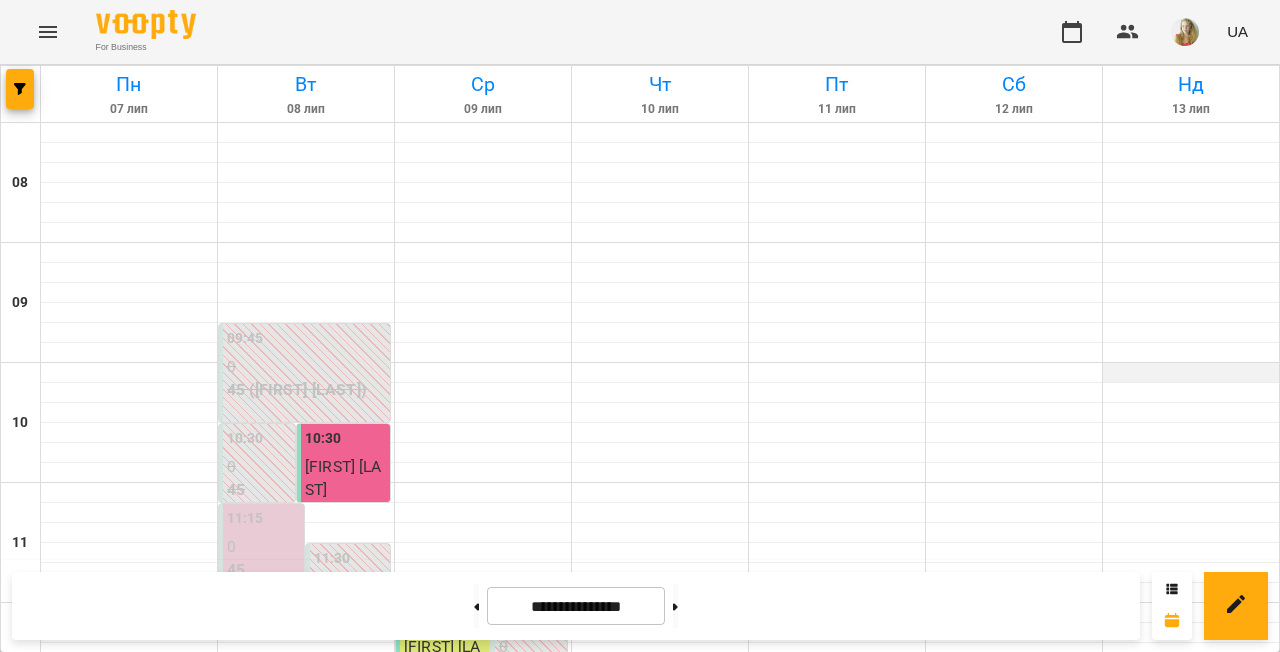 click at bounding box center [1191, 373] 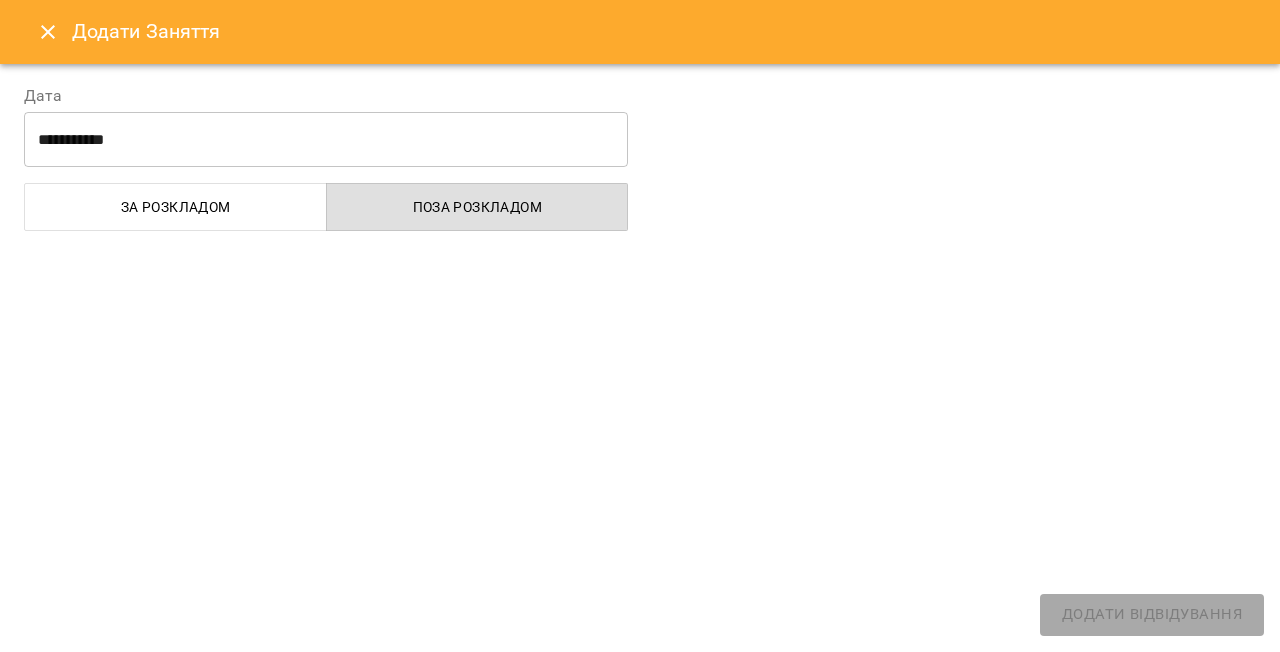 select on "**********" 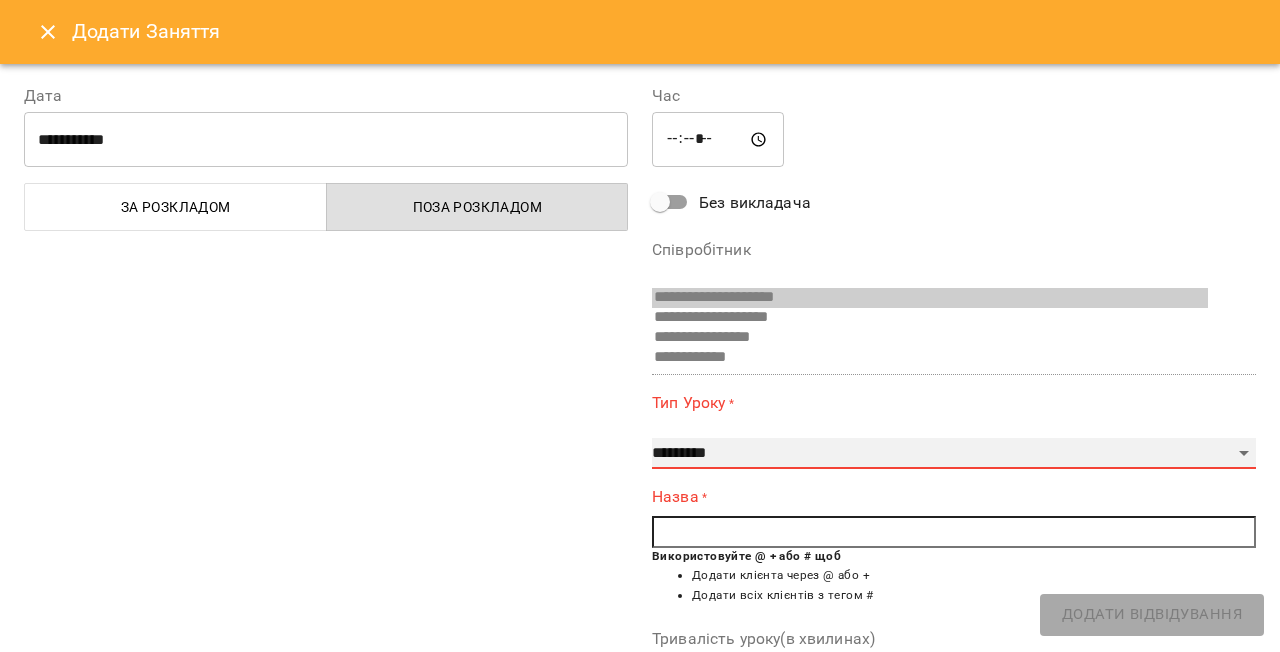 click on "**********" at bounding box center (954, 454) 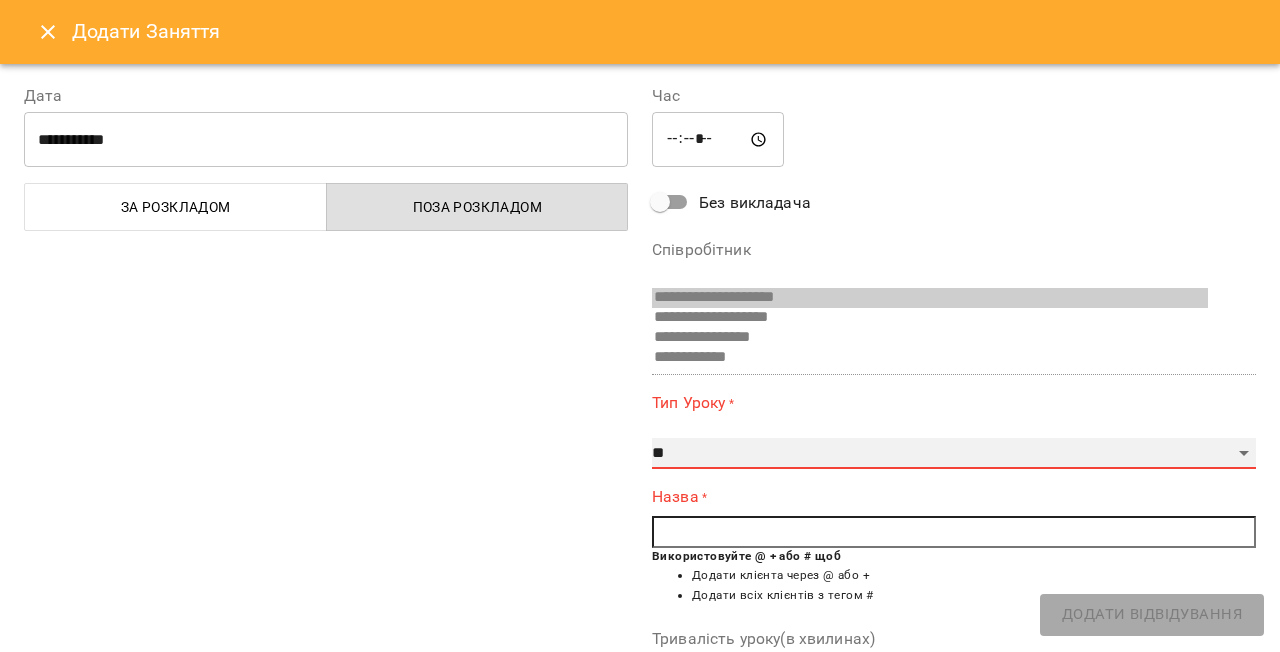 click on "**********" at bounding box center (954, 454) 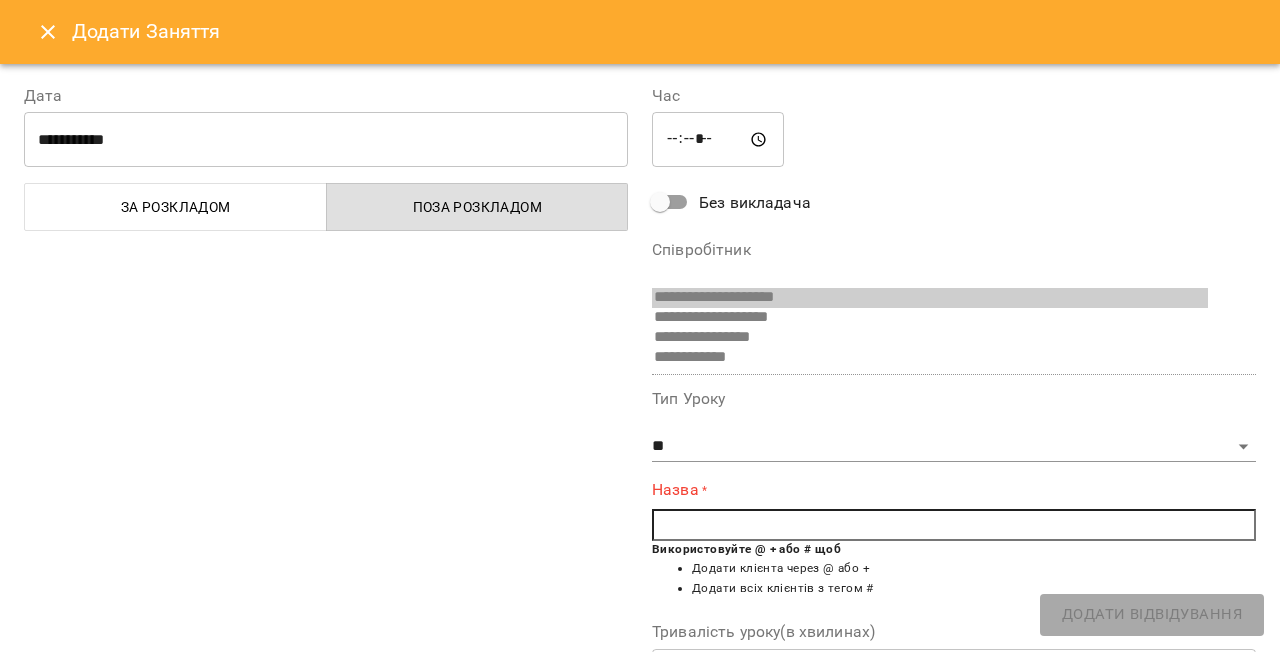 click on "**********" at bounding box center (930, 338) 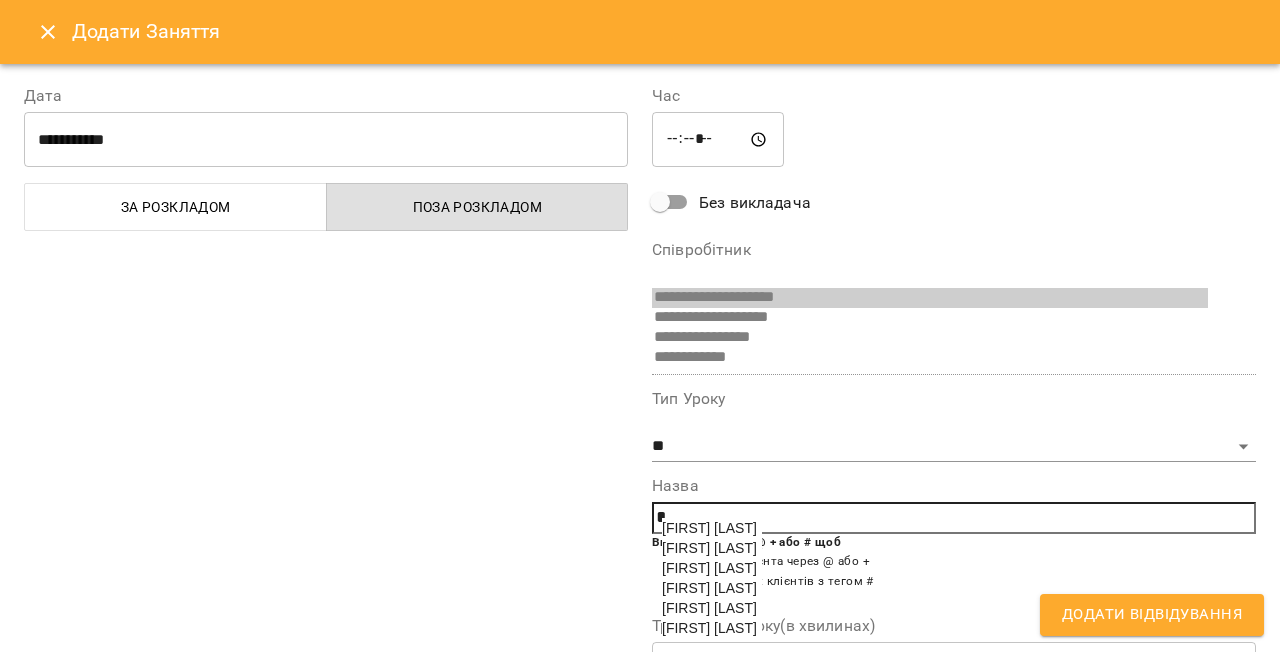 click on "[LAST] [FIRST]" at bounding box center [709, 548] 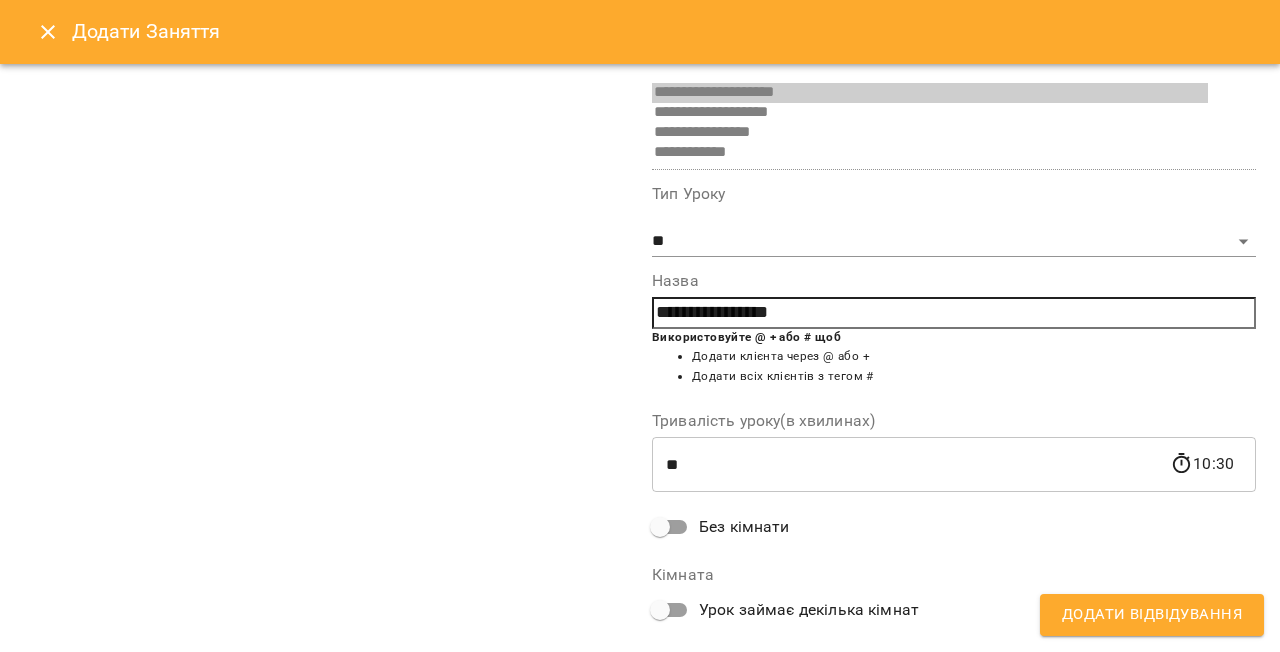 scroll, scrollTop: 230, scrollLeft: 0, axis: vertical 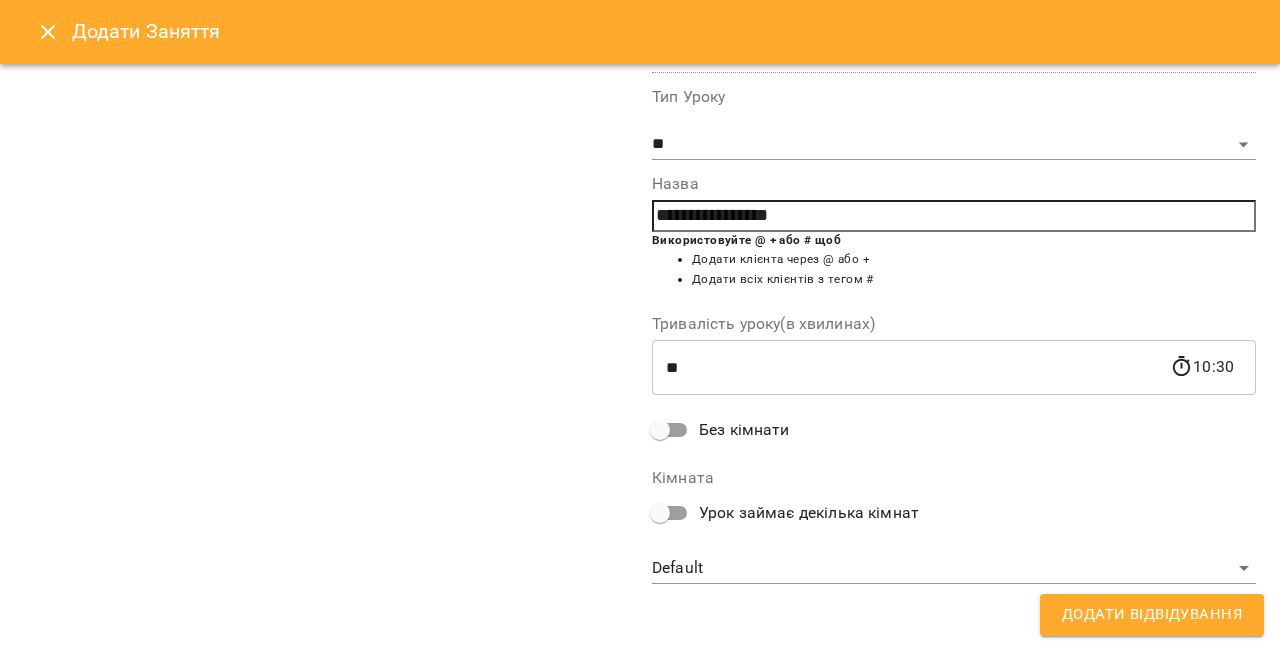 click on "Додати Відвідування" at bounding box center (1152, 615) 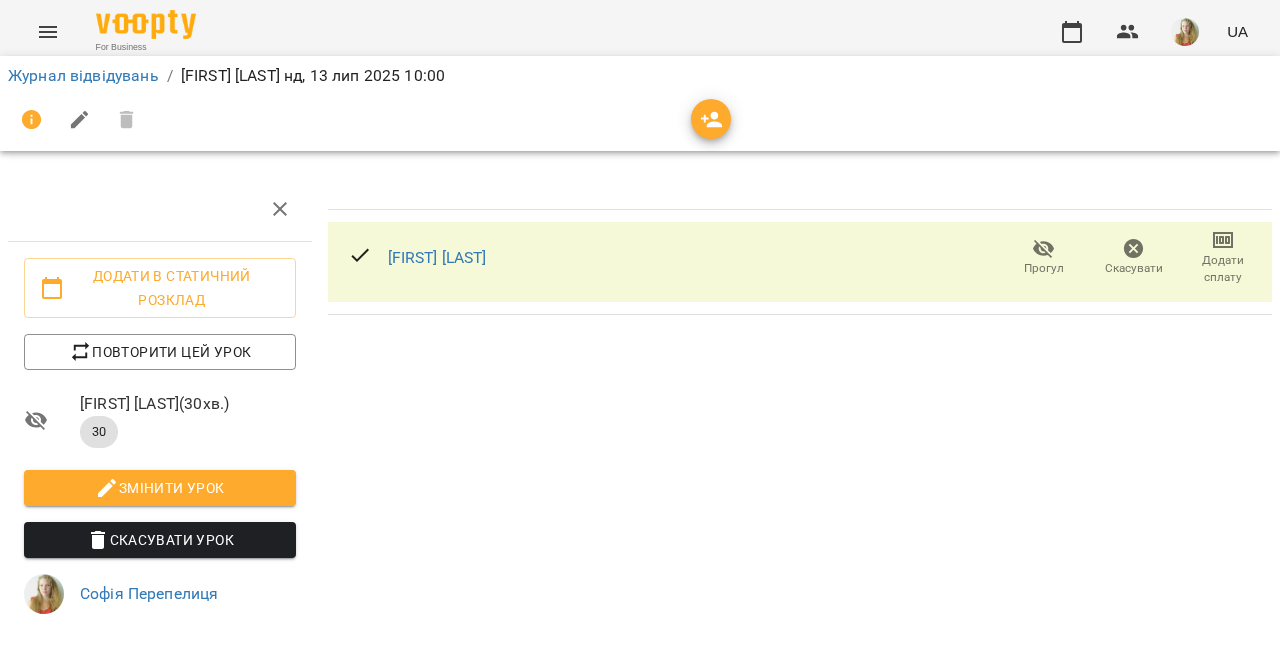 click 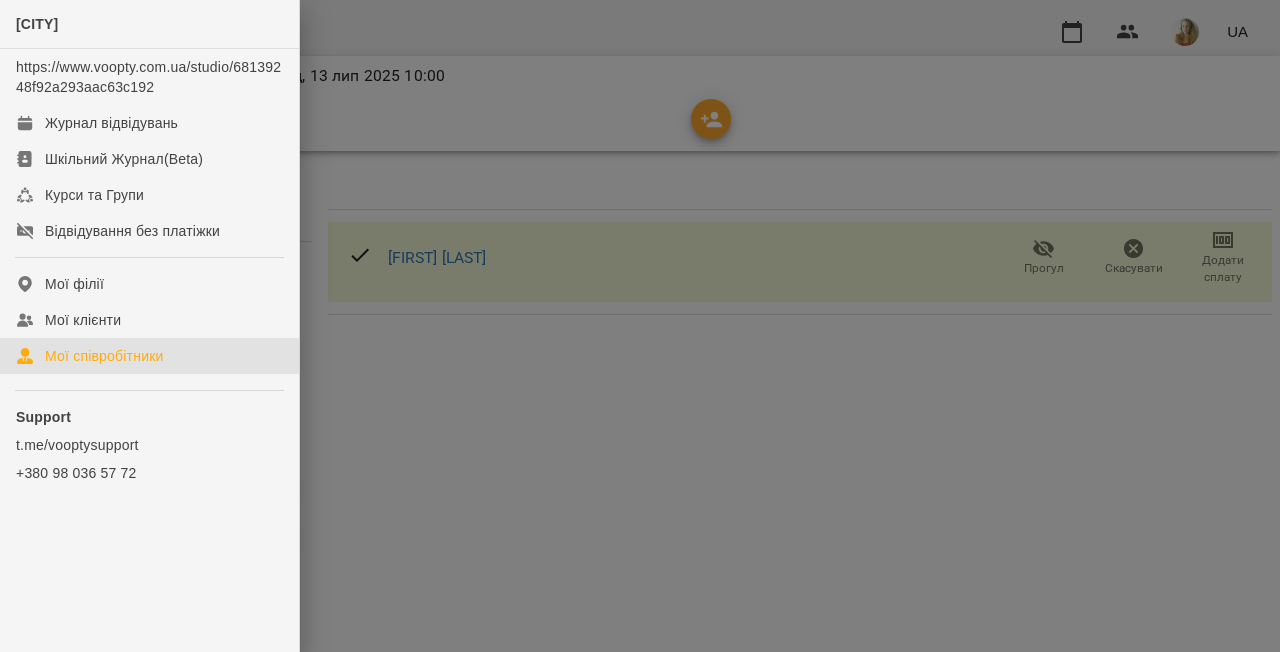 click on "Мої співробітники" at bounding box center (104, 356) 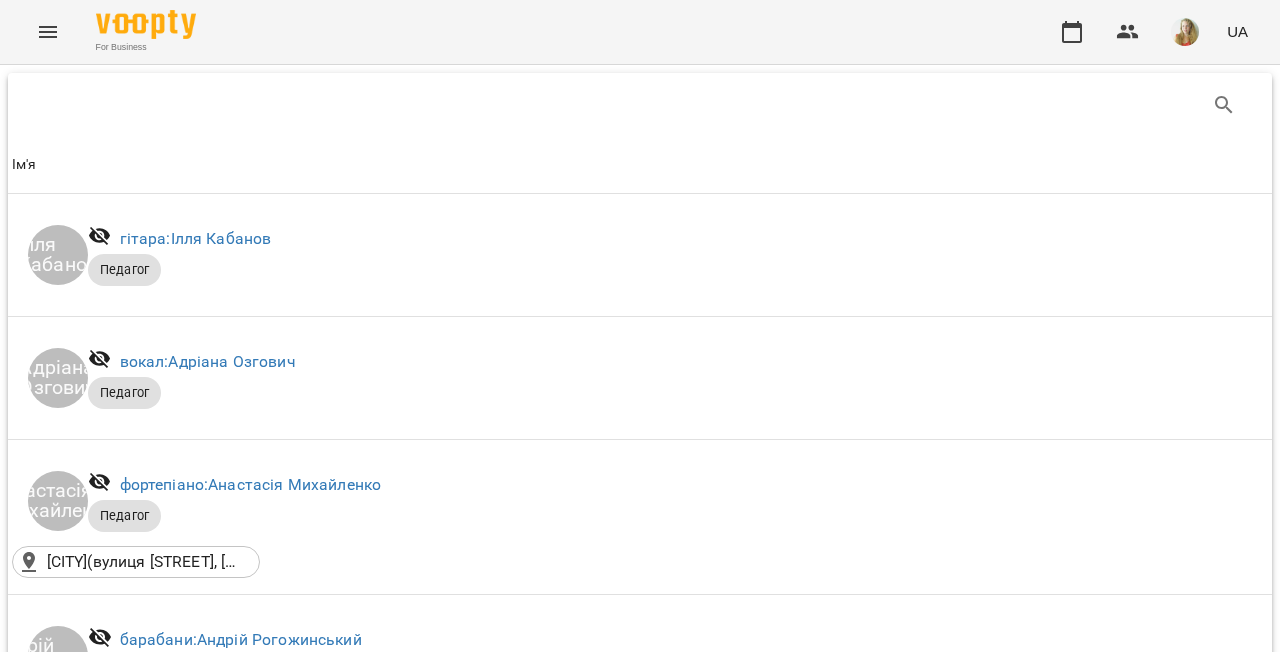click 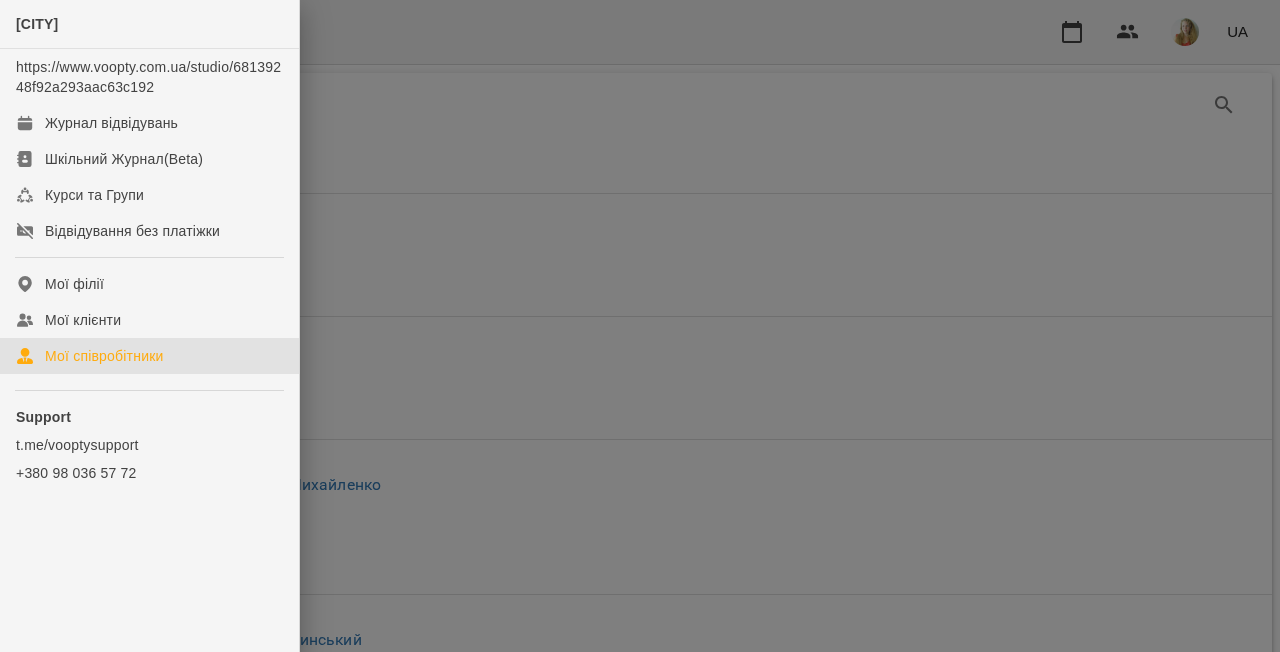 click at bounding box center (640, 326) 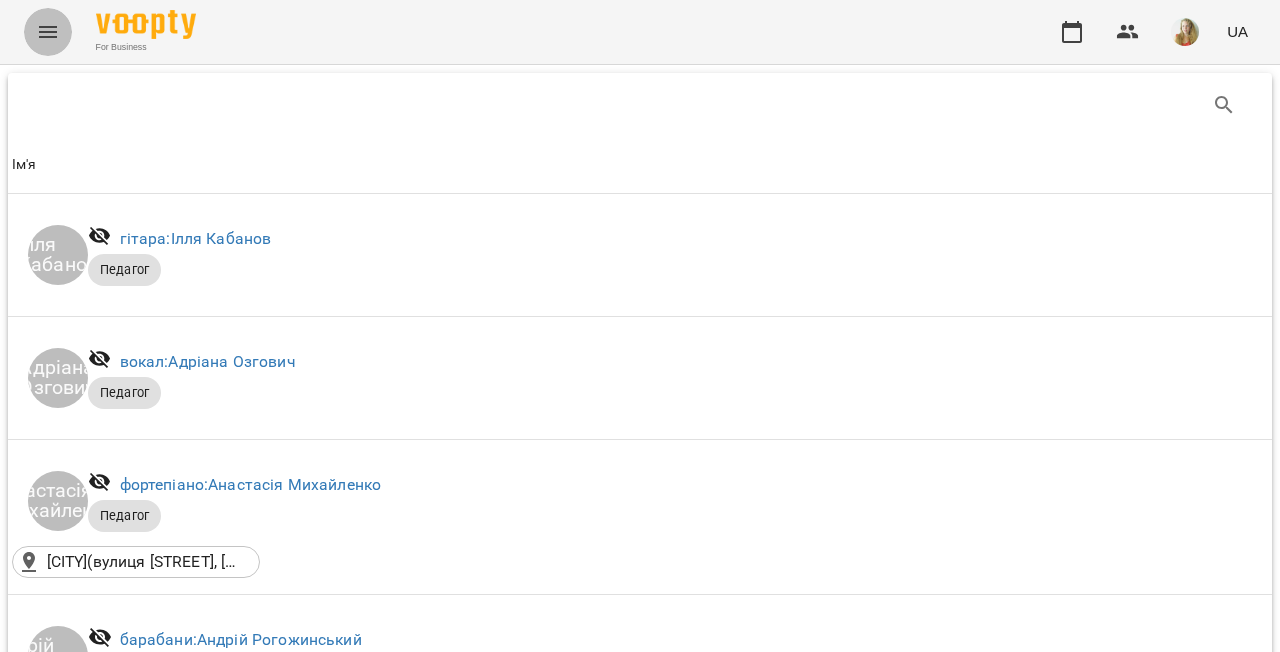 click 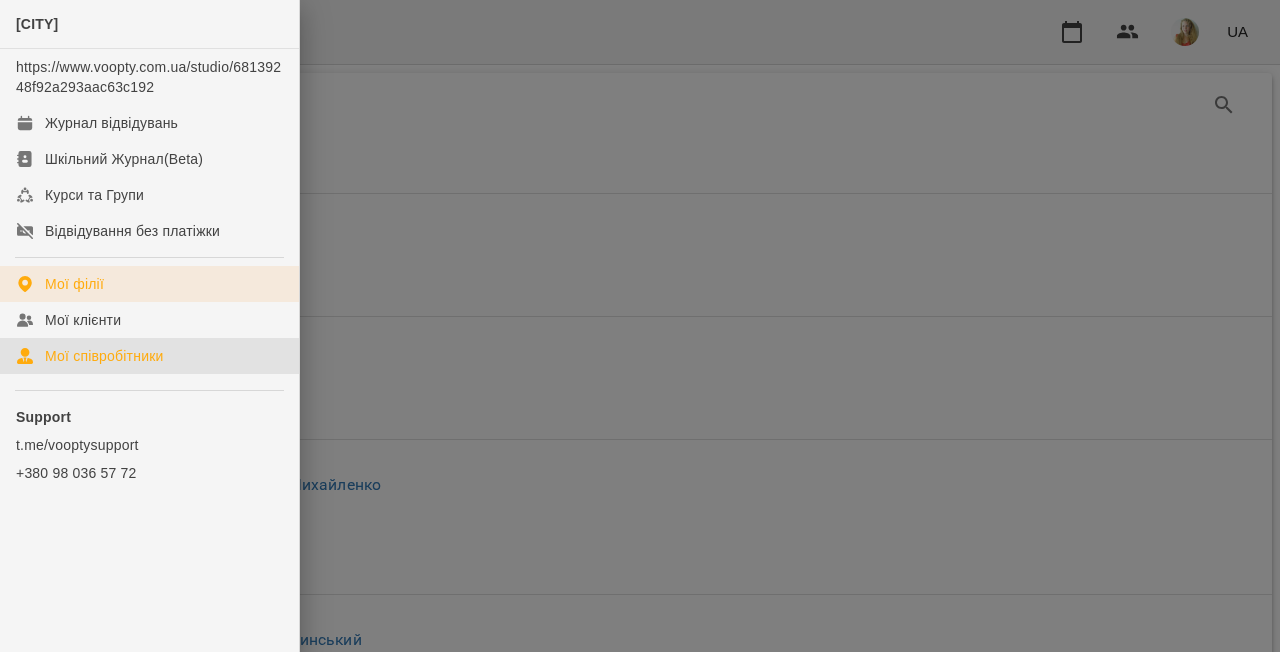 click on "Мої філії" at bounding box center [149, 284] 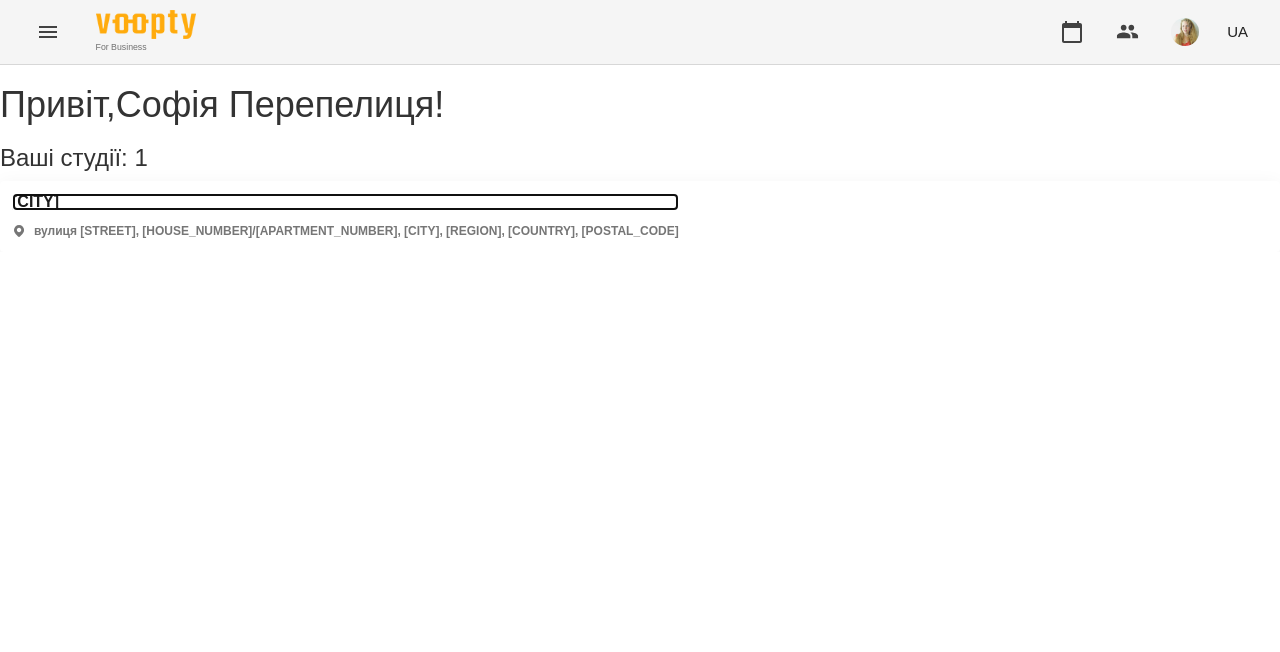 click on "[CITY]" at bounding box center [345, 202] 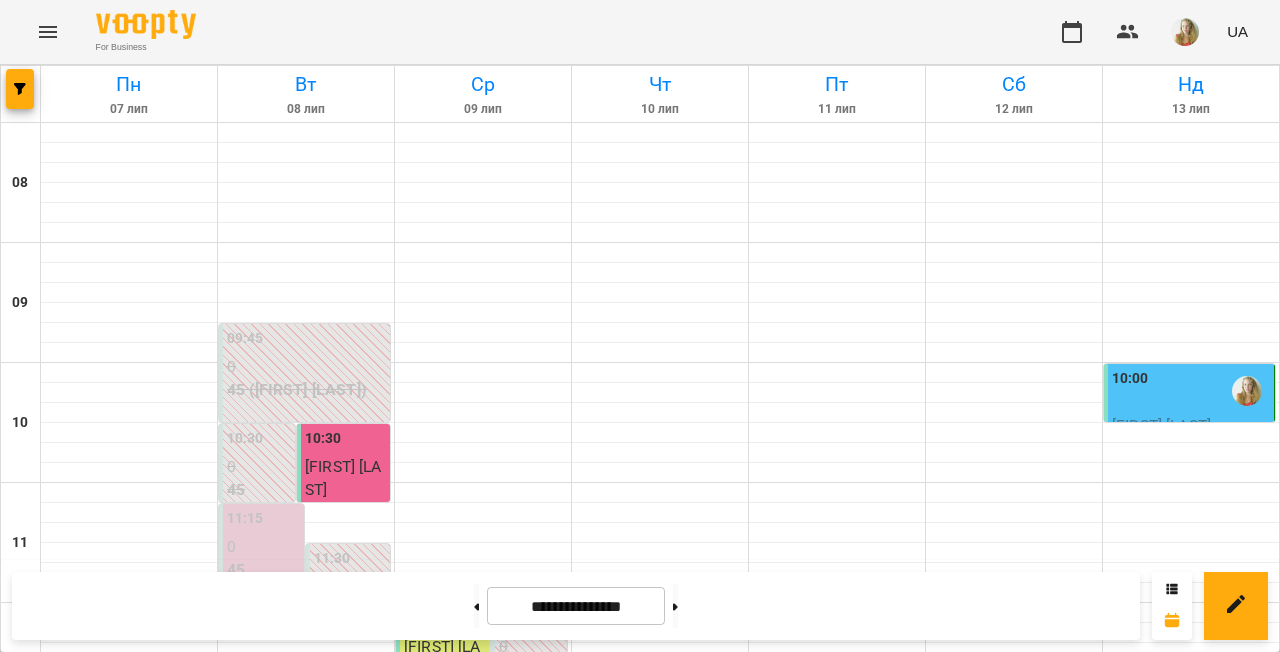 click on "10:00" at bounding box center (1191, 391) 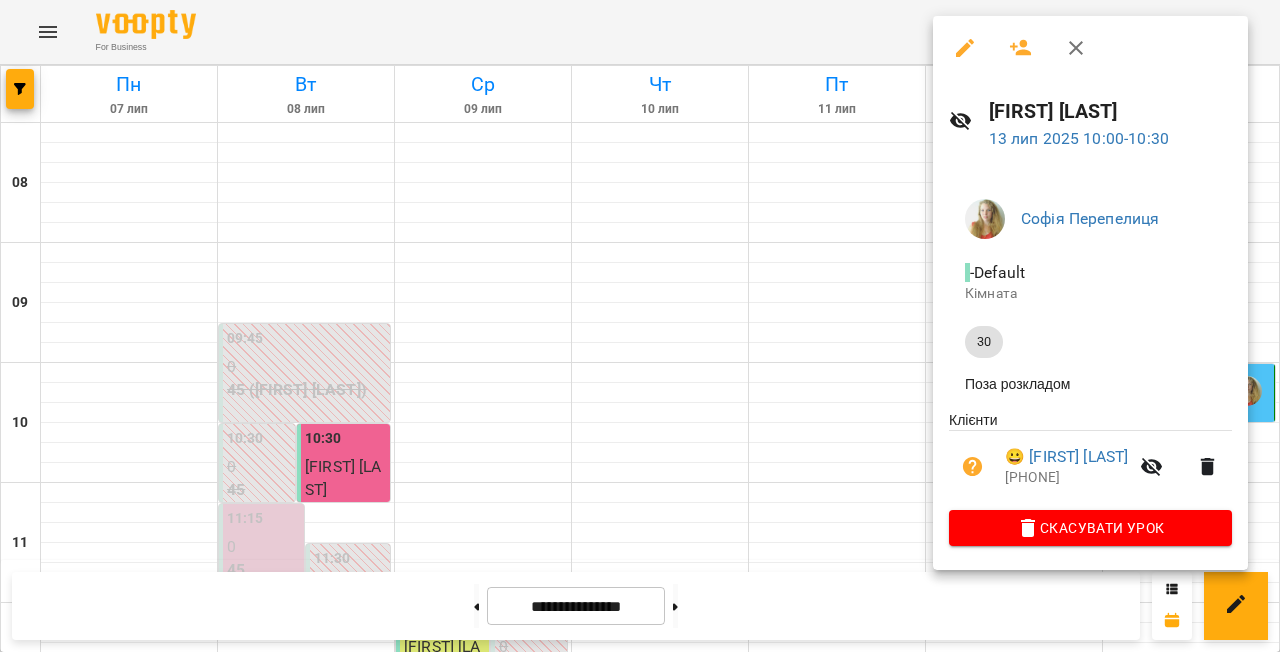 click at bounding box center [640, 326] 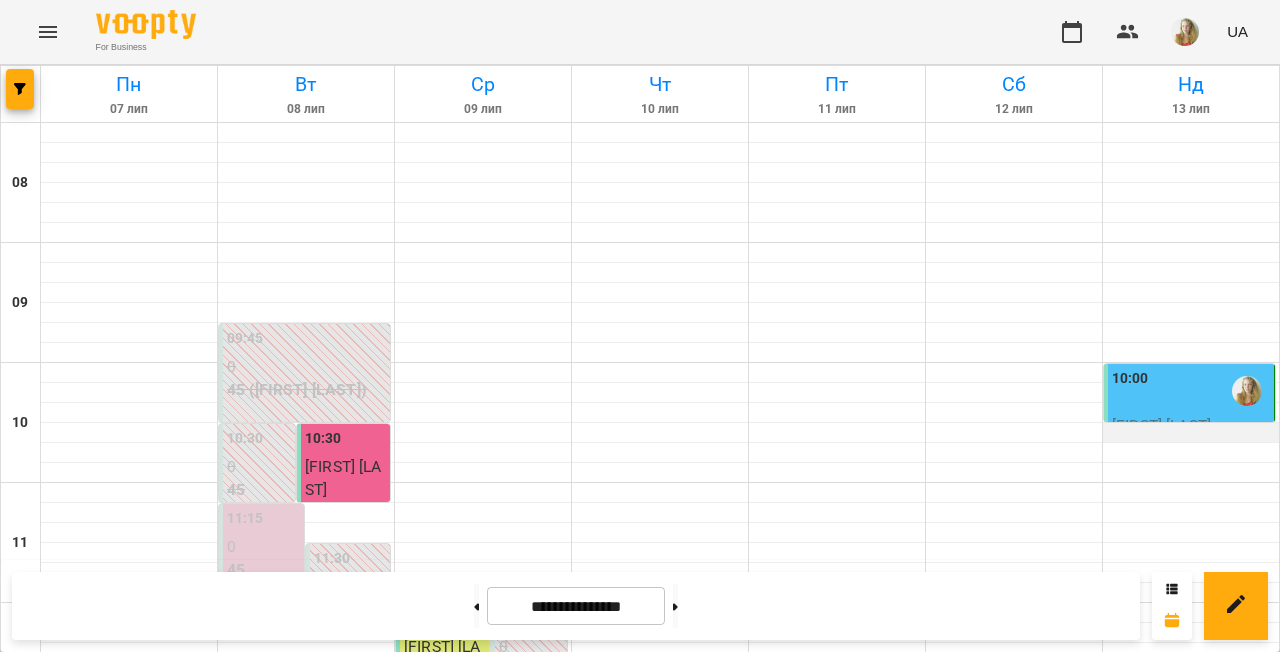 click at bounding box center (1191, 433) 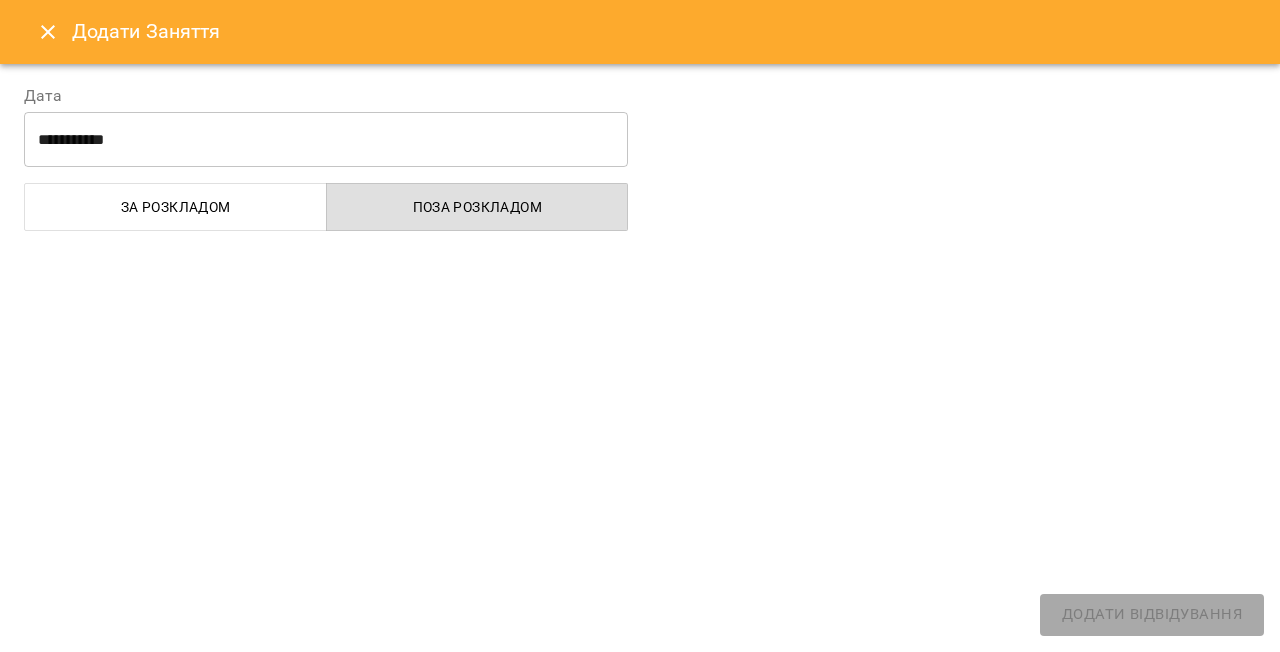 select on "**********" 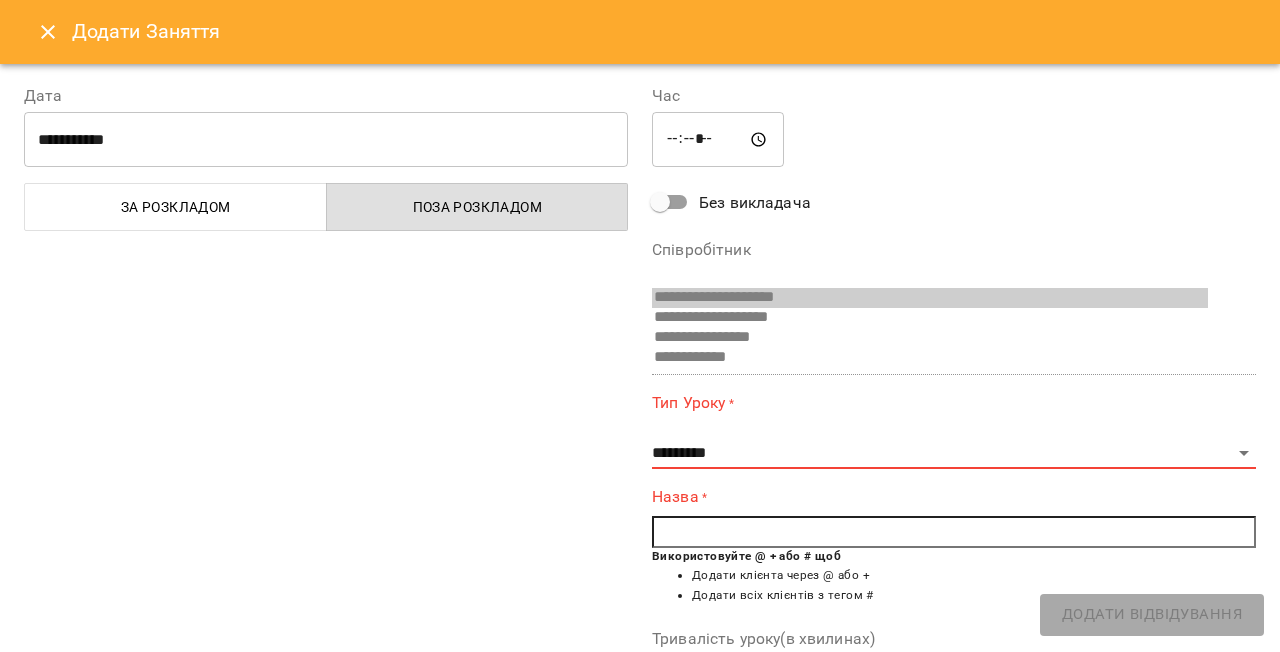 click on "Тип Уроку   *" at bounding box center [954, 402] 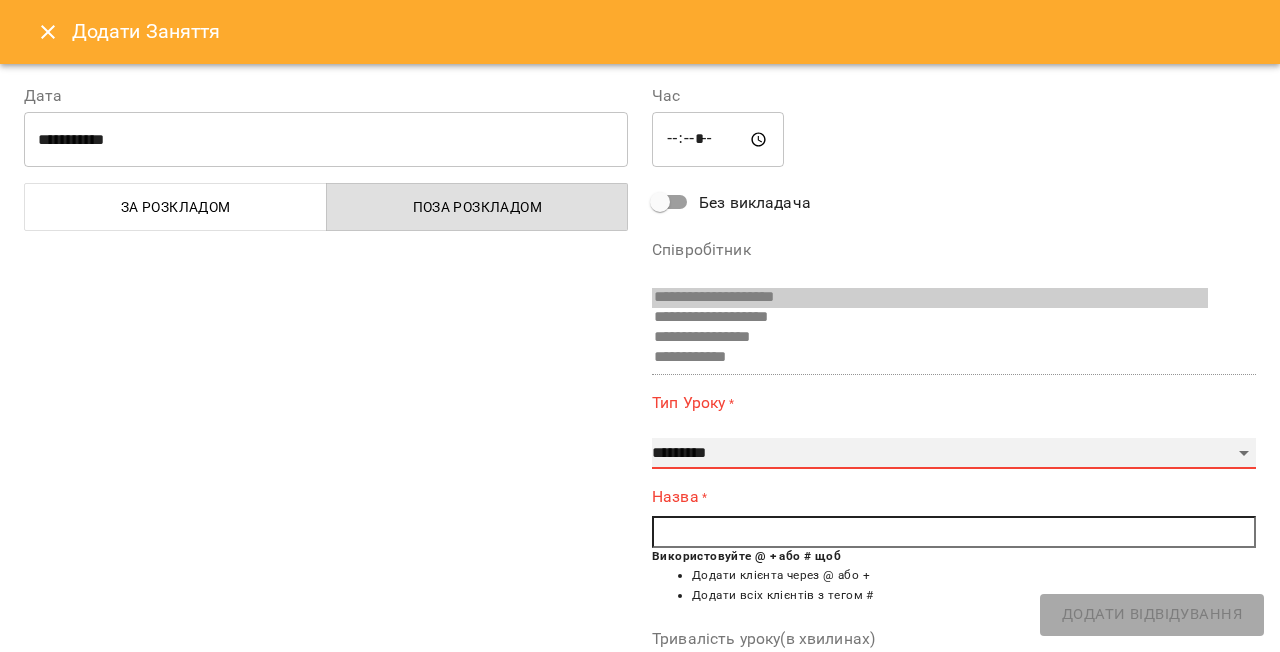 click on "**********" at bounding box center [954, 454] 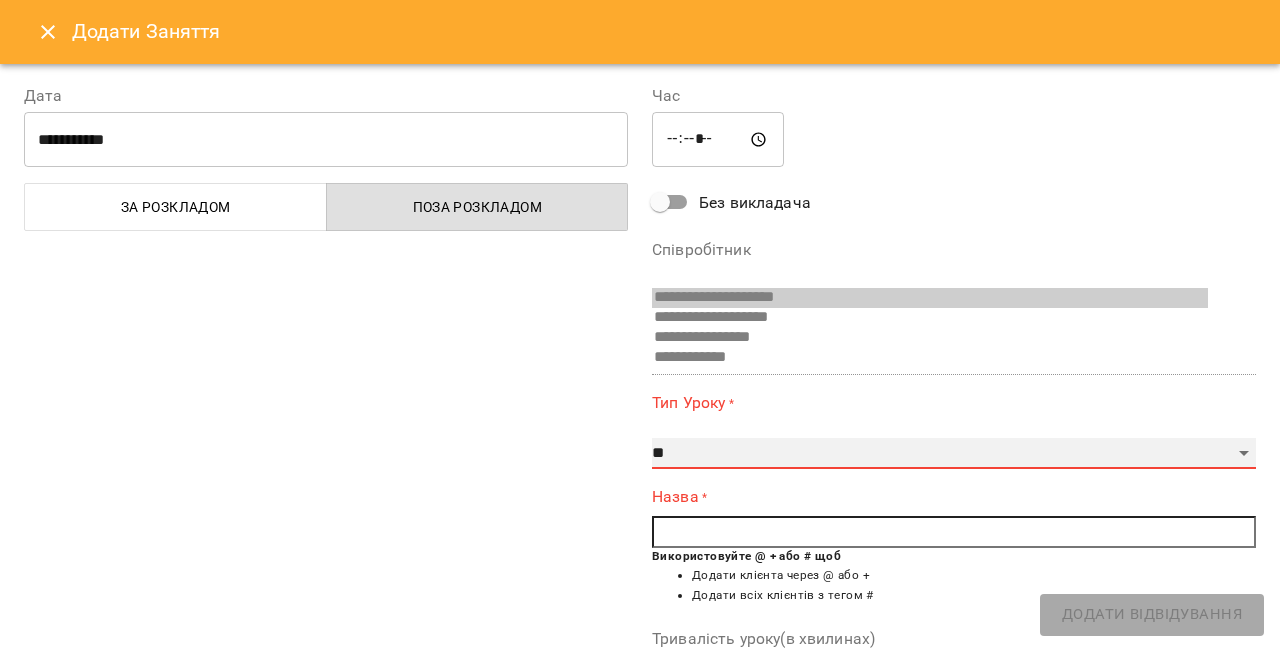click on "**********" at bounding box center [954, 454] 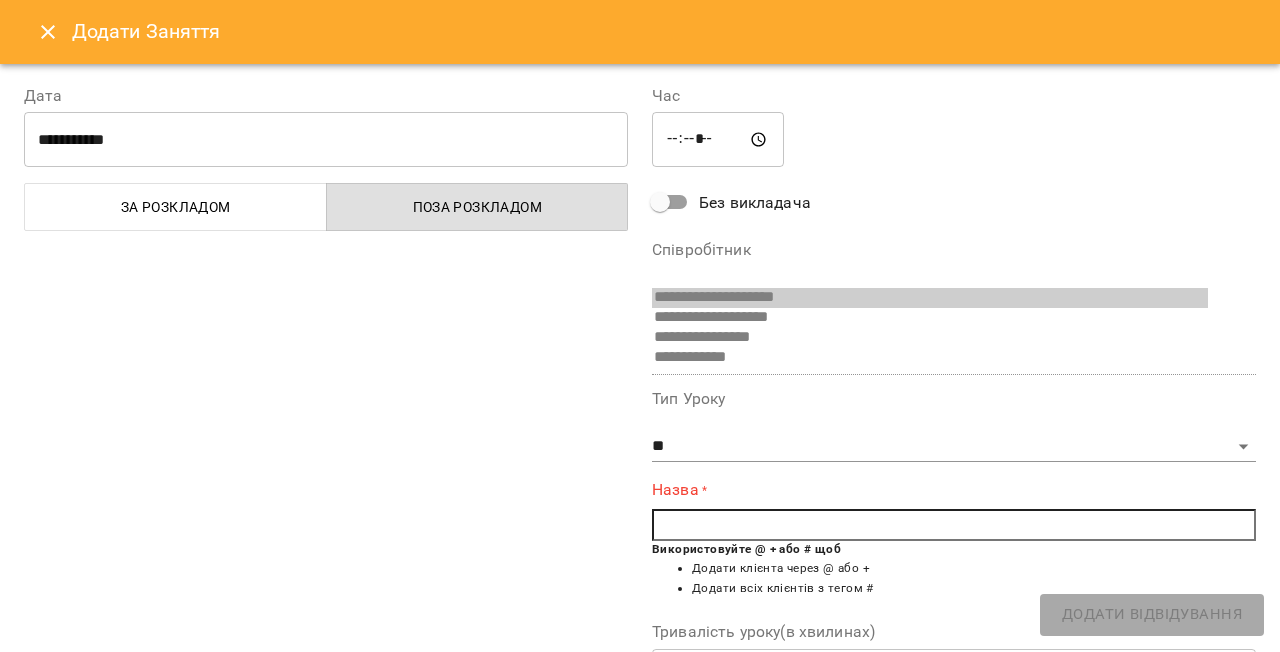 click at bounding box center [954, 525] 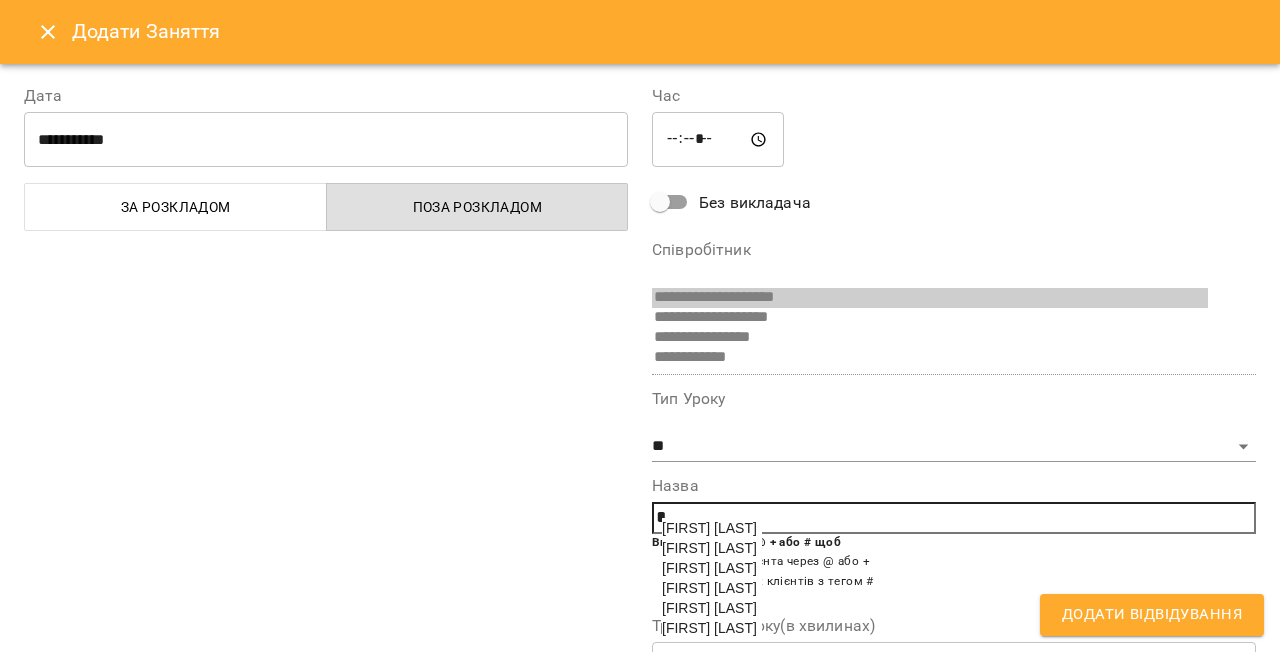 click on "[LAST] [FIRST]" at bounding box center (709, 528) 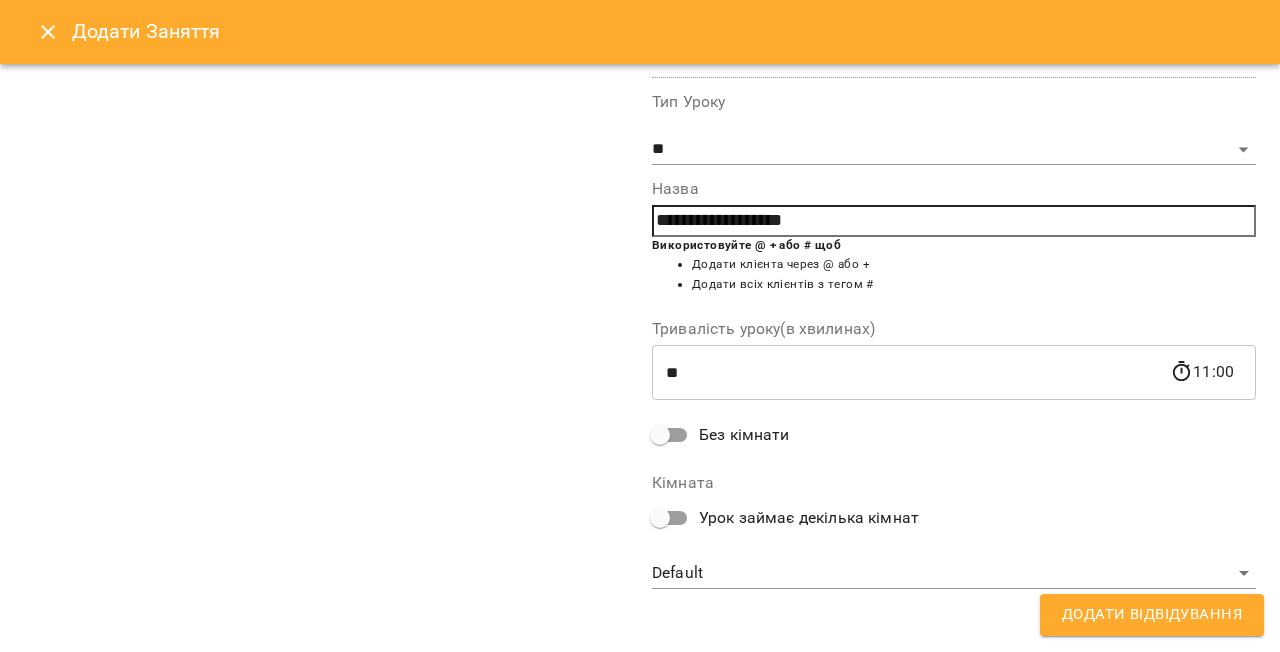 scroll, scrollTop: 302, scrollLeft: 0, axis: vertical 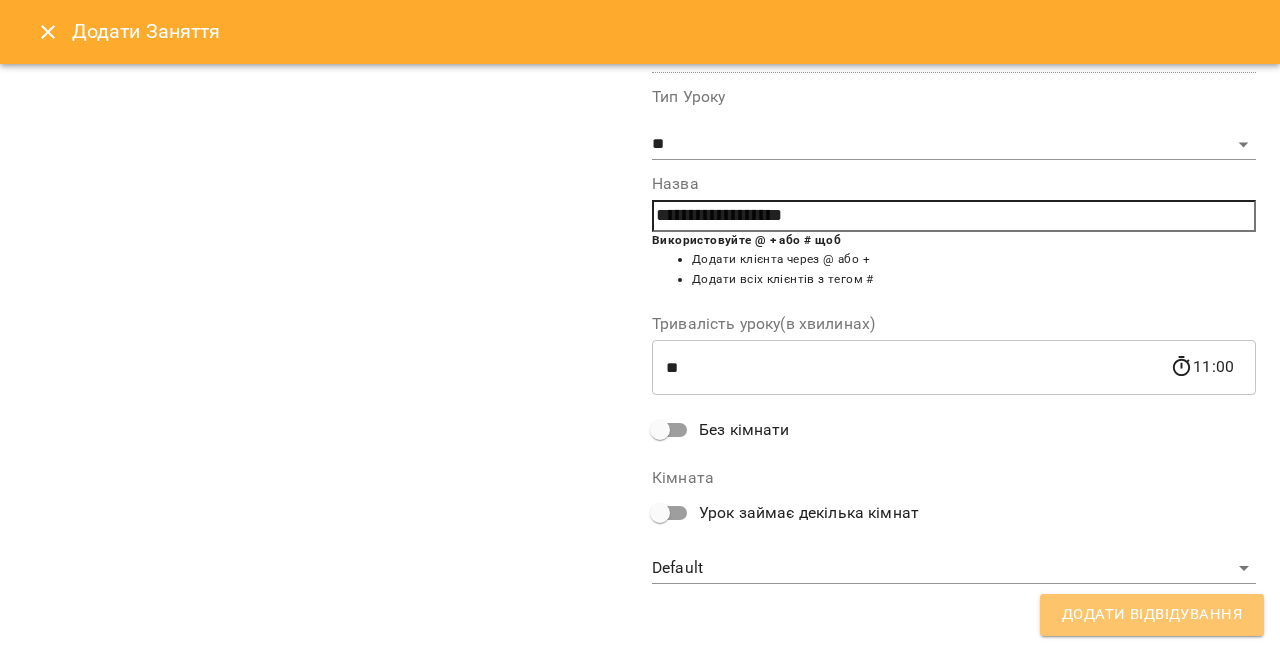 click on "Додати Відвідування" at bounding box center [1152, 615] 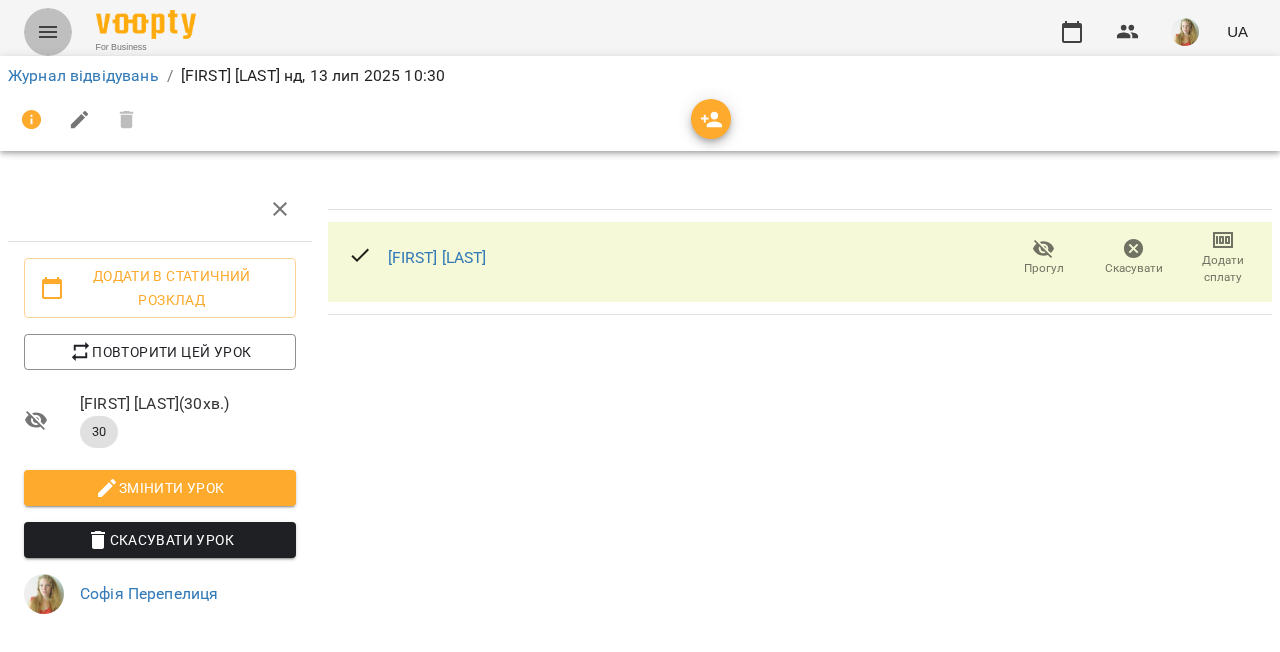 click 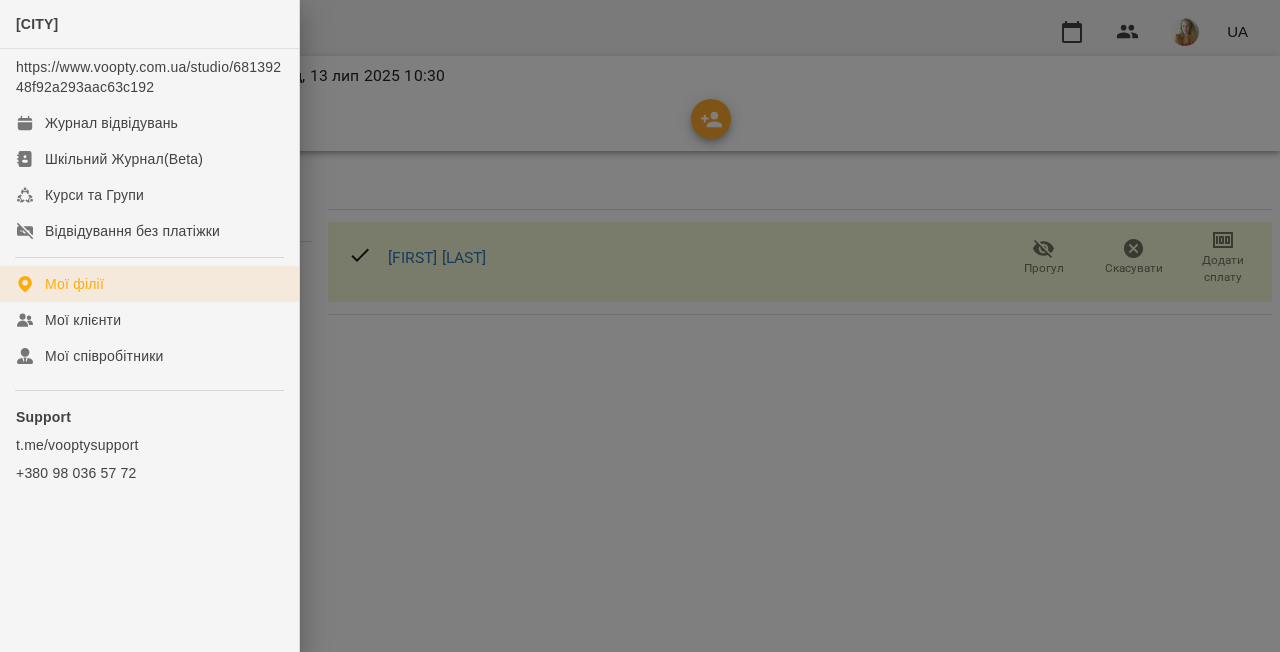 click on "Мої філії" at bounding box center (74, 284) 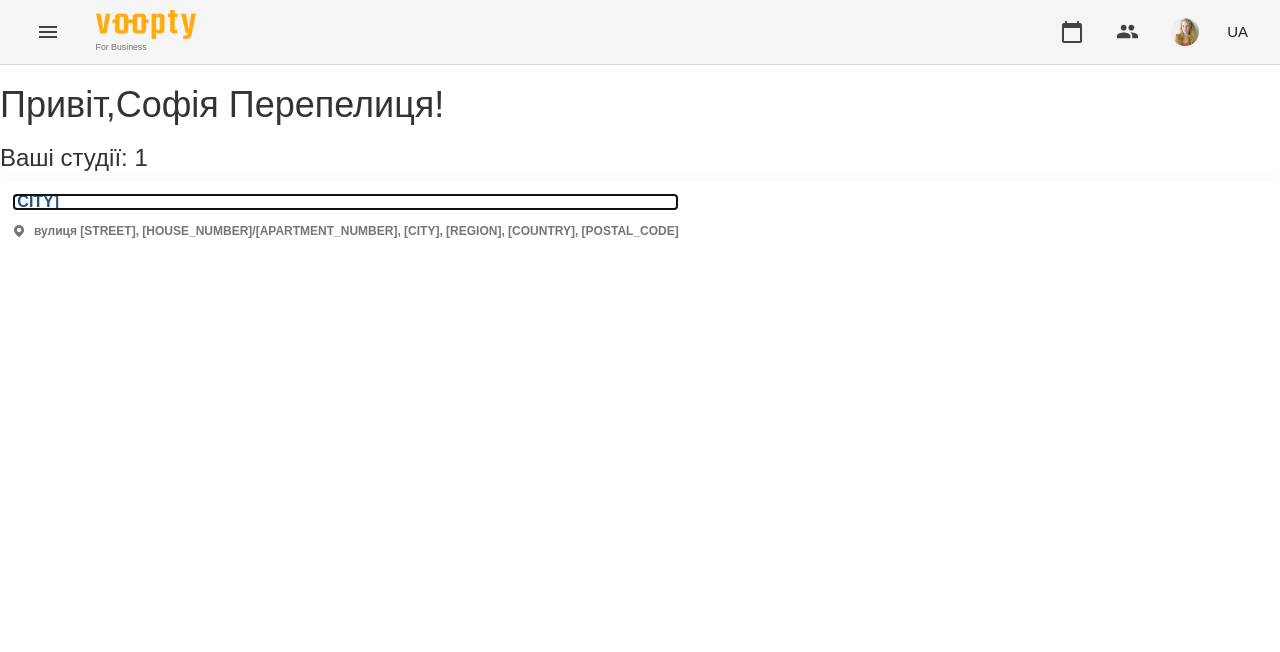 click on "[CITY]" at bounding box center [345, 202] 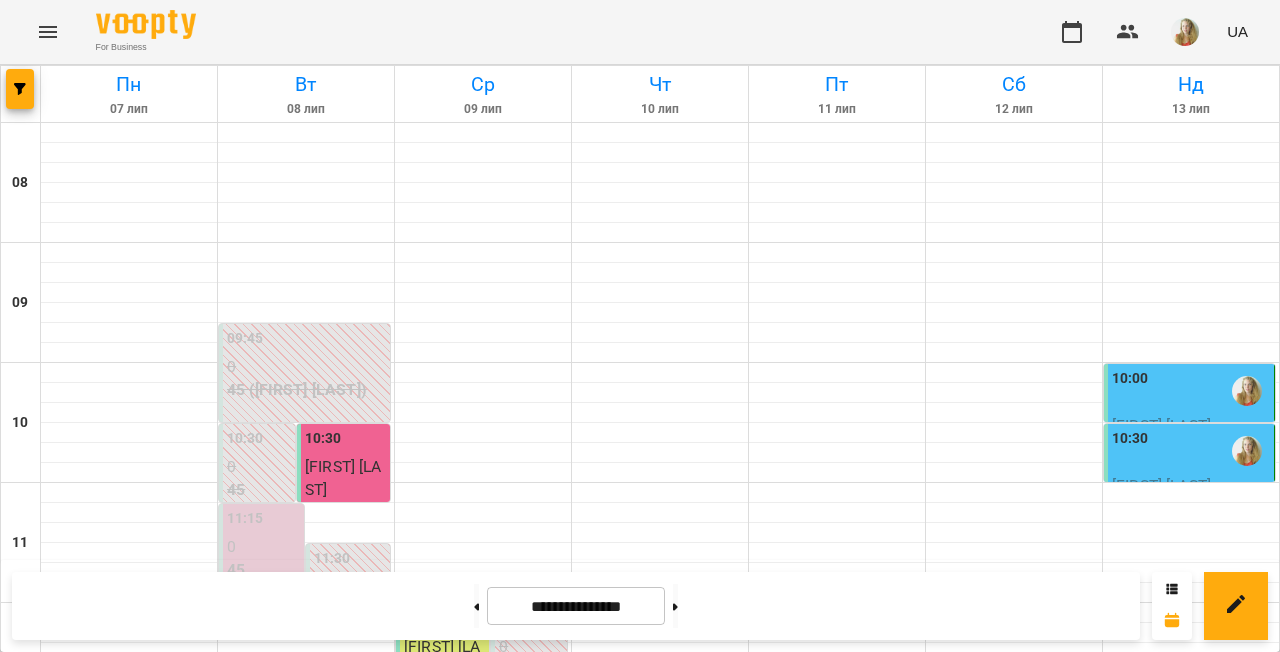 scroll, scrollTop: 285, scrollLeft: 0, axis: vertical 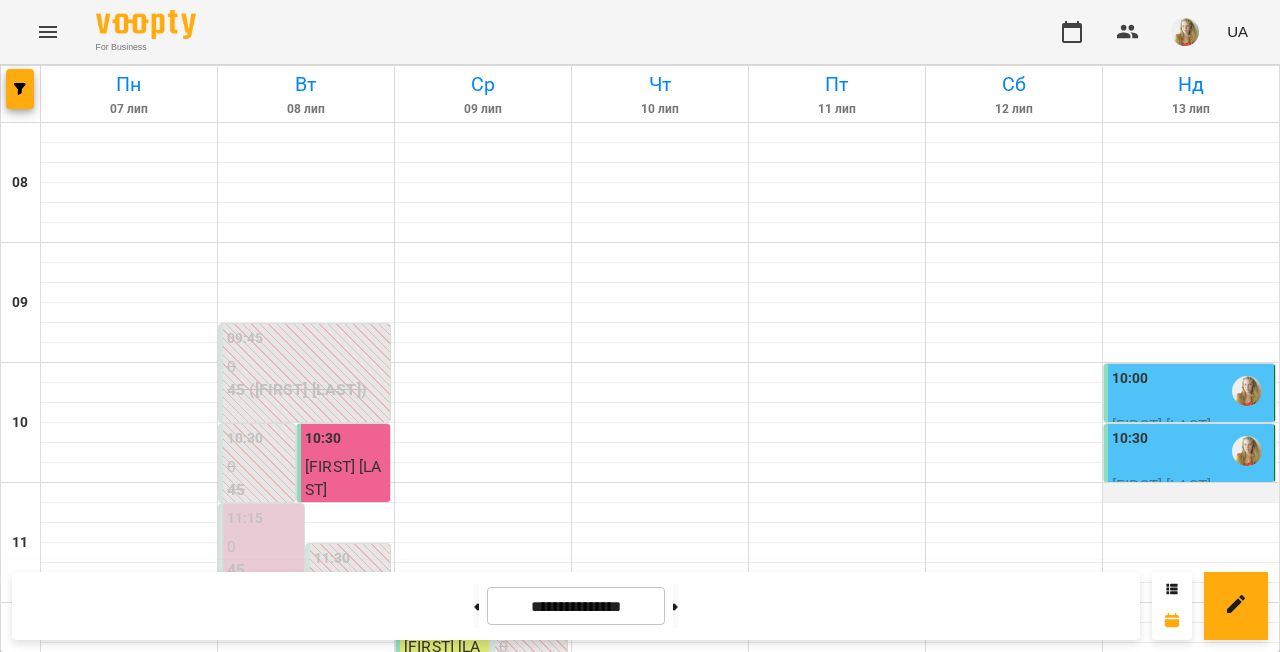 click at bounding box center [1191, 493] 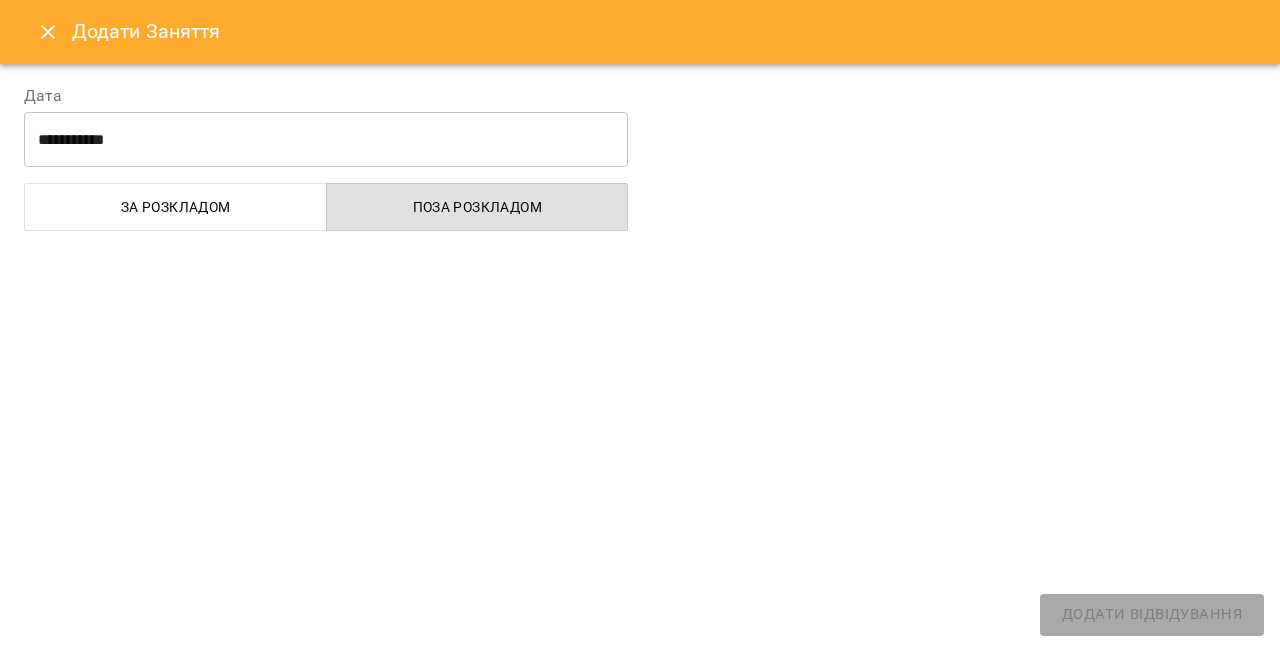 select on "**********" 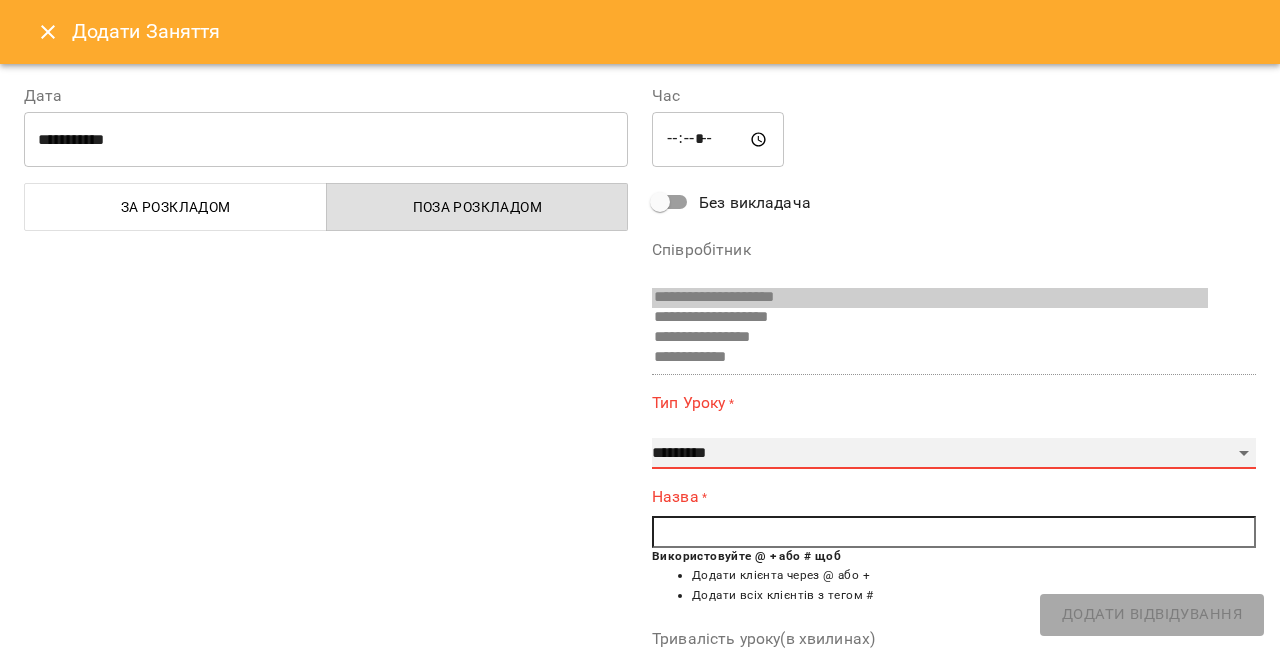click on "**********" at bounding box center [954, 454] 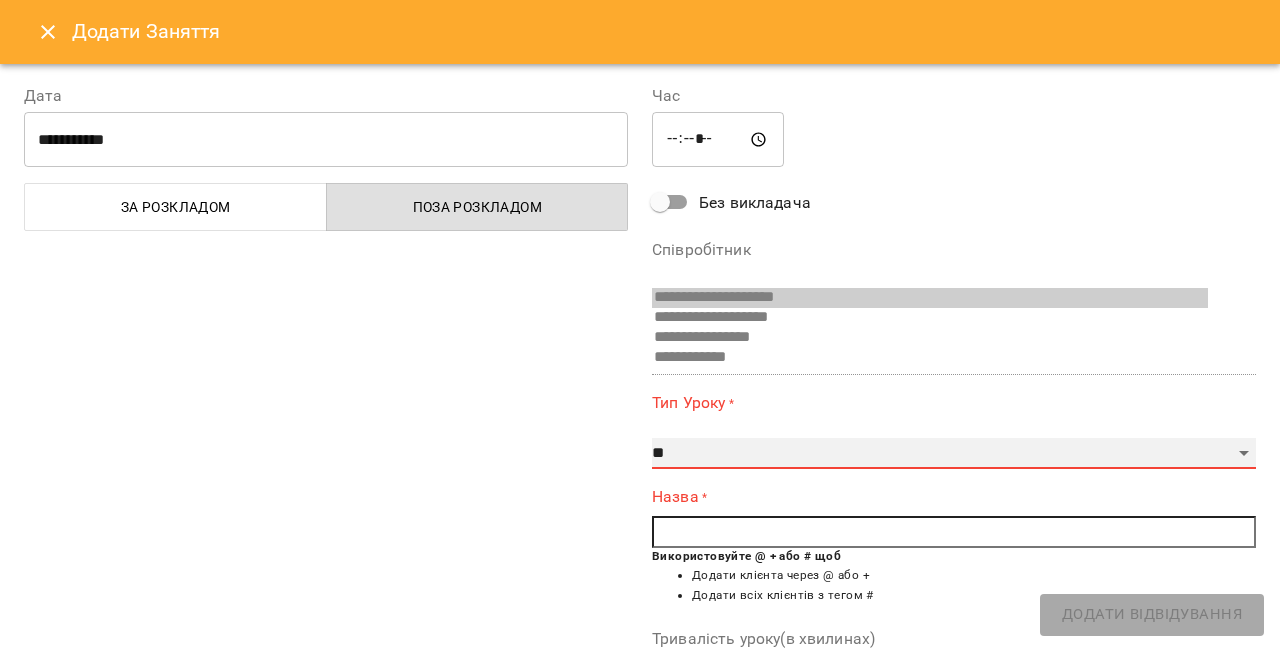click on "**********" at bounding box center [954, 454] 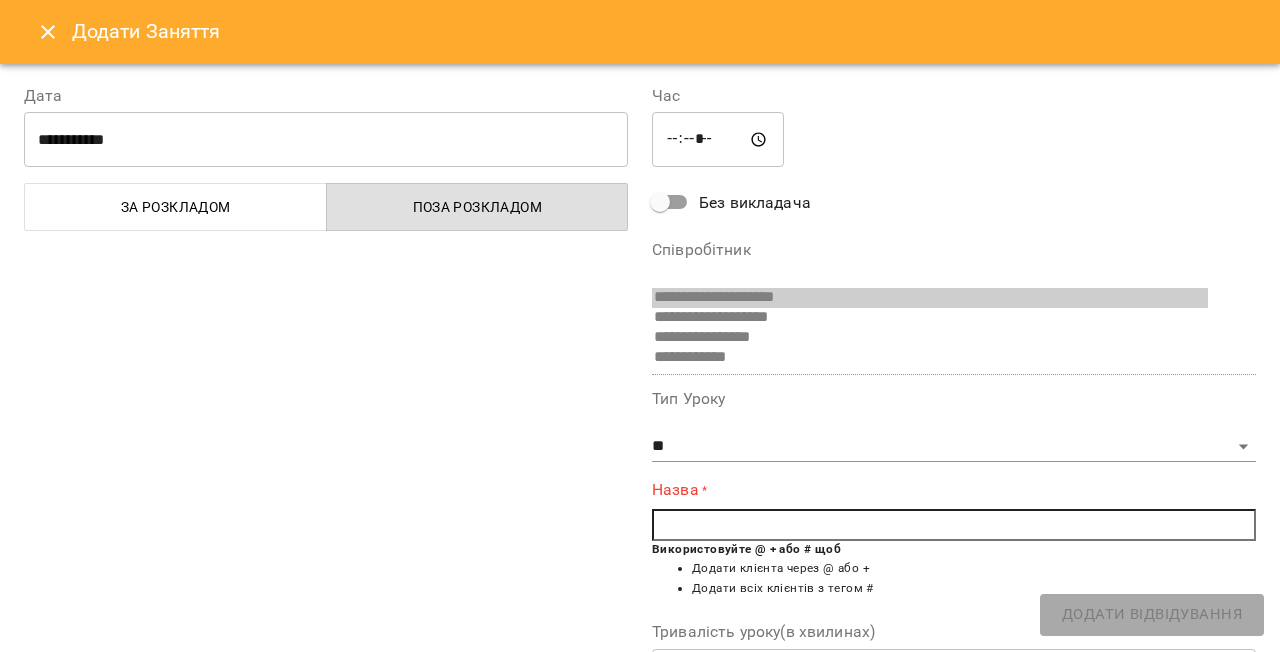 click at bounding box center (954, 525) 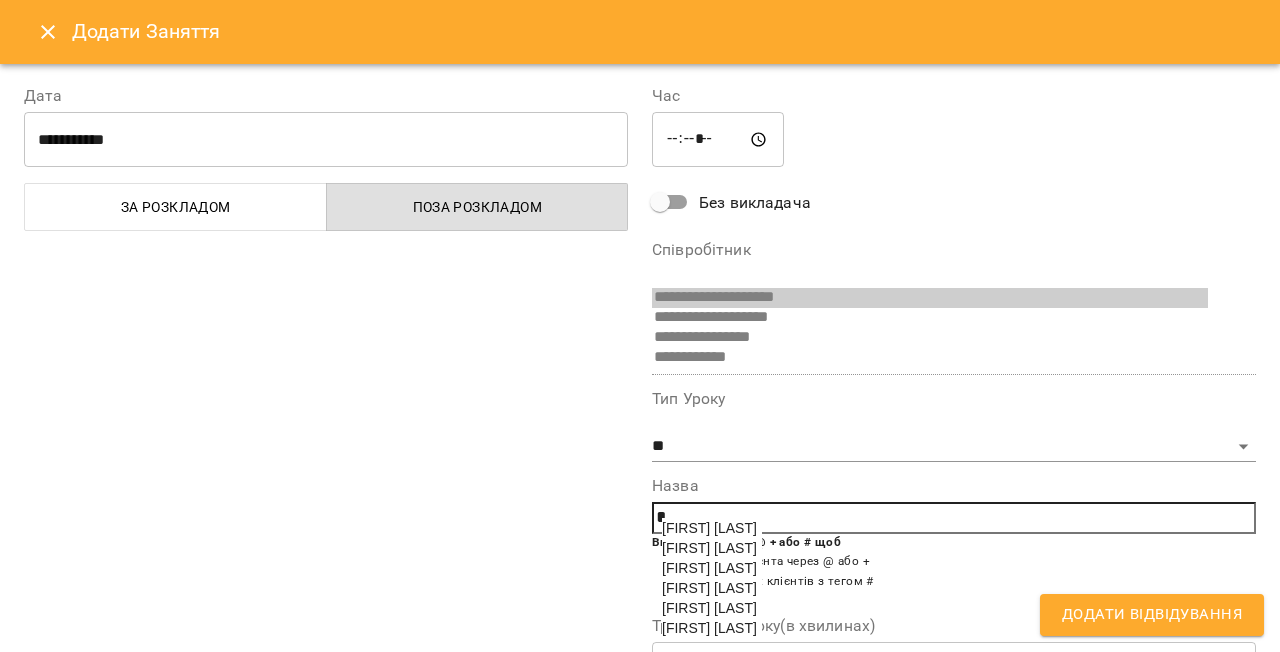 type on "*" 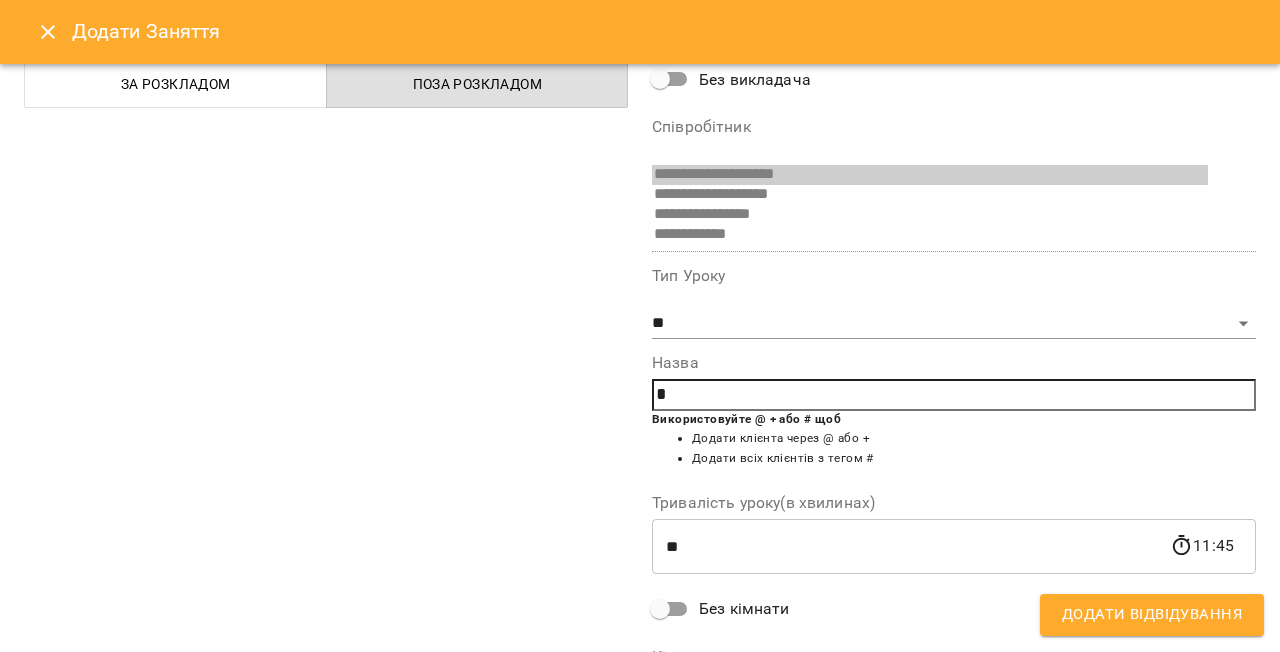 scroll, scrollTop: 125, scrollLeft: 0, axis: vertical 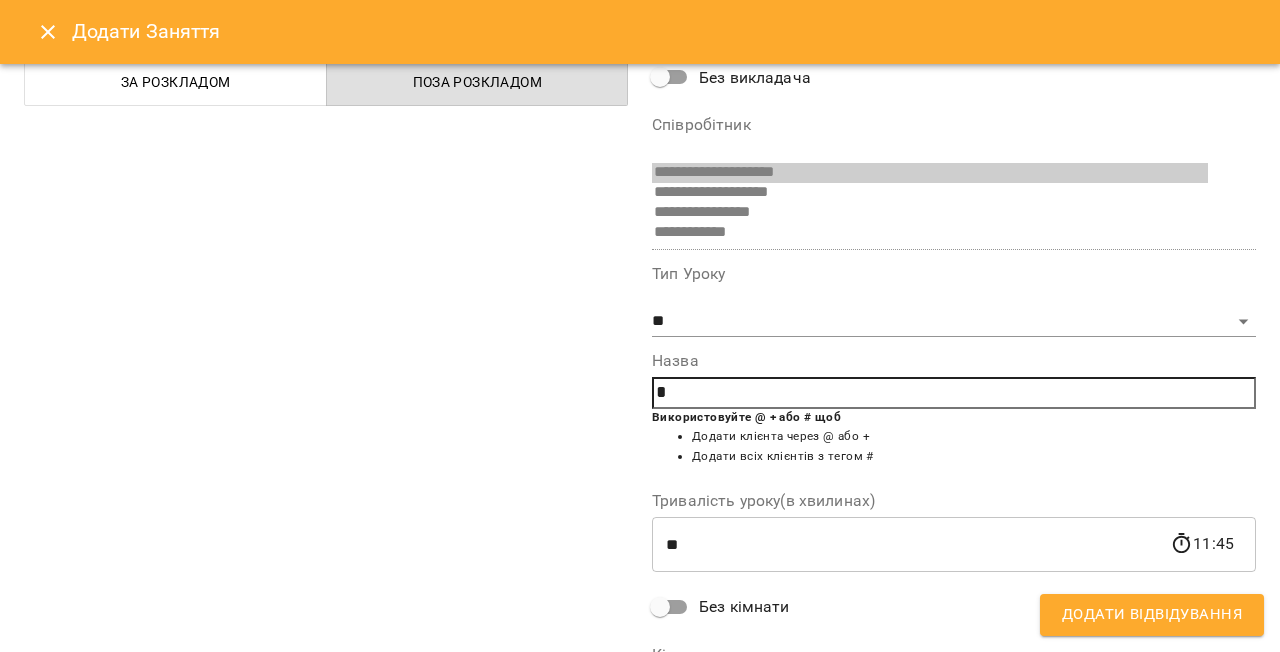 click on "*" at bounding box center (954, 393) 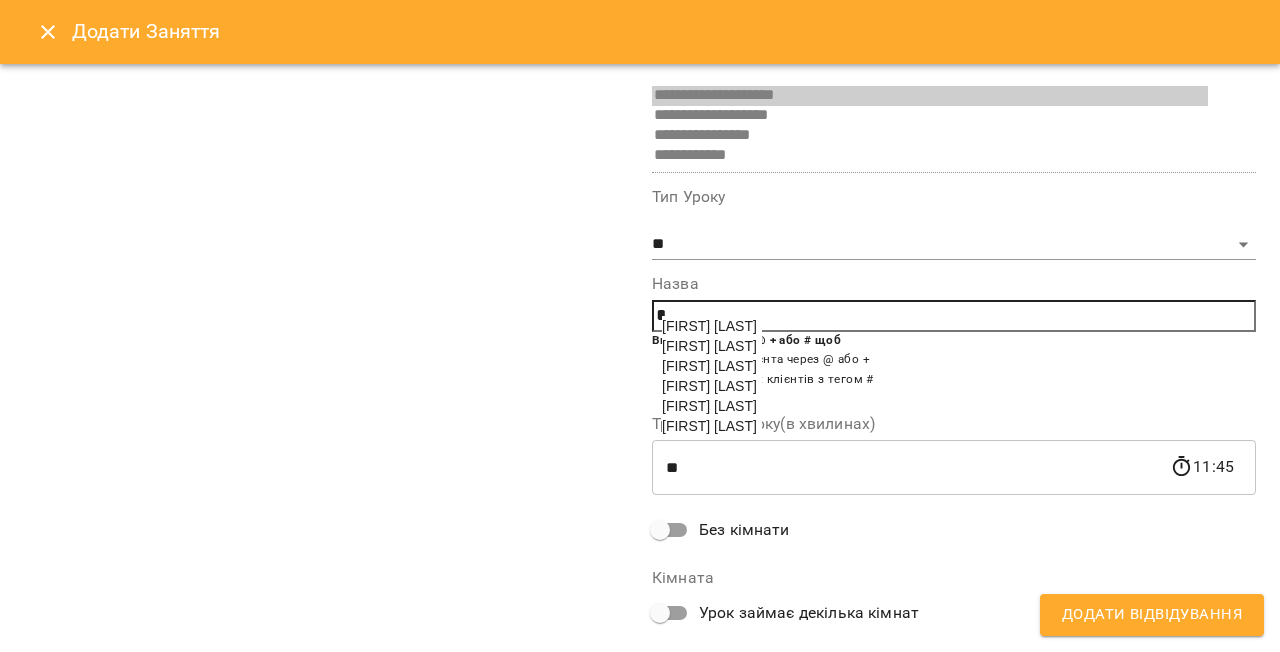 scroll, scrollTop: 302, scrollLeft: 0, axis: vertical 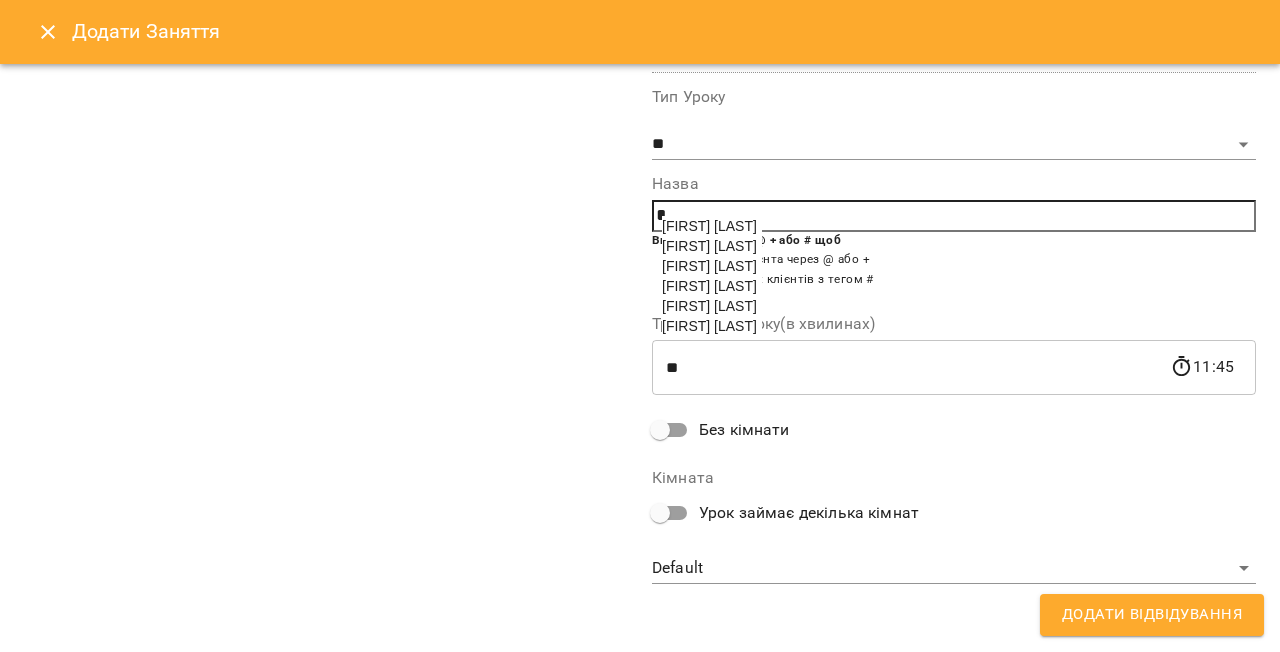 click on "**********" at bounding box center [326, 185] 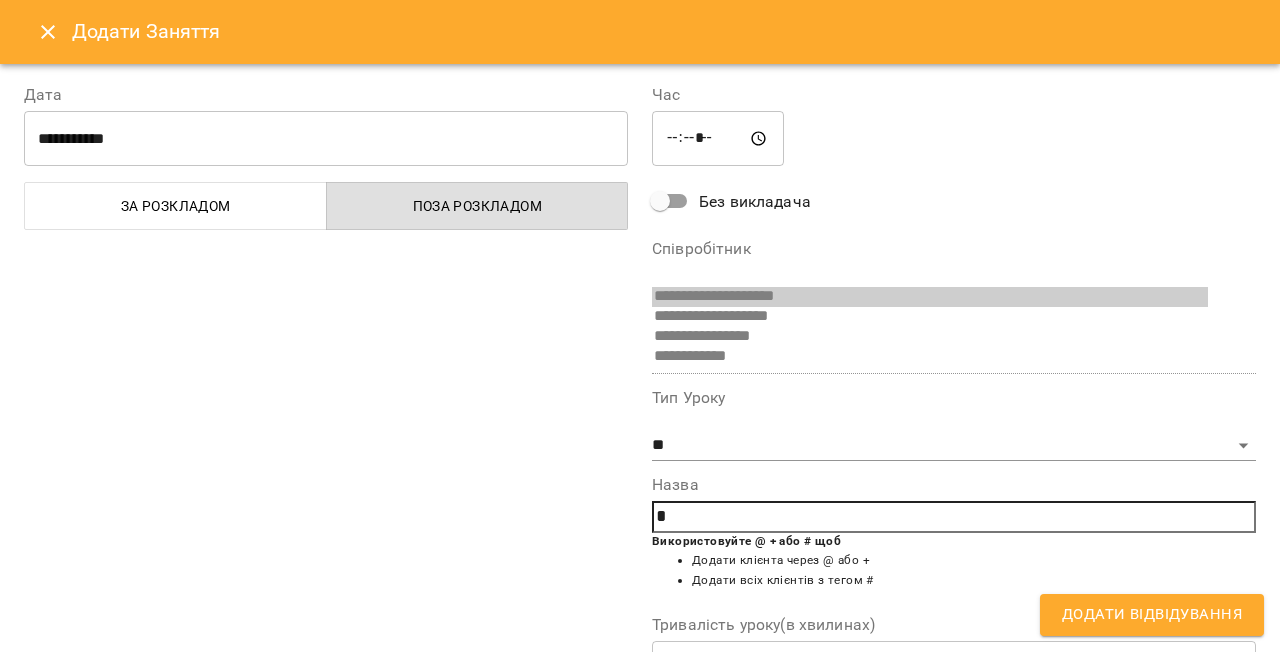 scroll, scrollTop: 0, scrollLeft: 0, axis: both 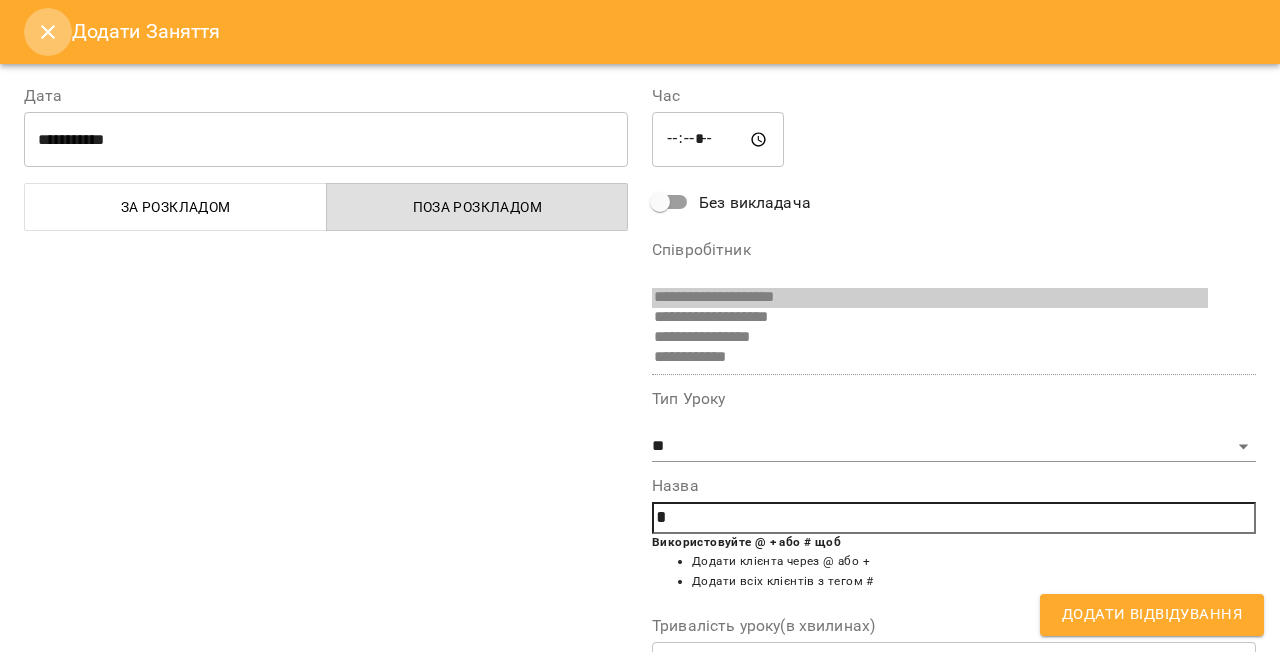 click 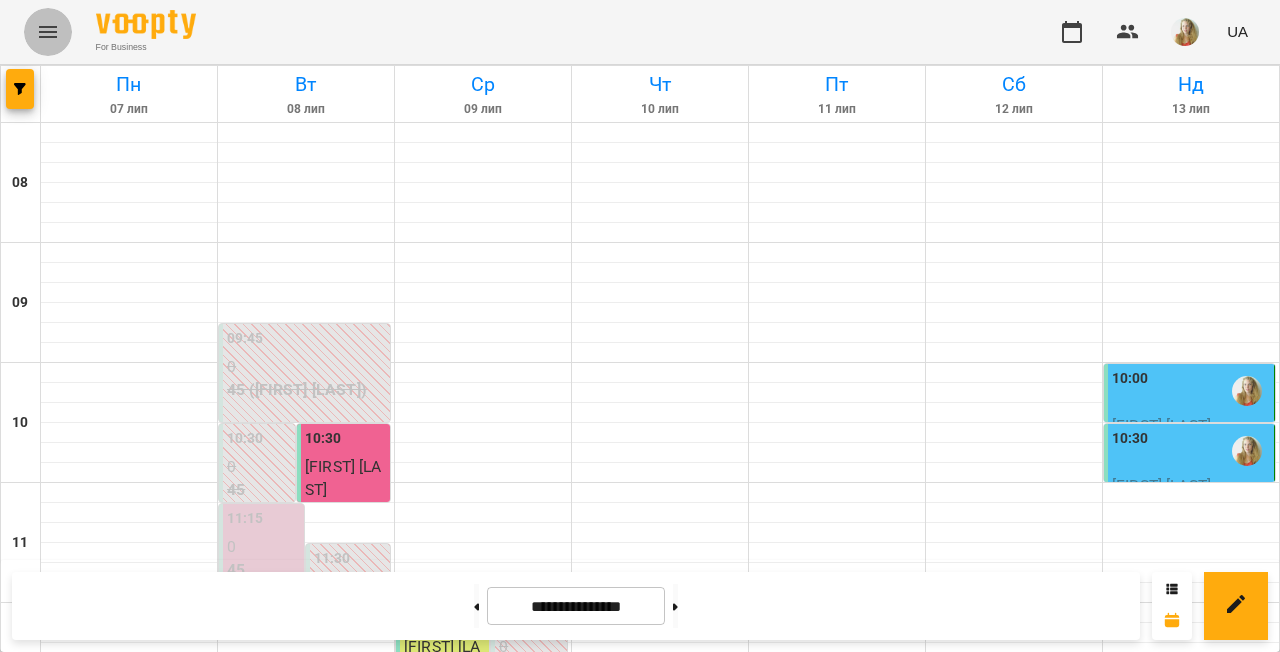 click 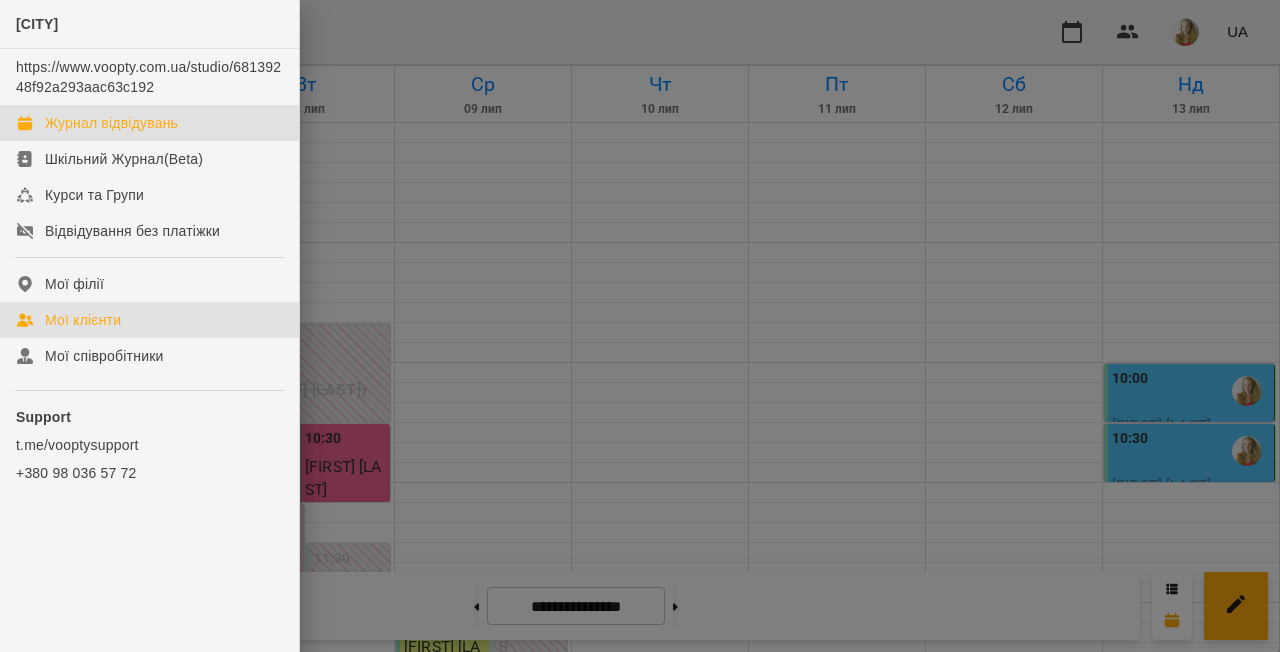 click on "Мої клієнти" at bounding box center [83, 320] 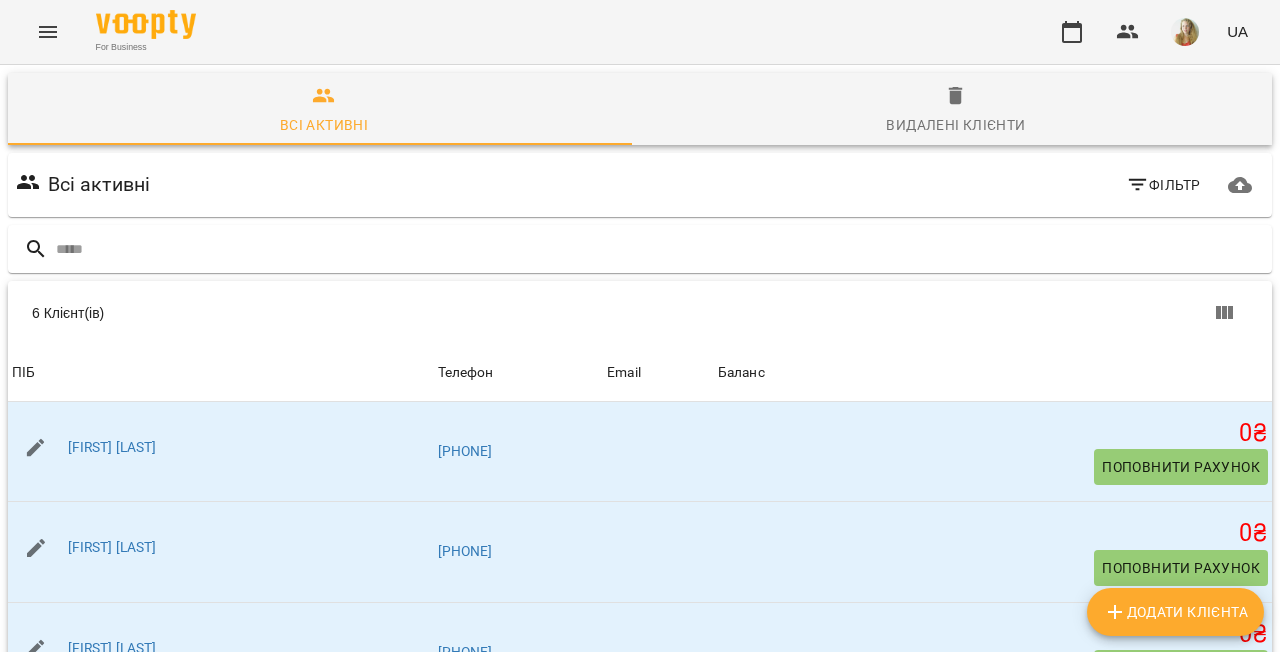 scroll, scrollTop: 100, scrollLeft: 0, axis: vertical 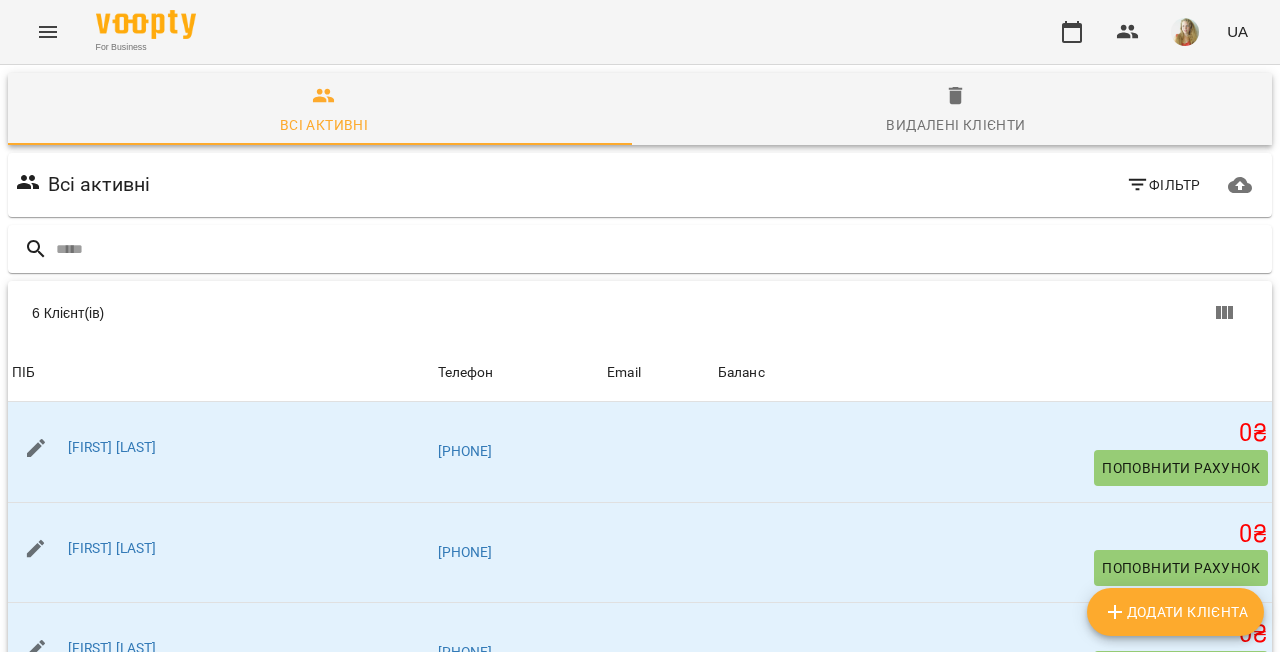 click at bounding box center [1198, 870] 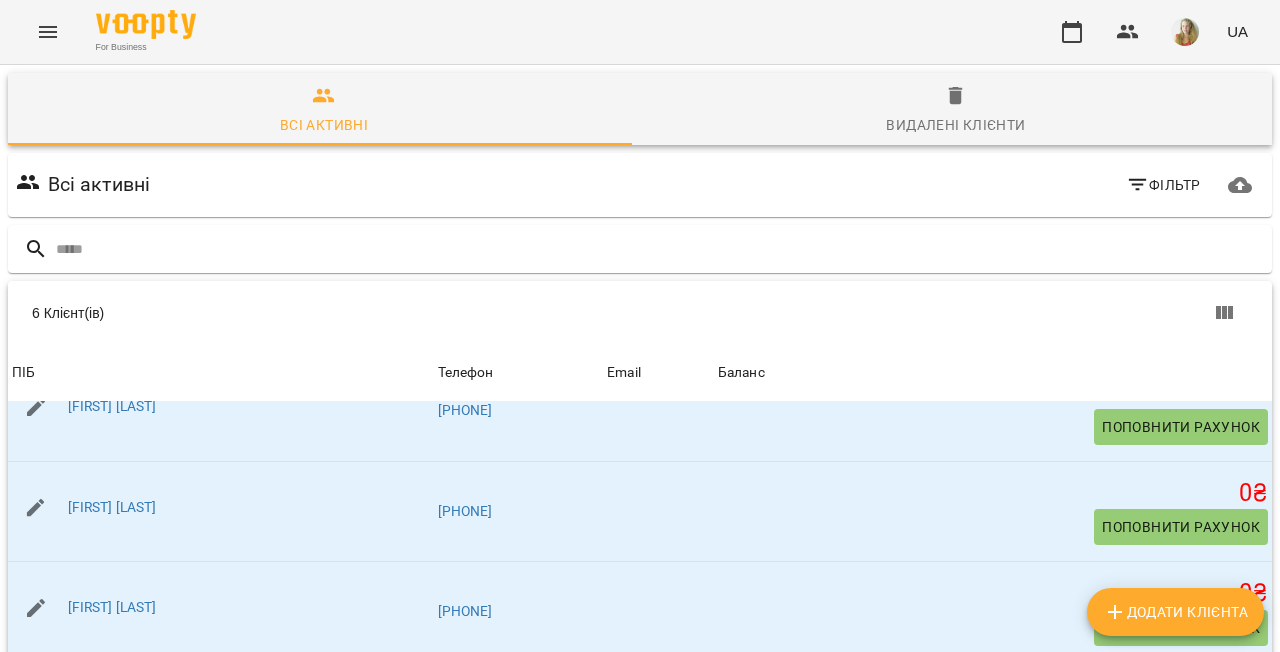 scroll, scrollTop: 161, scrollLeft: 0, axis: vertical 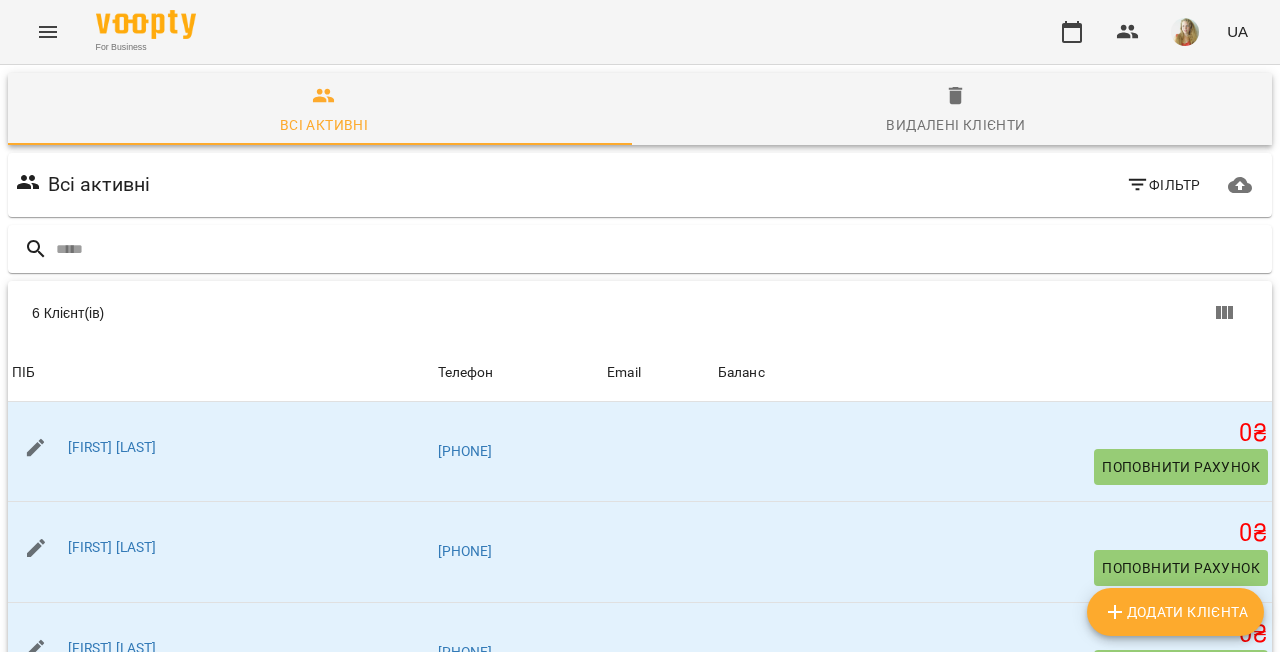 click on "Додати клієнта" at bounding box center [1175, 612] 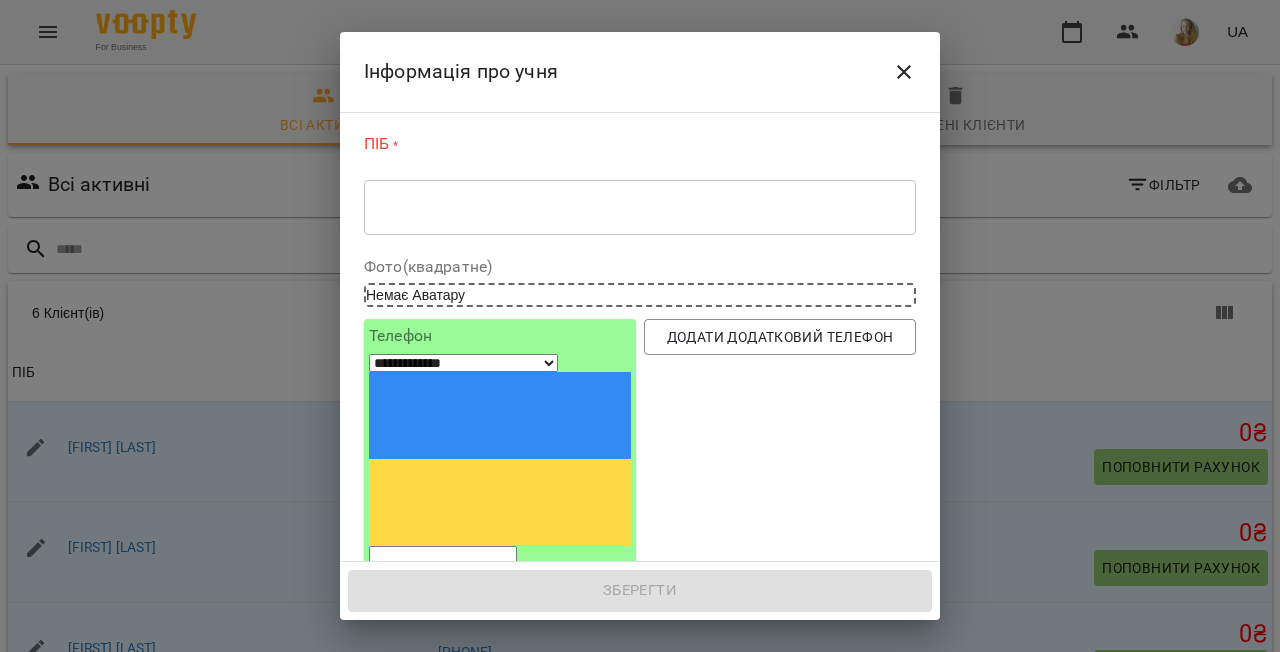 click on "* ​" at bounding box center (640, 207) 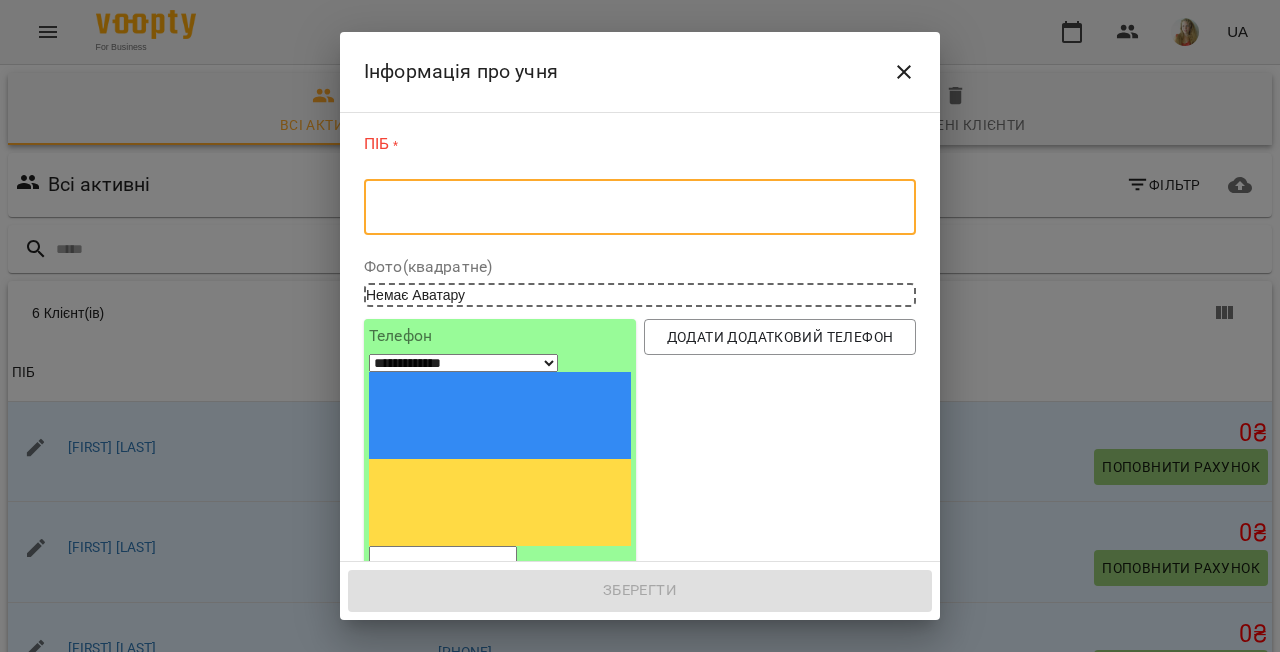 paste on "**********" 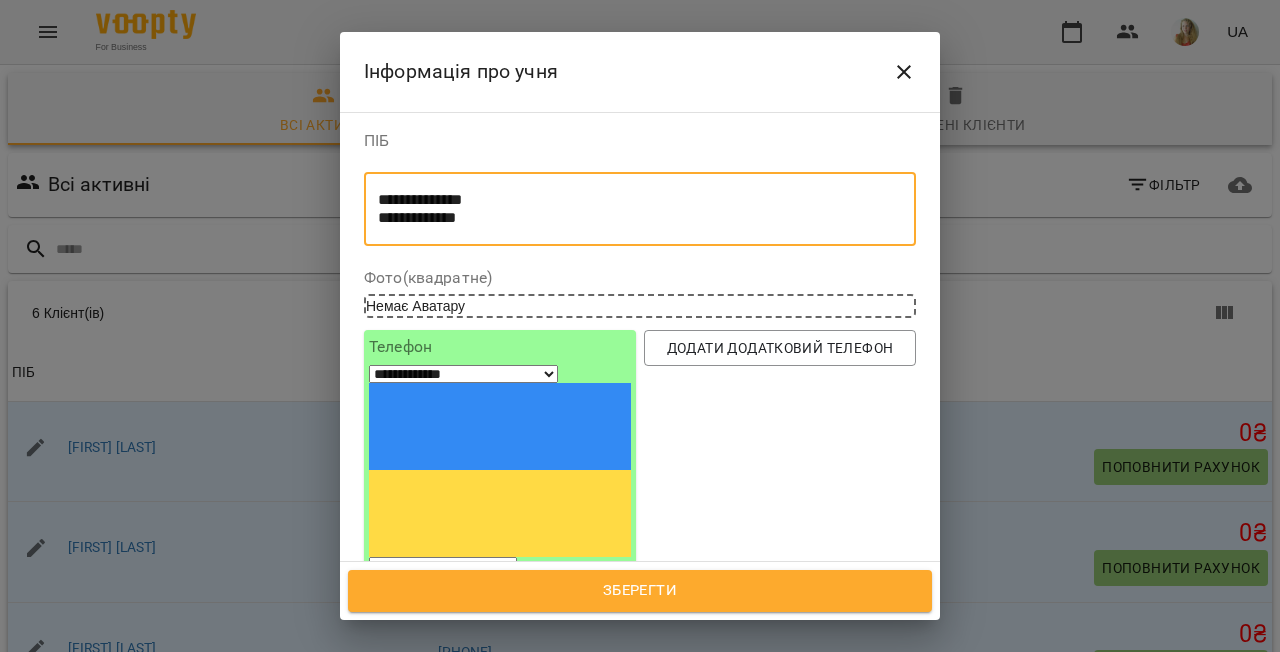 drag, startPoint x: 495, startPoint y: 220, endPoint x: 372, endPoint y: 214, distance: 123.146255 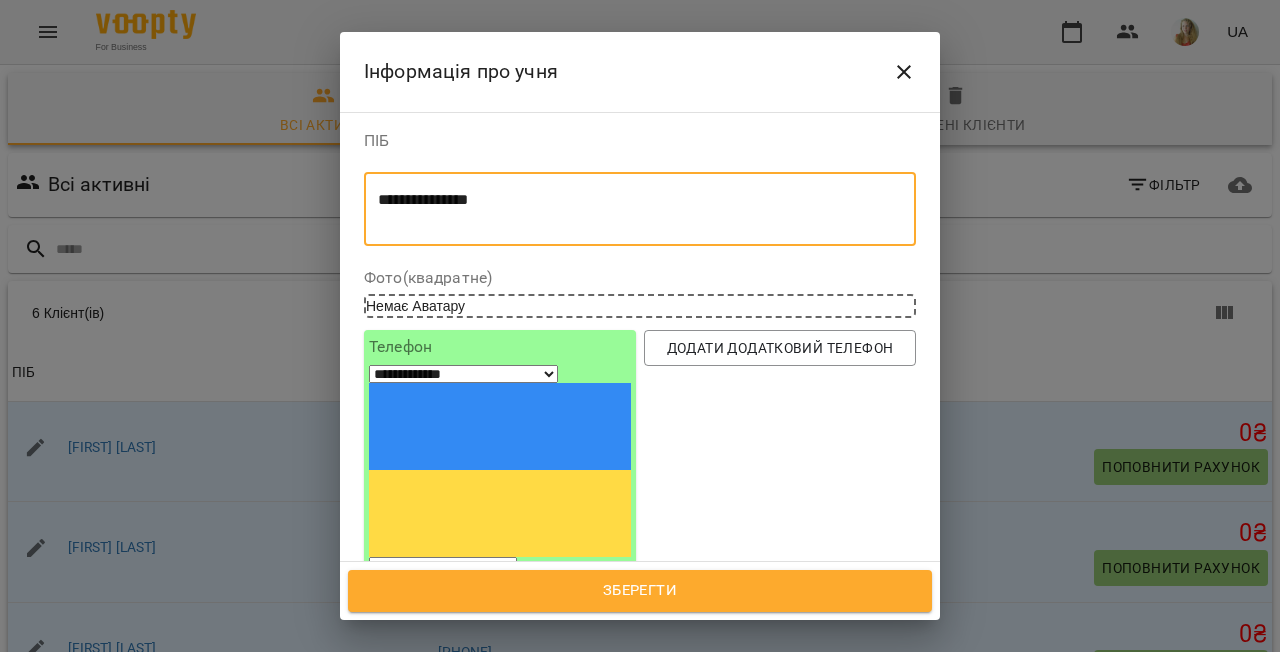type on "**********" 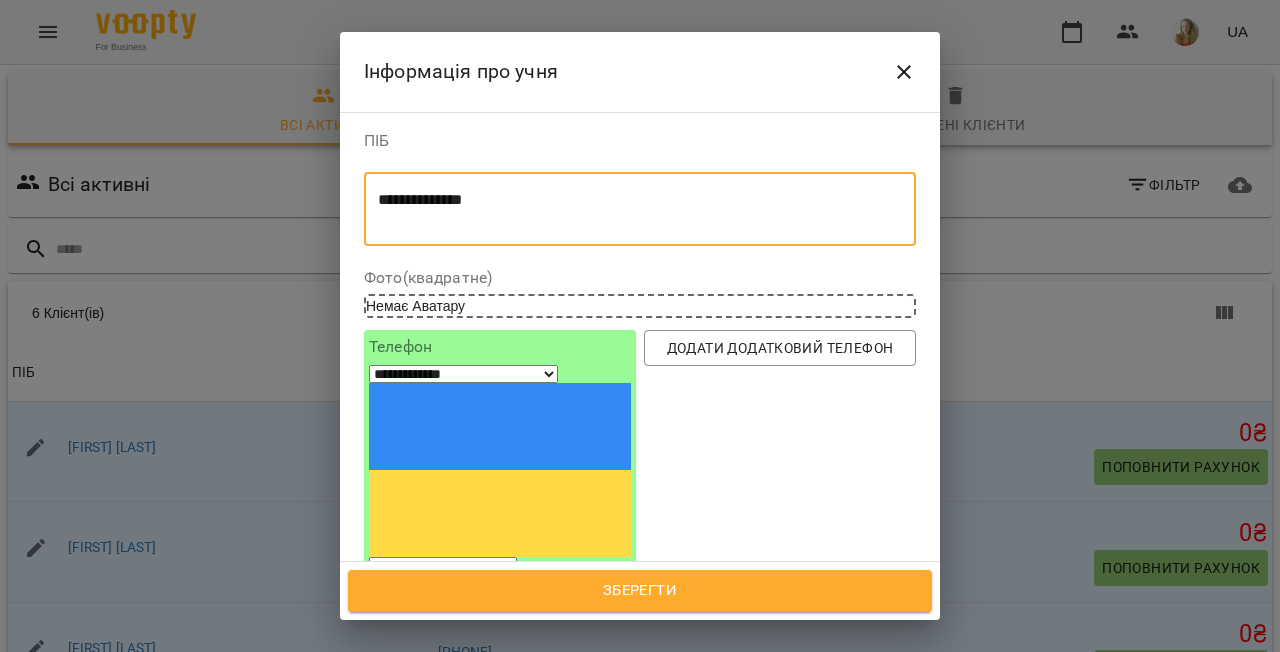 click on "**********" at bounding box center [500, 461] 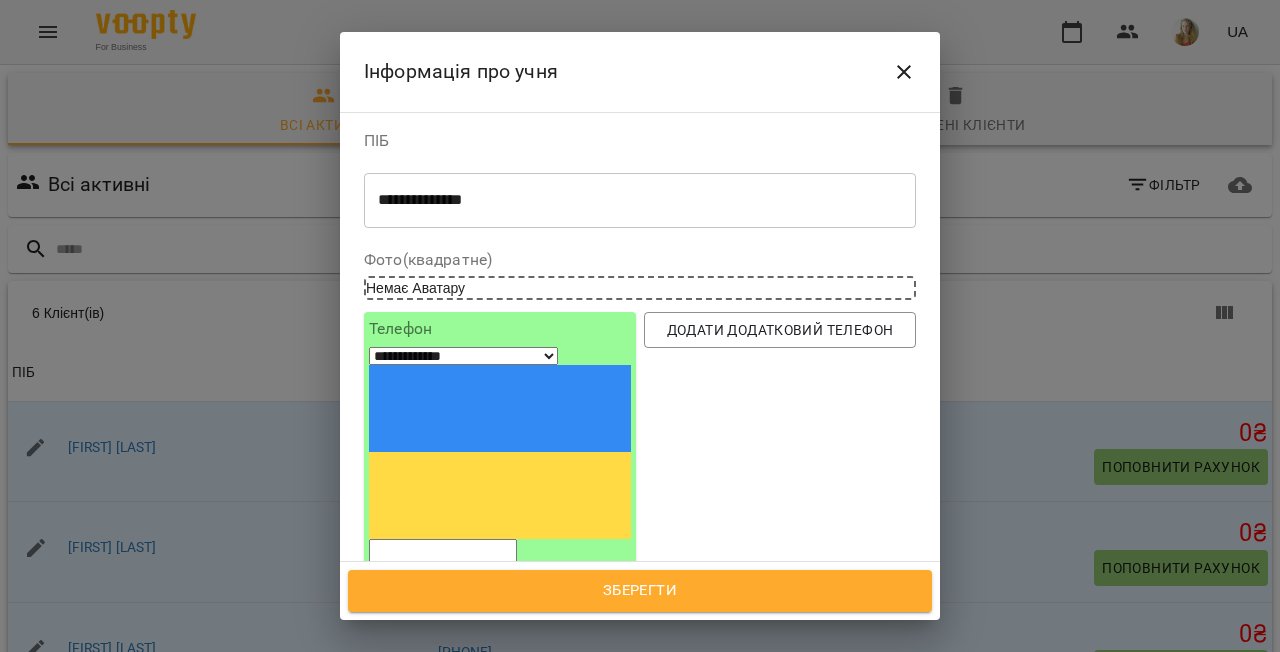 paste on "**********" 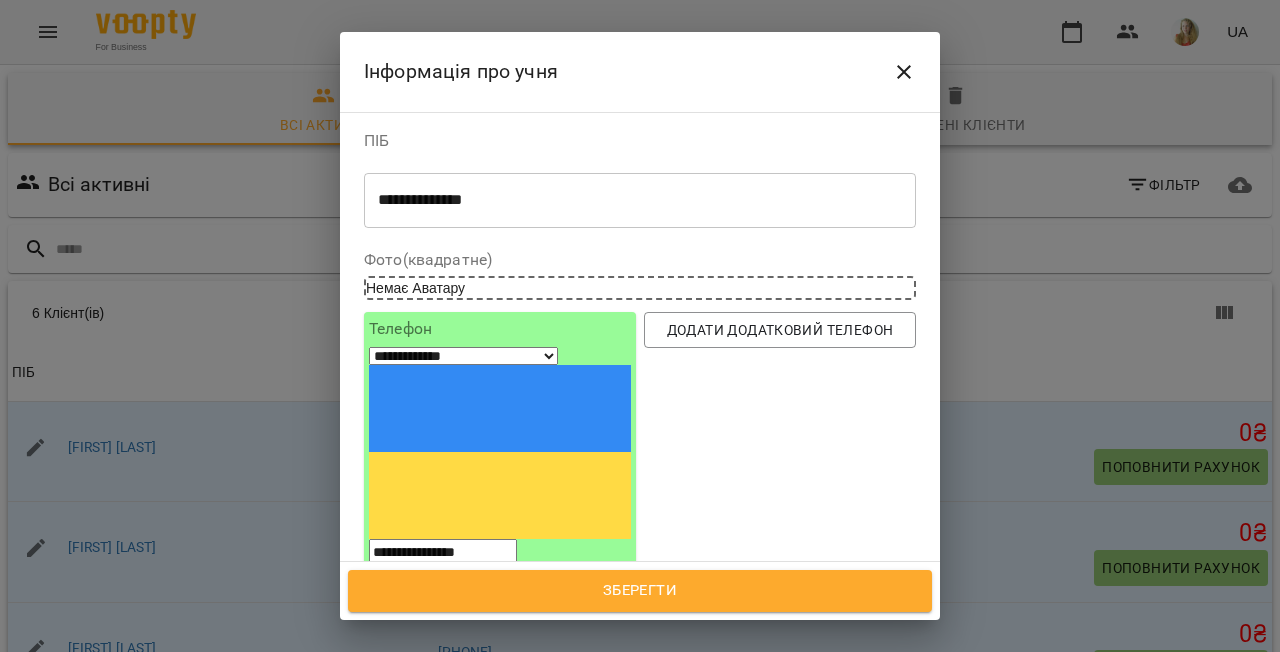 type on "**********" 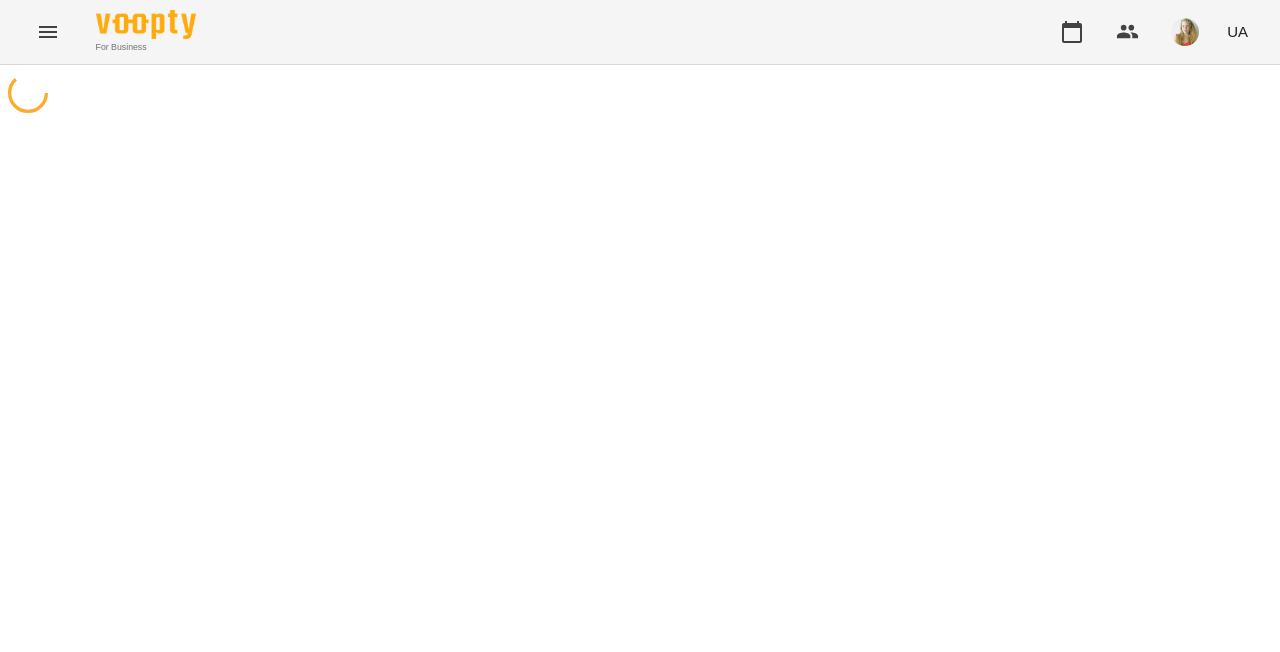 scroll, scrollTop: 0, scrollLeft: 0, axis: both 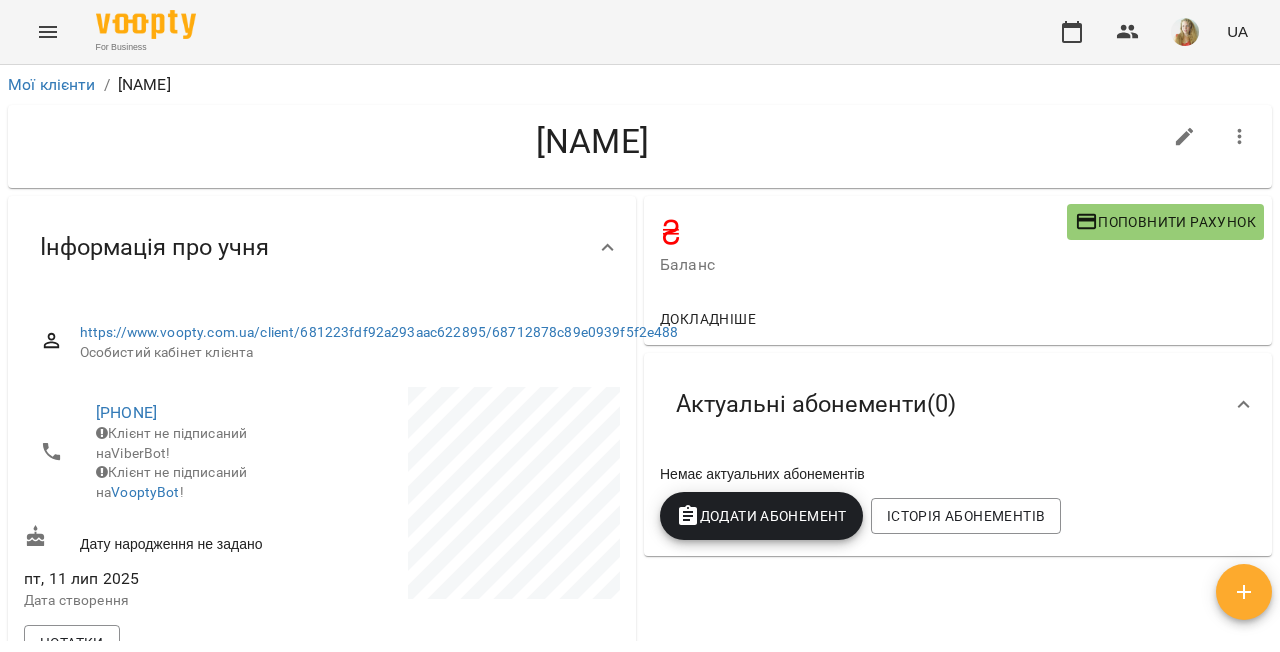 drag, startPoint x: 1279, startPoint y: 257, endPoint x: 1279, endPoint y: 311, distance: 54 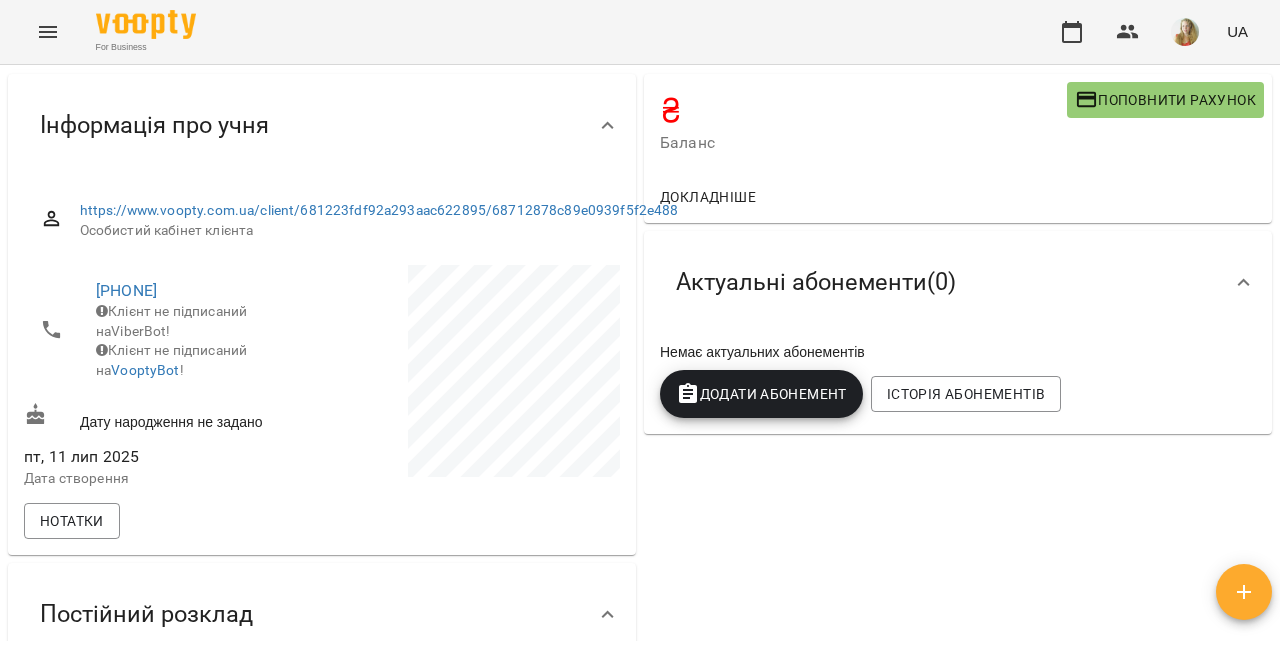 scroll, scrollTop: 0, scrollLeft: 0, axis: both 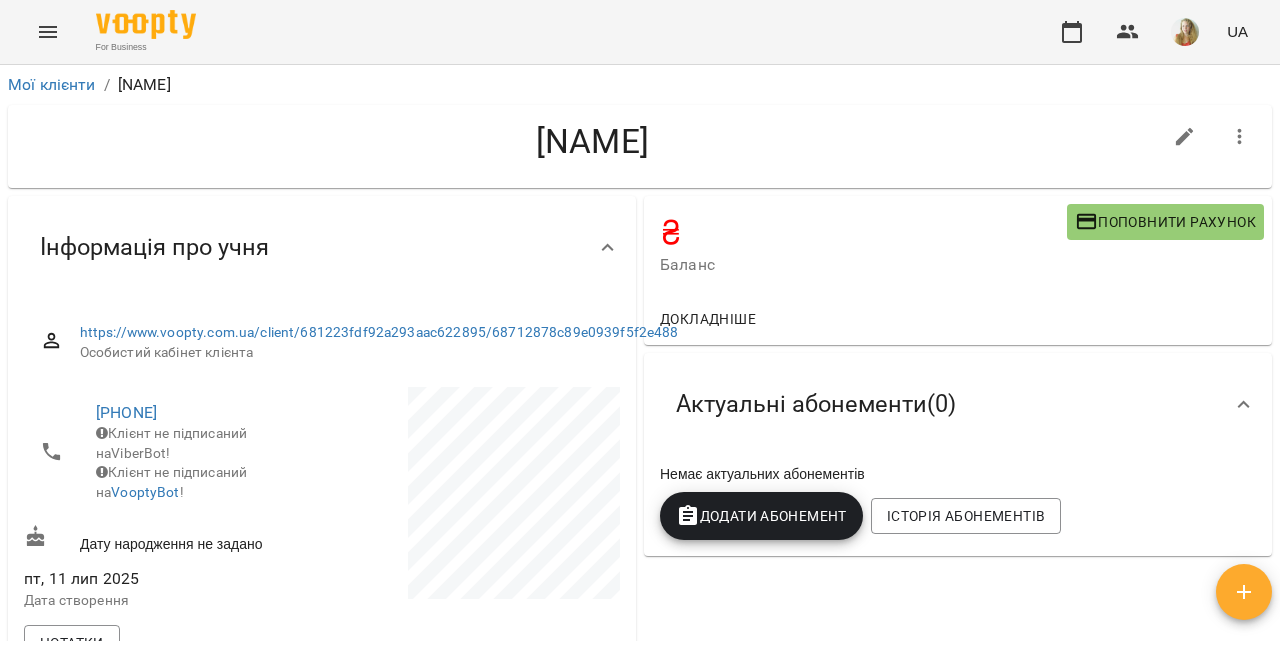 click 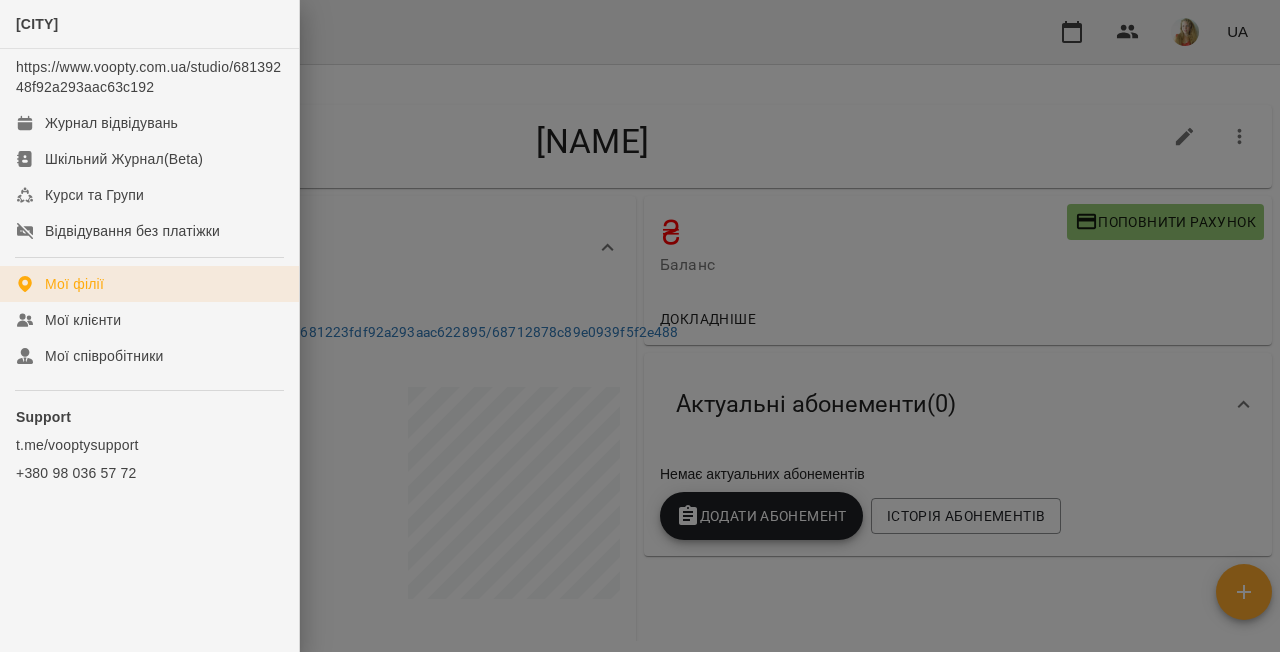 click on "Мої філії" at bounding box center [74, 284] 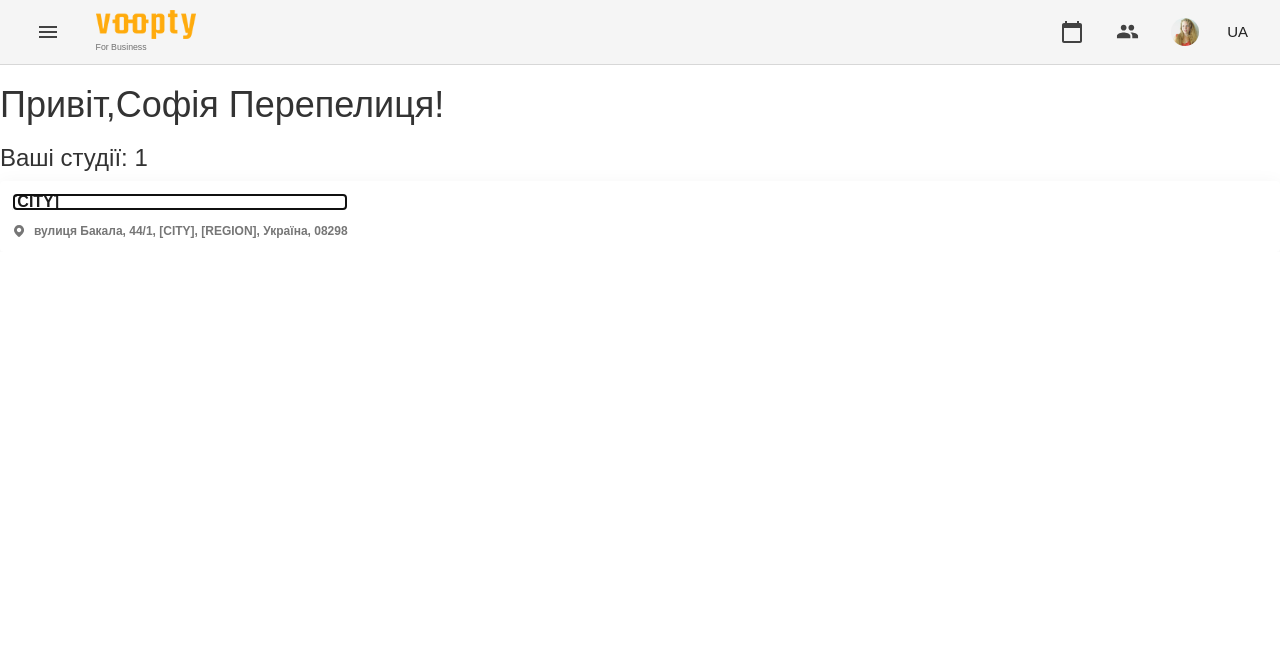 click on "[CITY]" at bounding box center (180, 202) 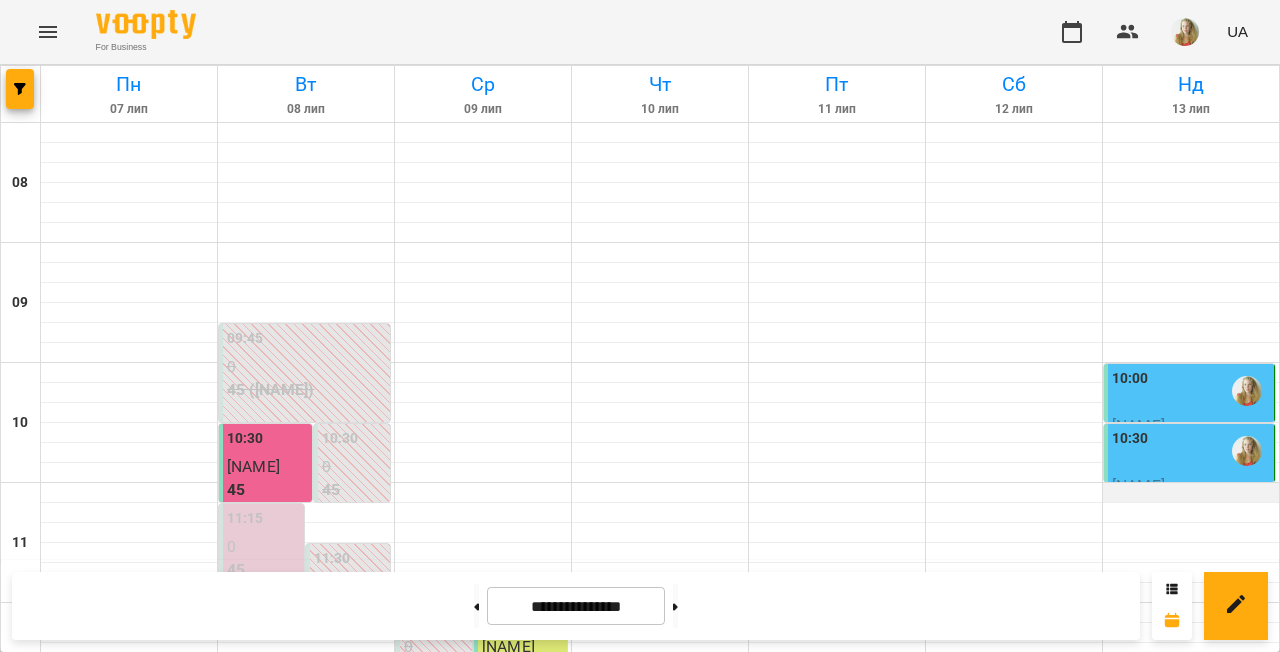 click at bounding box center (1191, 493) 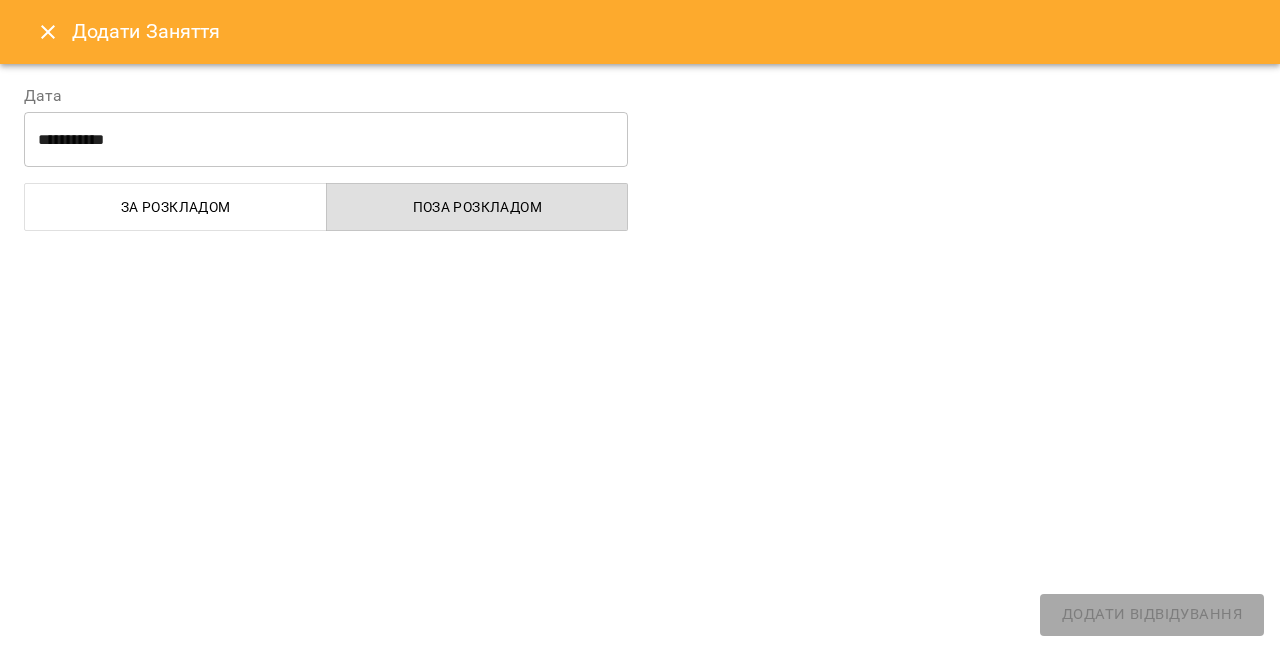 select on "**********" 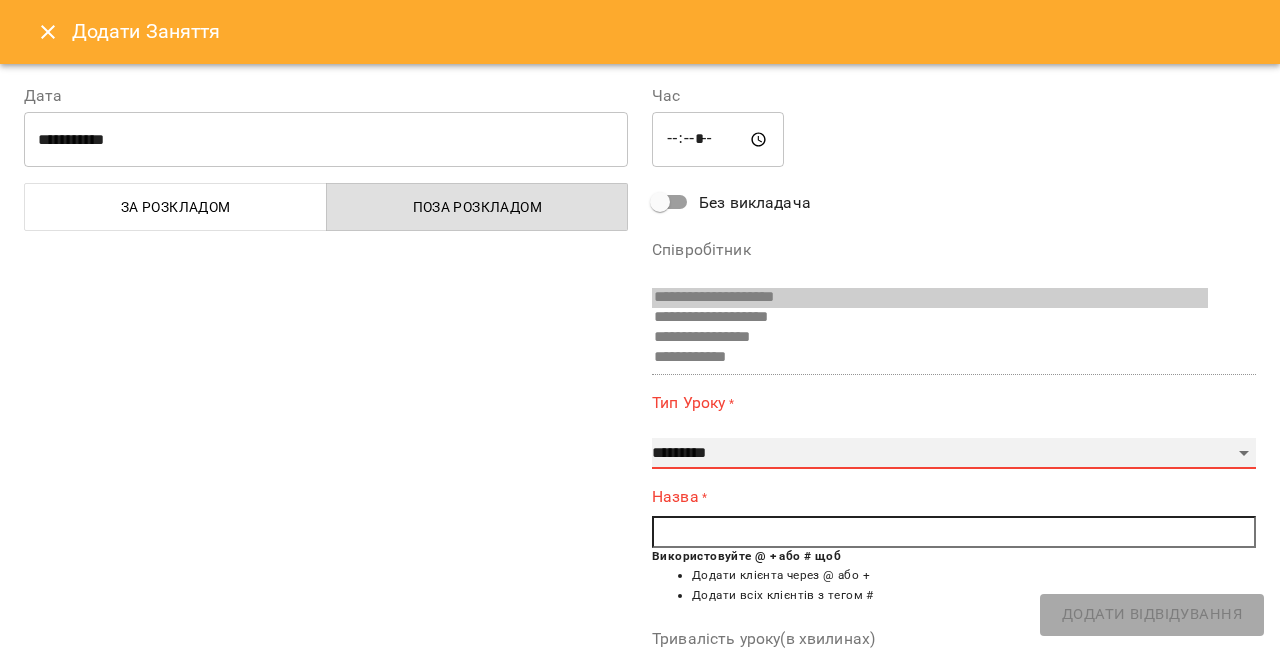 click on "**********" at bounding box center [954, 454] 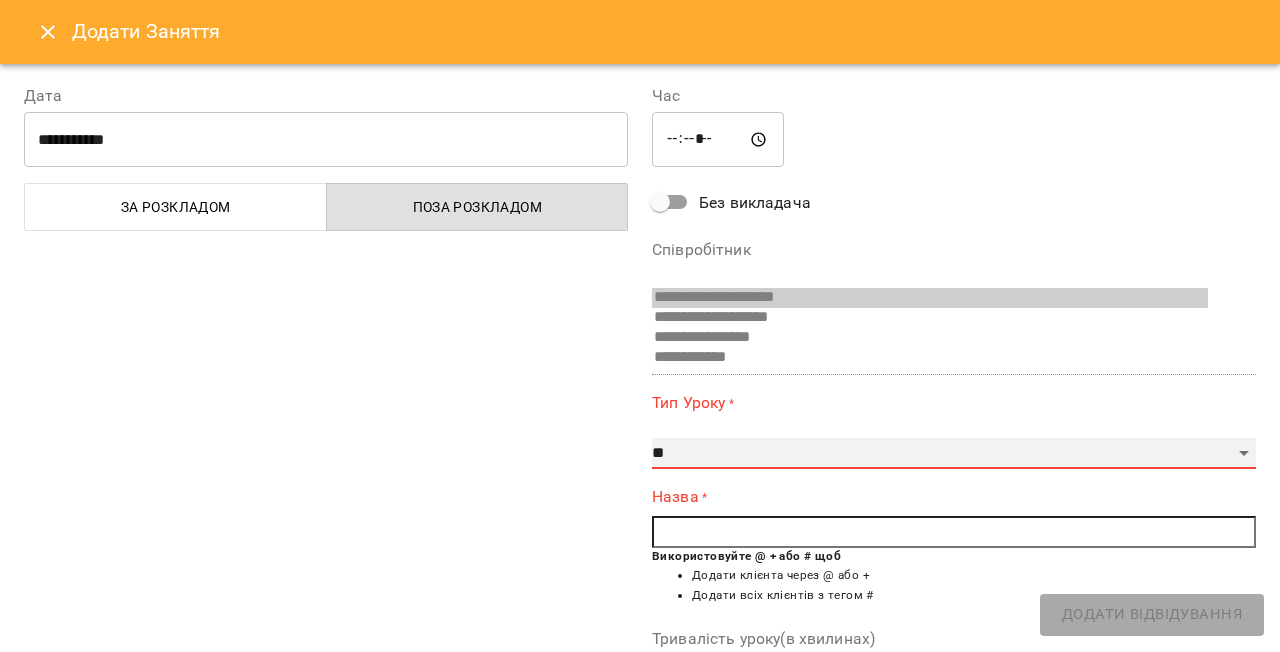 click on "**********" at bounding box center [954, 454] 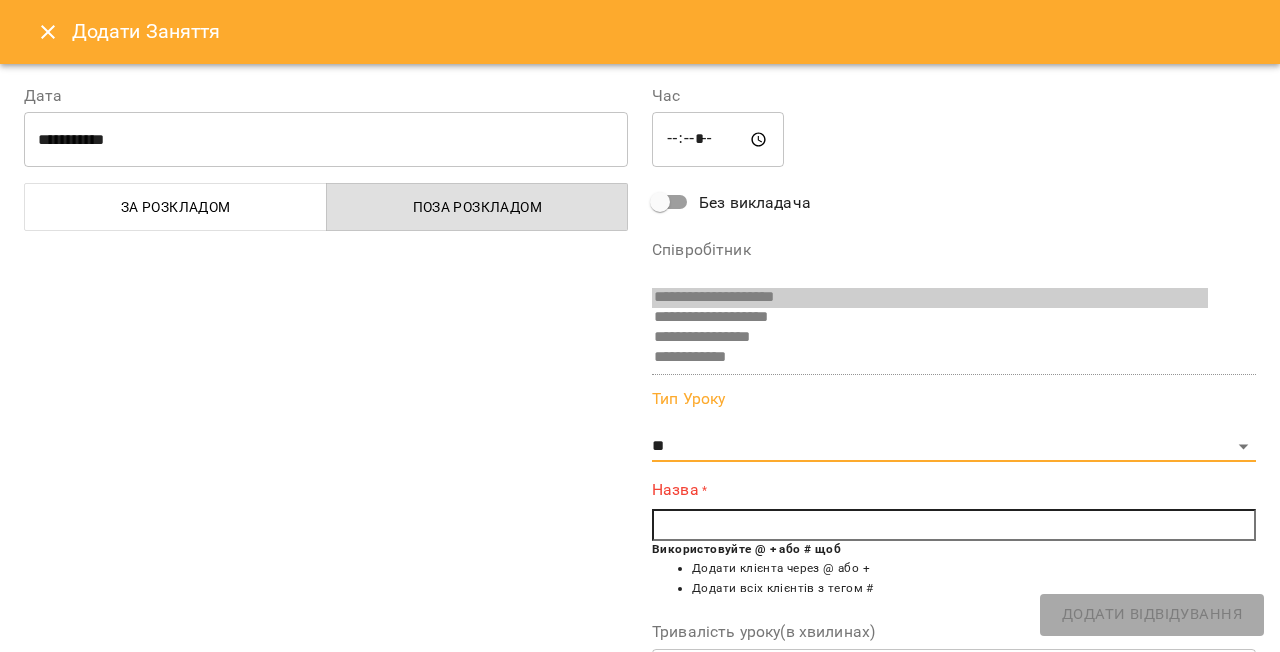 click at bounding box center [954, 525] 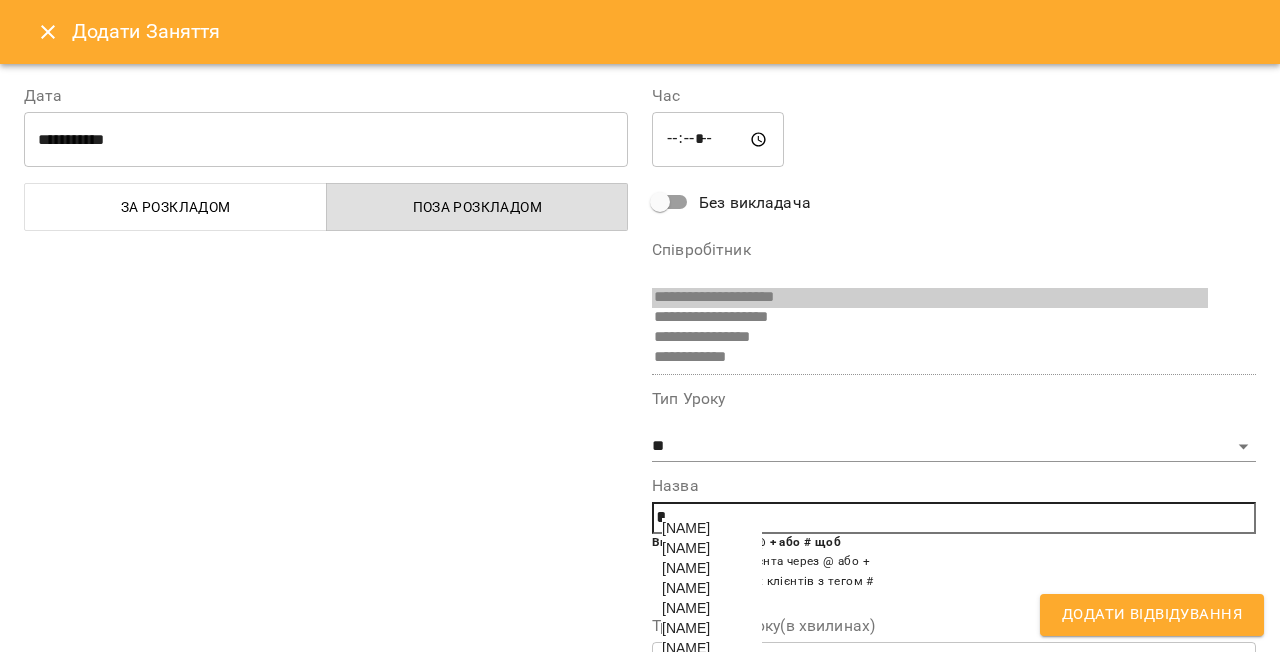 click on "[LAST] [FIRST]" at bounding box center [686, 588] 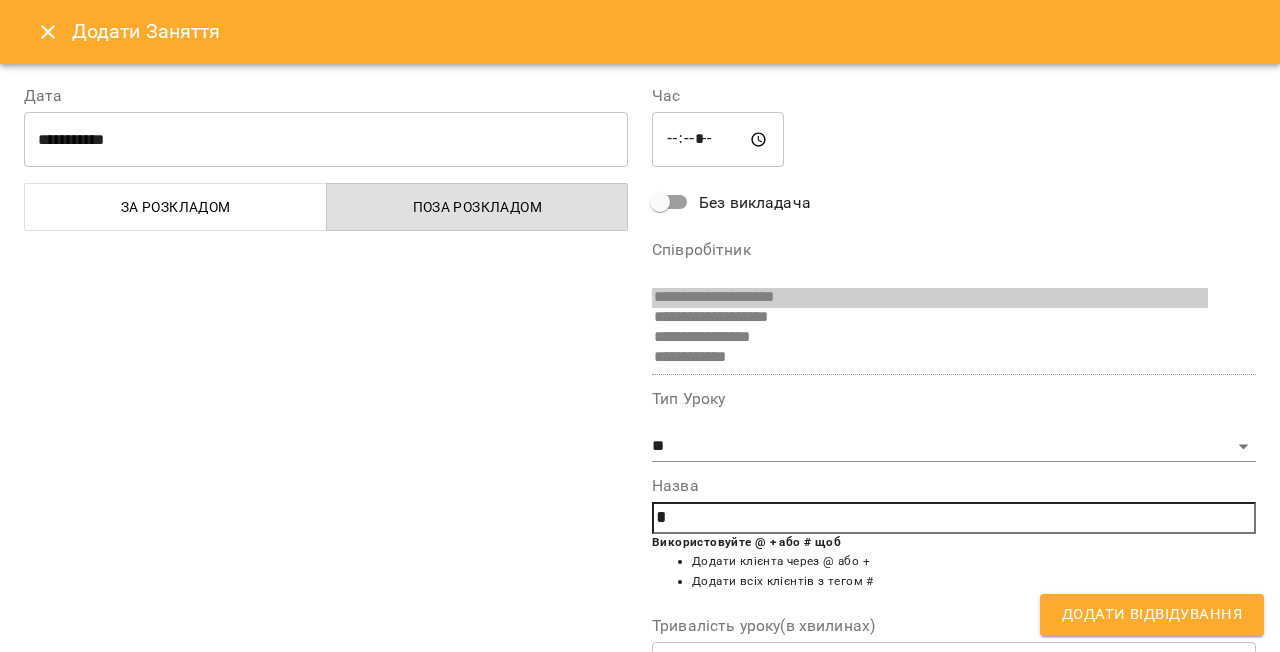 type on "**********" 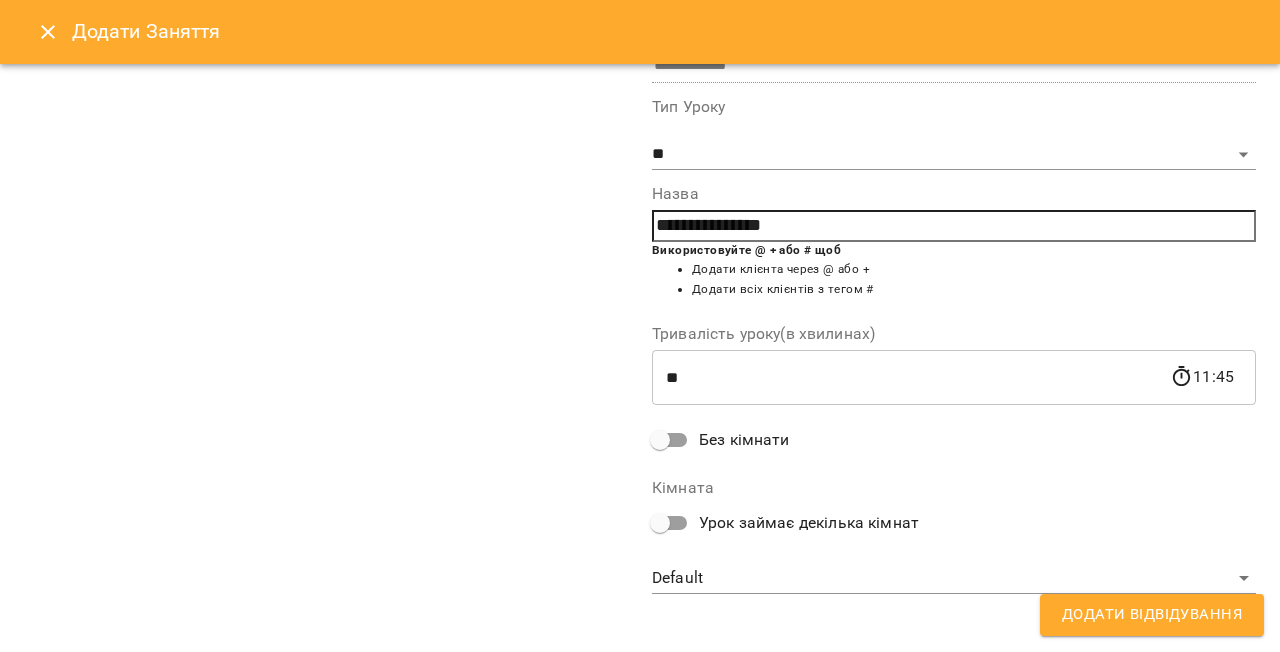 scroll, scrollTop: 302, scrollLeft: 0, axis: vertical 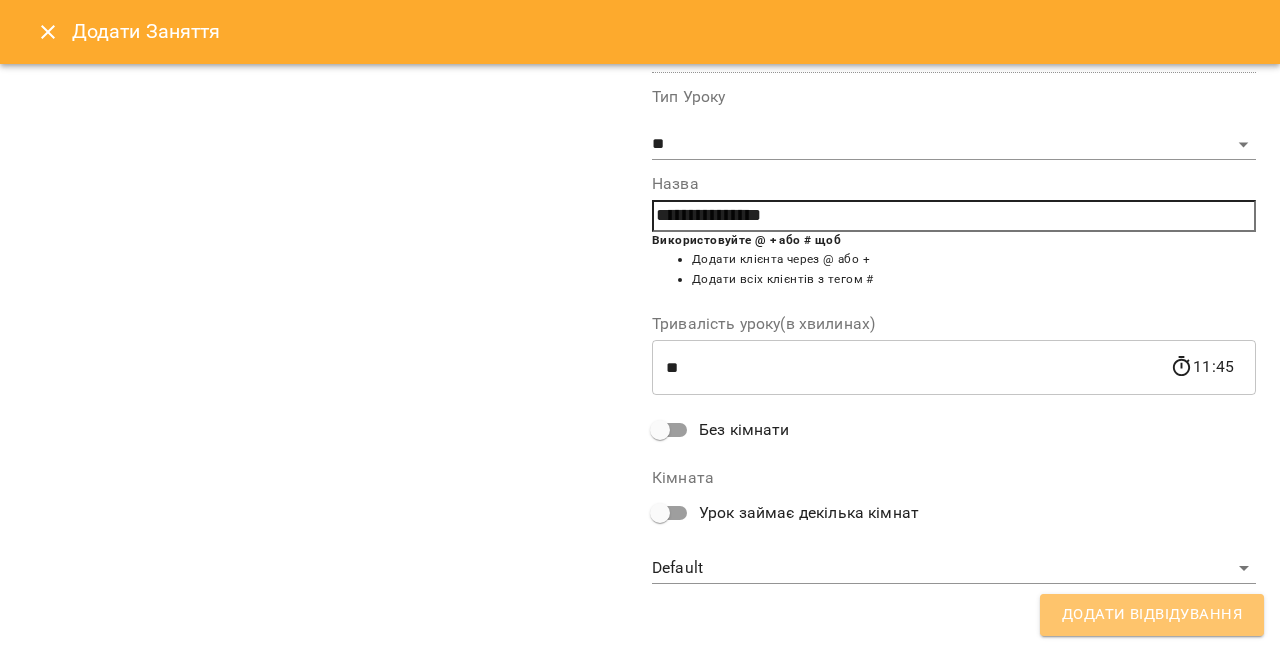 click on "Додати Відвідування" at bounding box center (1152, 615) 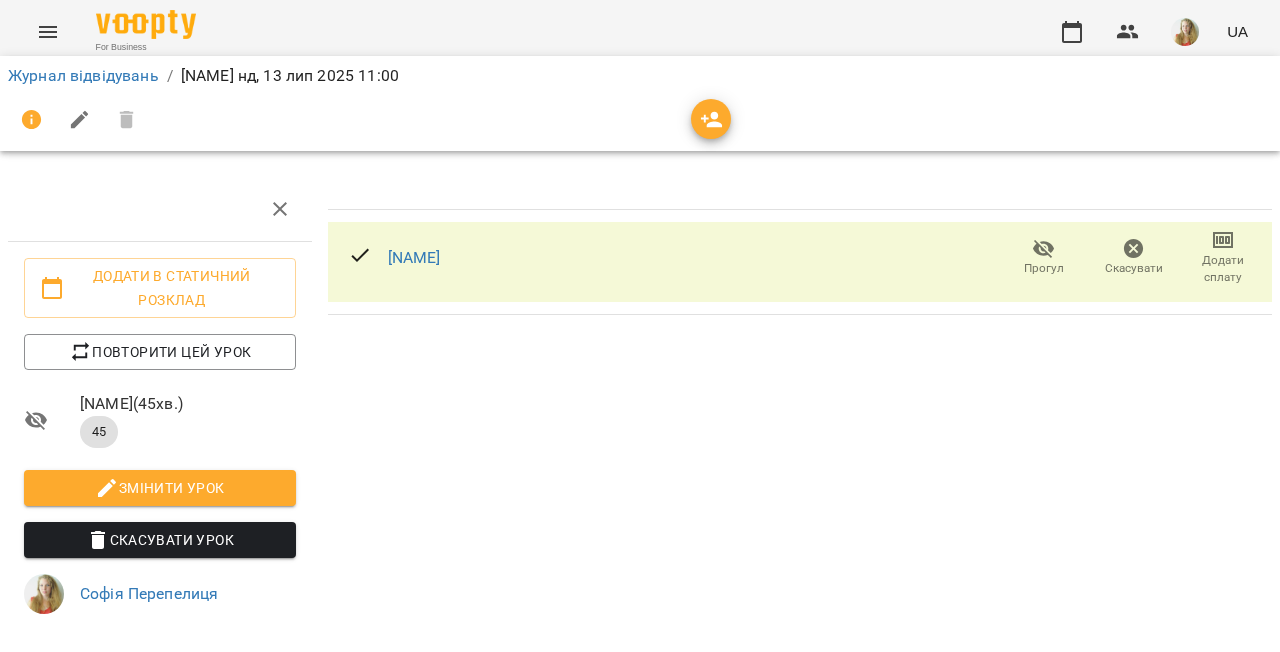 click 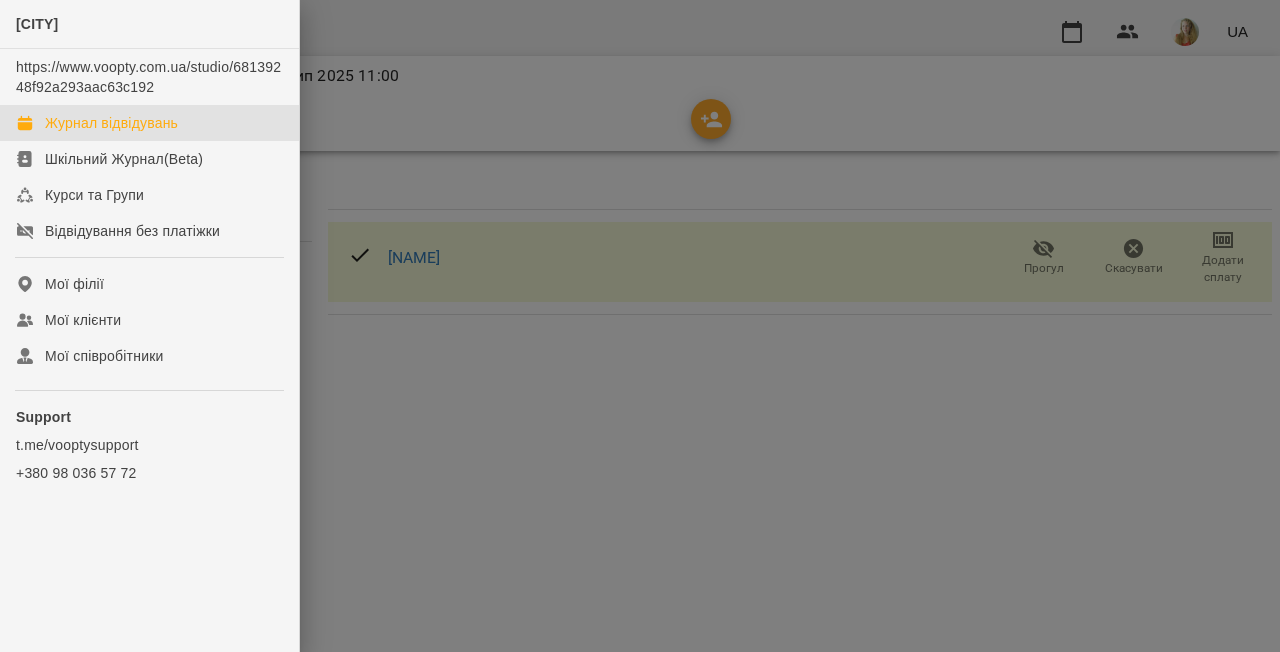 click on "Журнал відвідувань" at bounding box center (111, 123) 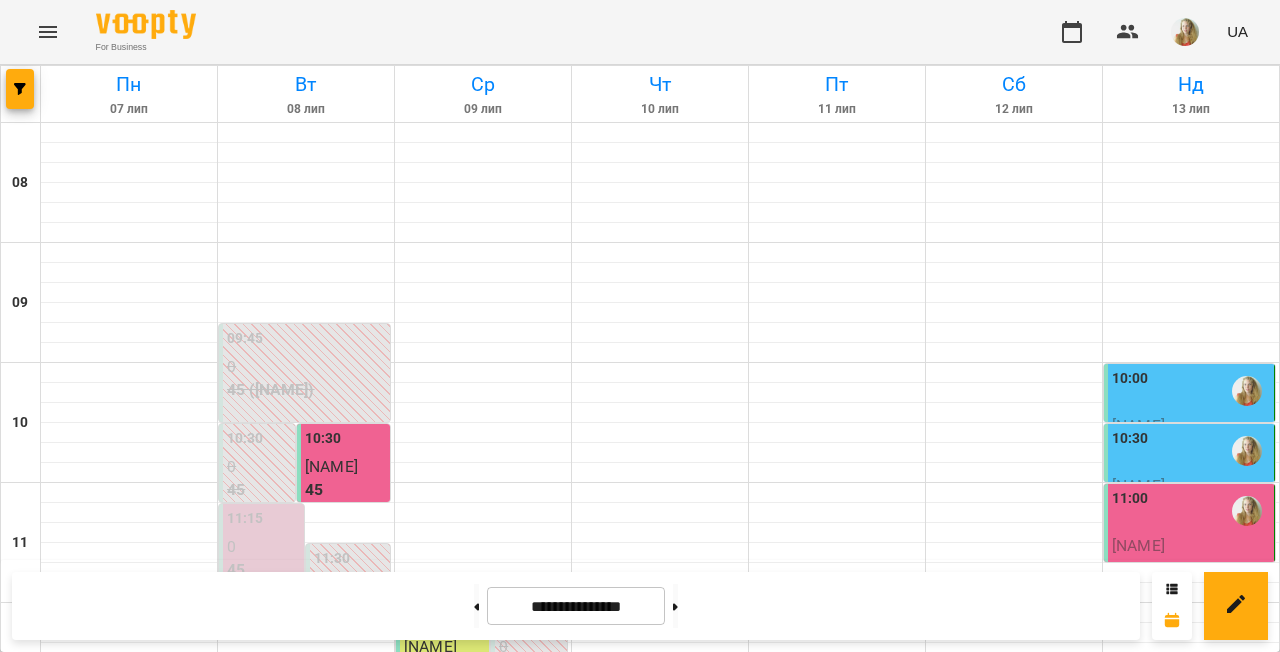 scroll, scrollTop: 100, scrollLeft: 0, axis: vertical 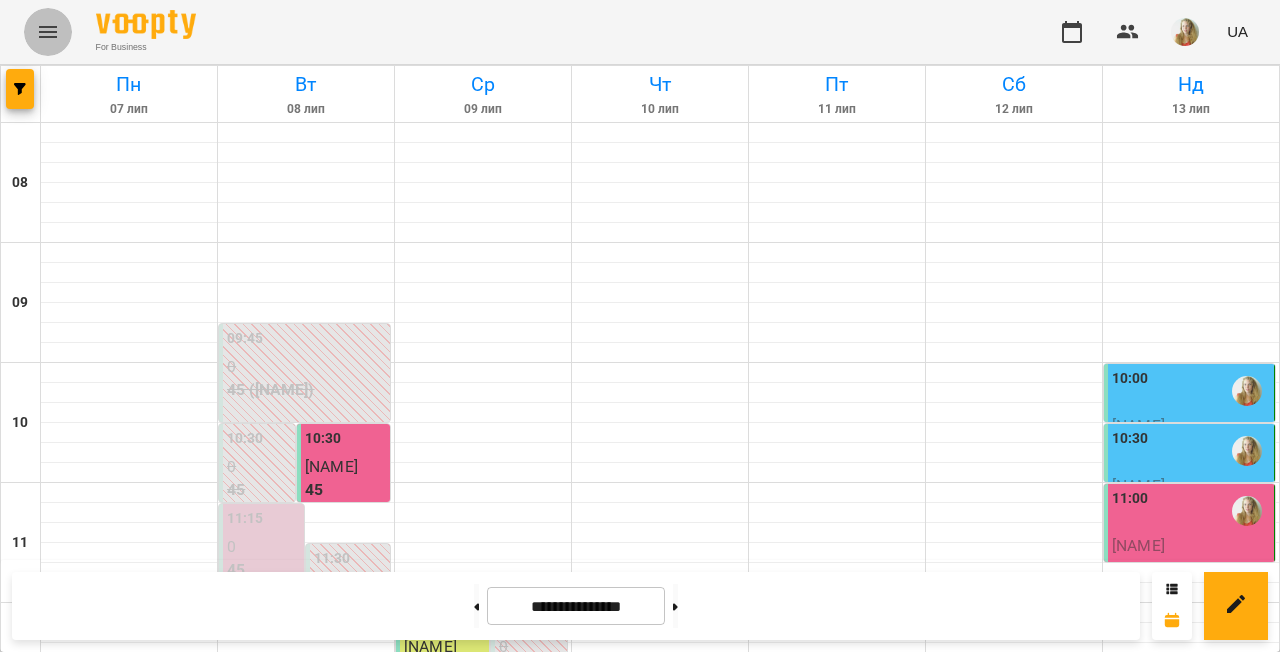 click 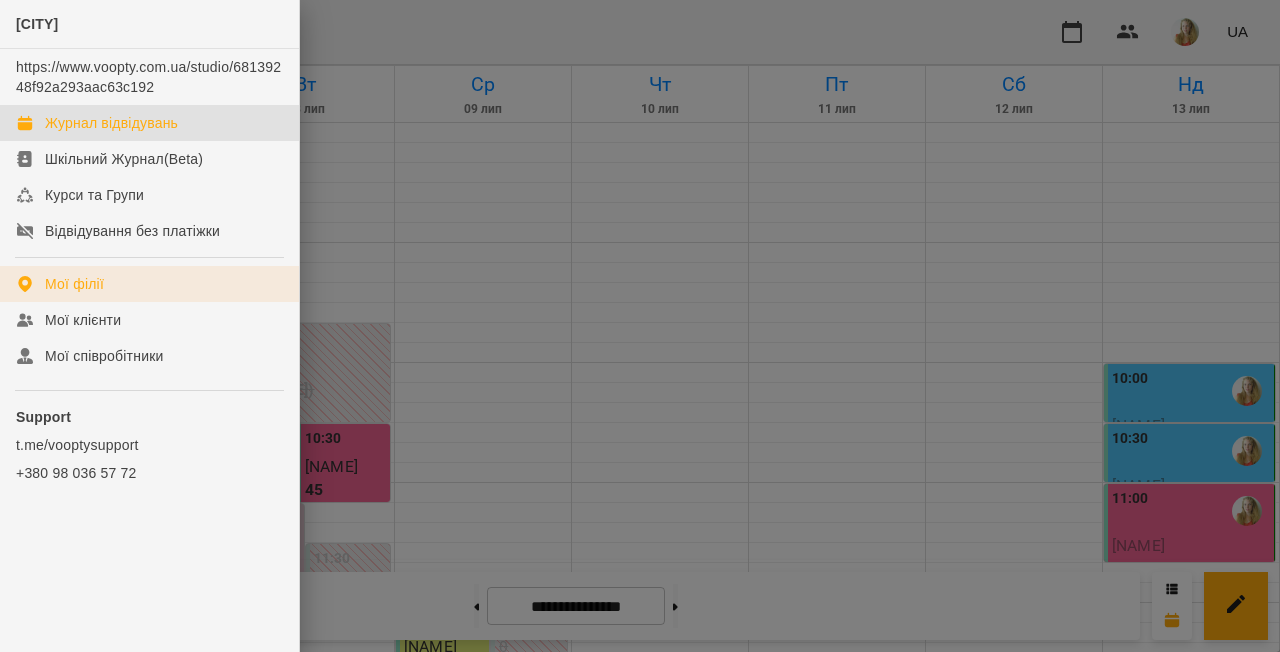 click on "Мої філії" at bounding box center [149, 284] 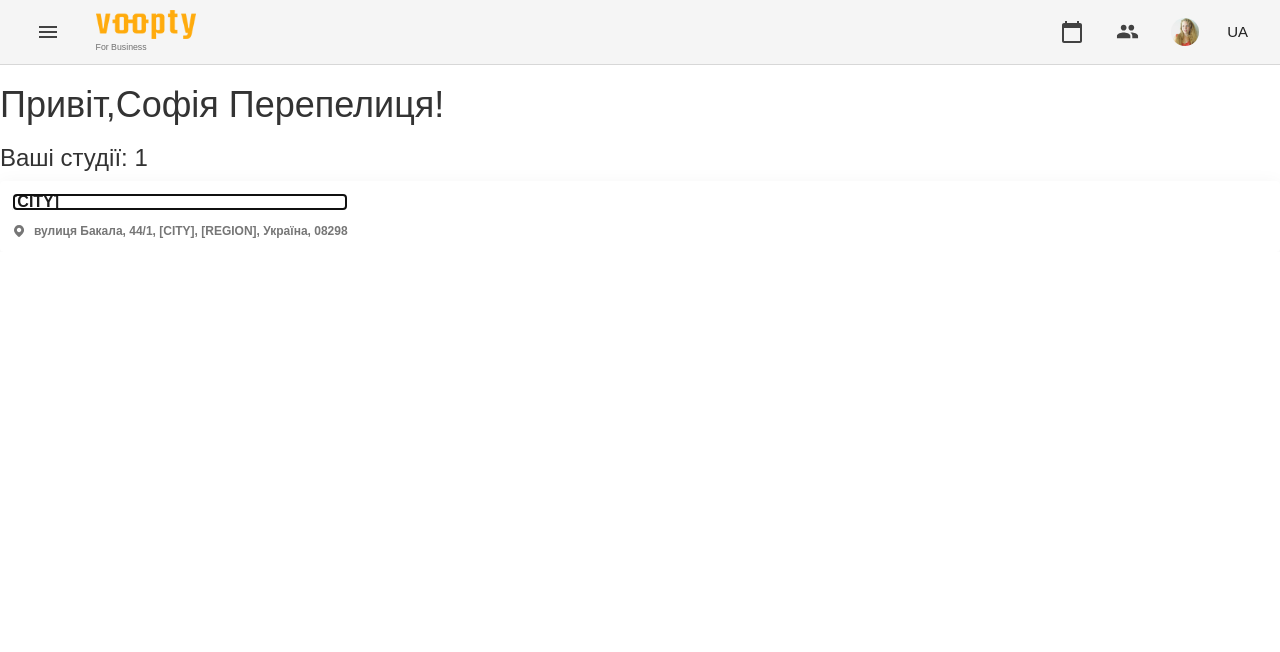 click on "[CITY]" at bounding box center (180, 202) 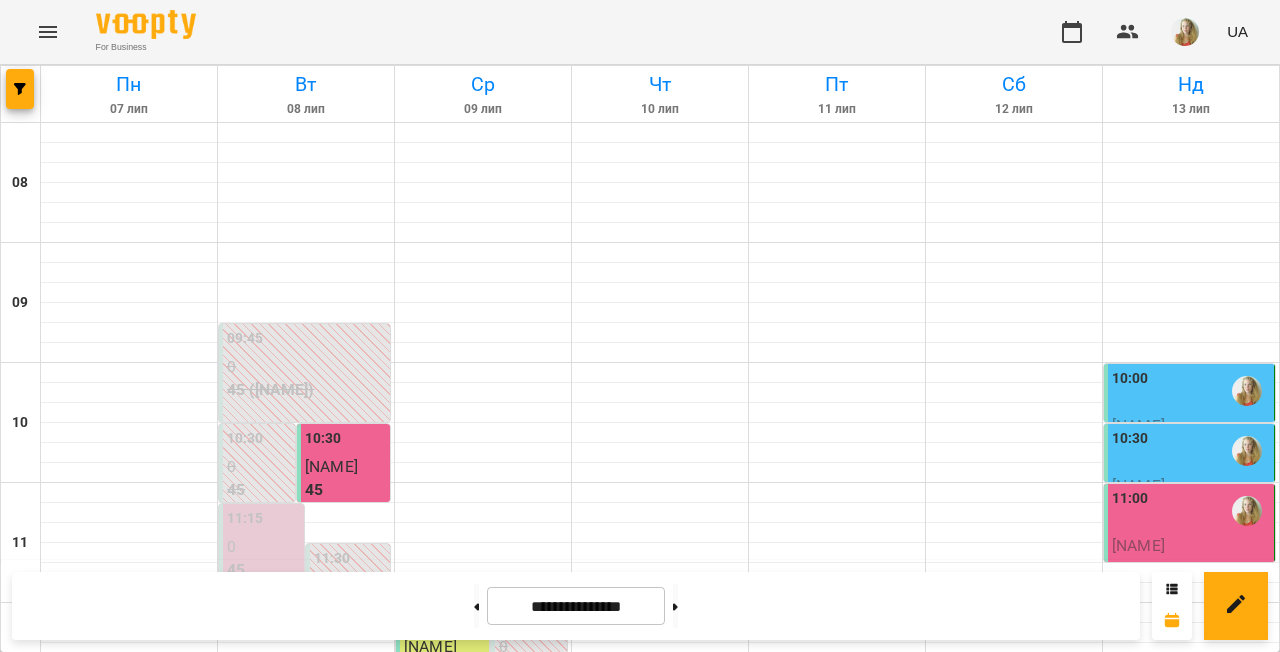 scroll, scrollTop: 249, scrollLeft: 0, axis: vertical 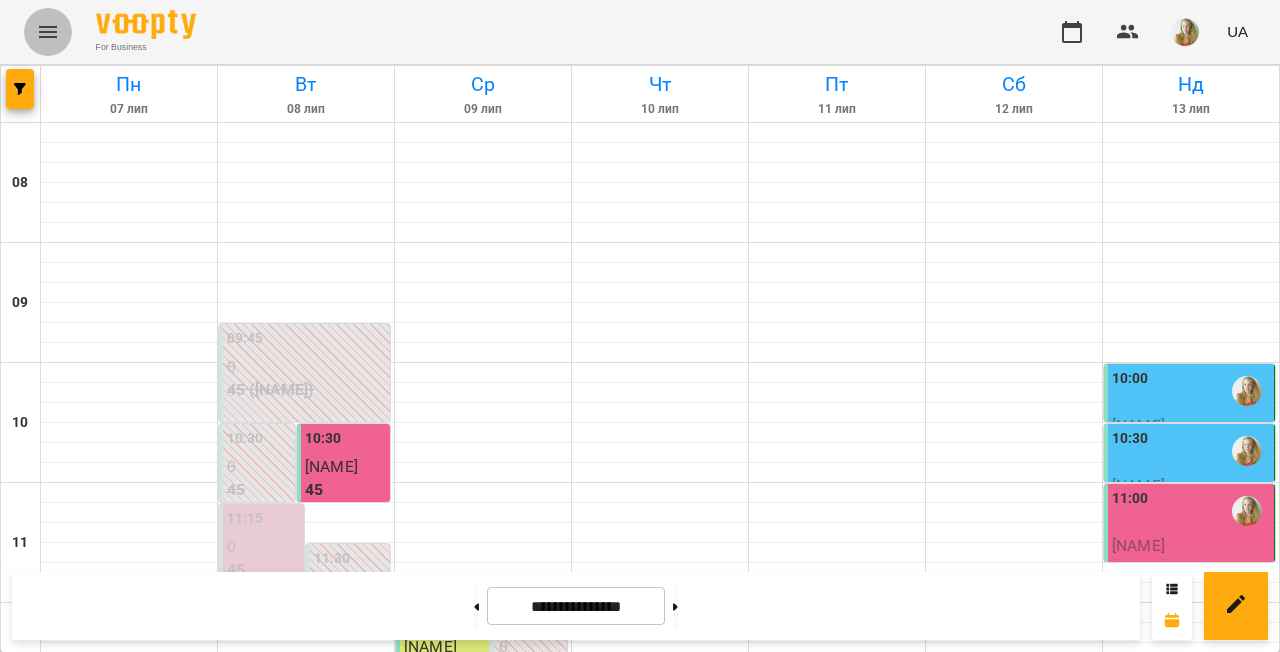 click at bounding box center [48, 32] 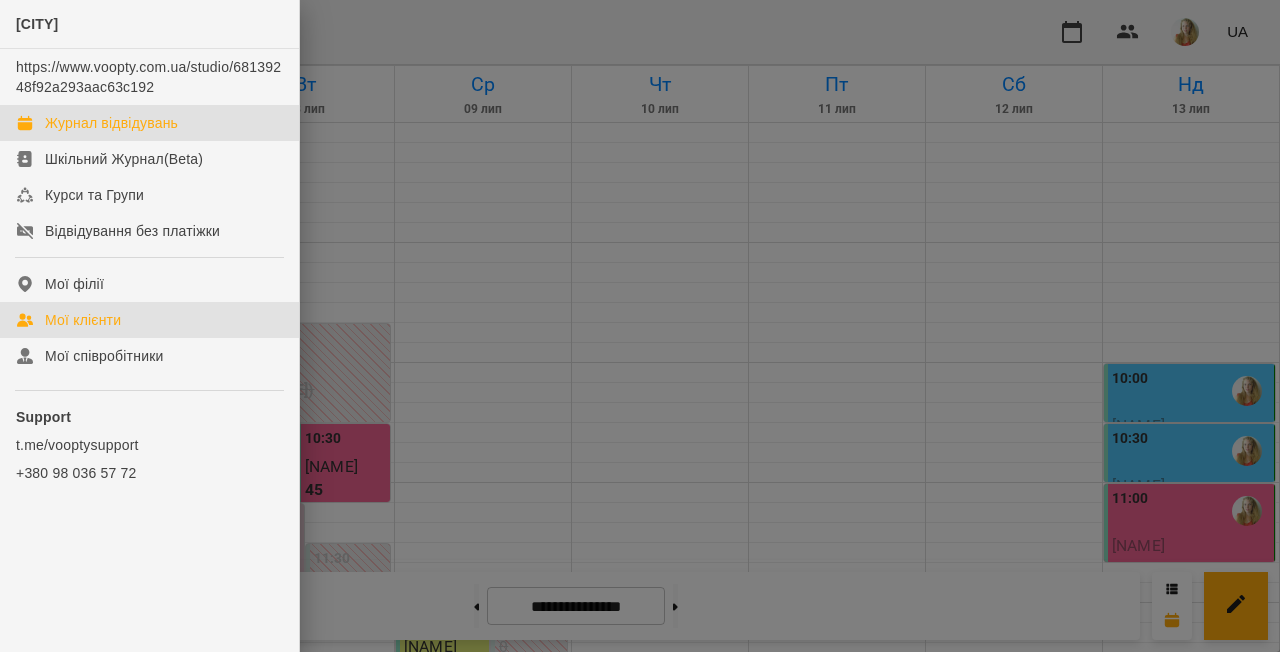 click on "Мої клієнти" at bounding box center (83, 320) 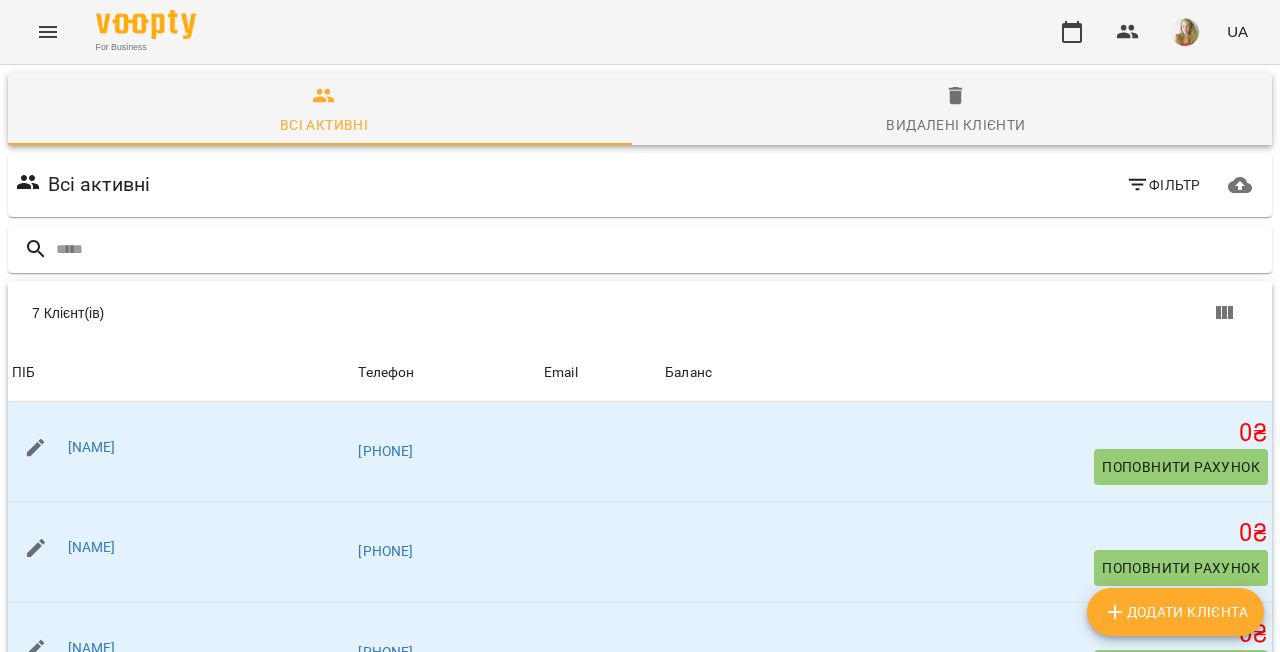 click on "Додати клієнта" at bounding box center [1175, 612] 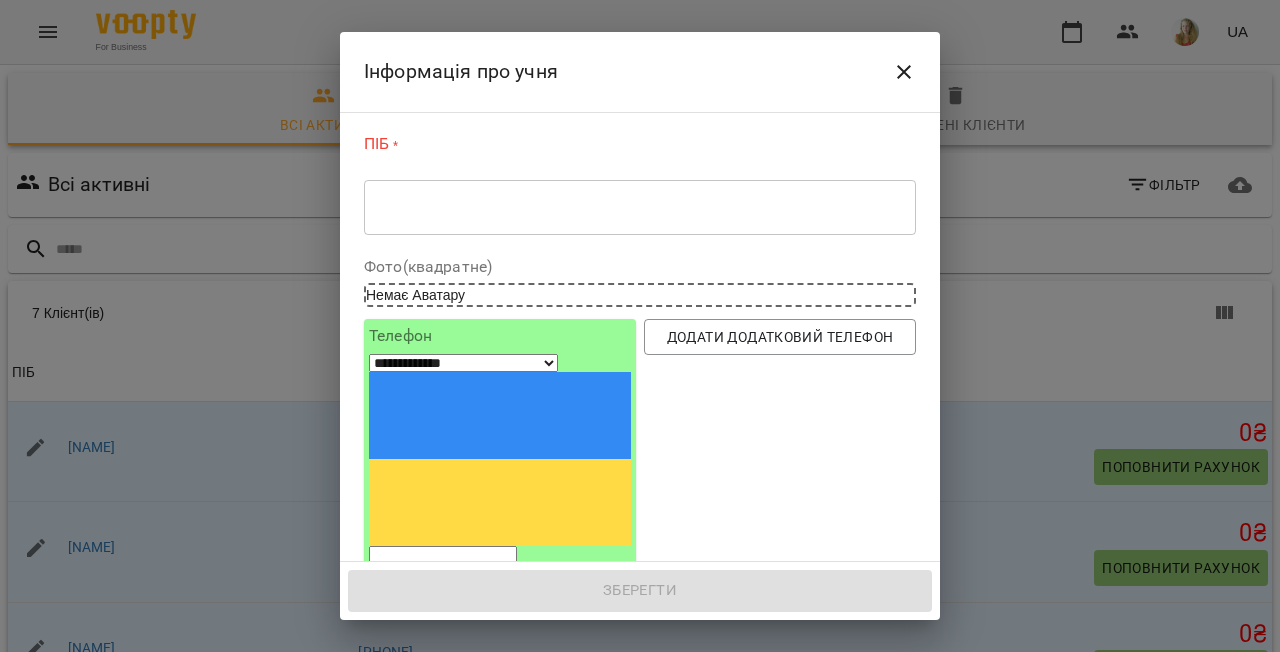 scroll, scrollTop: 0, scrollLeft: 0, axis: both 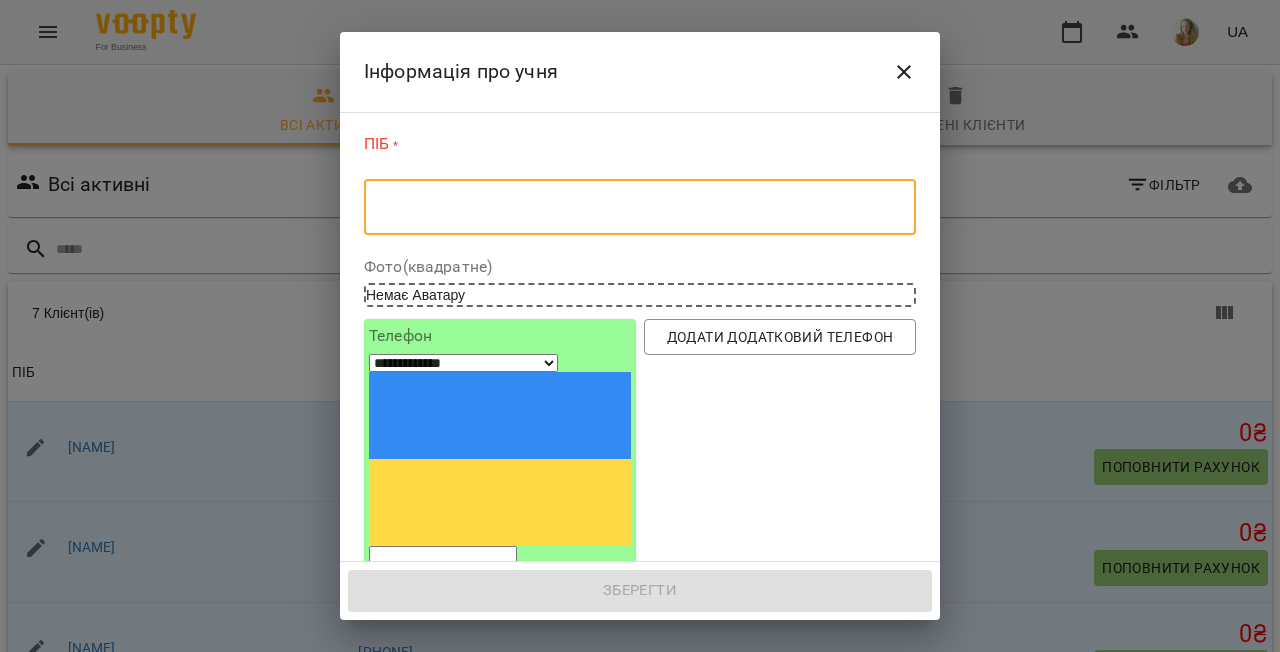paste on "**********" 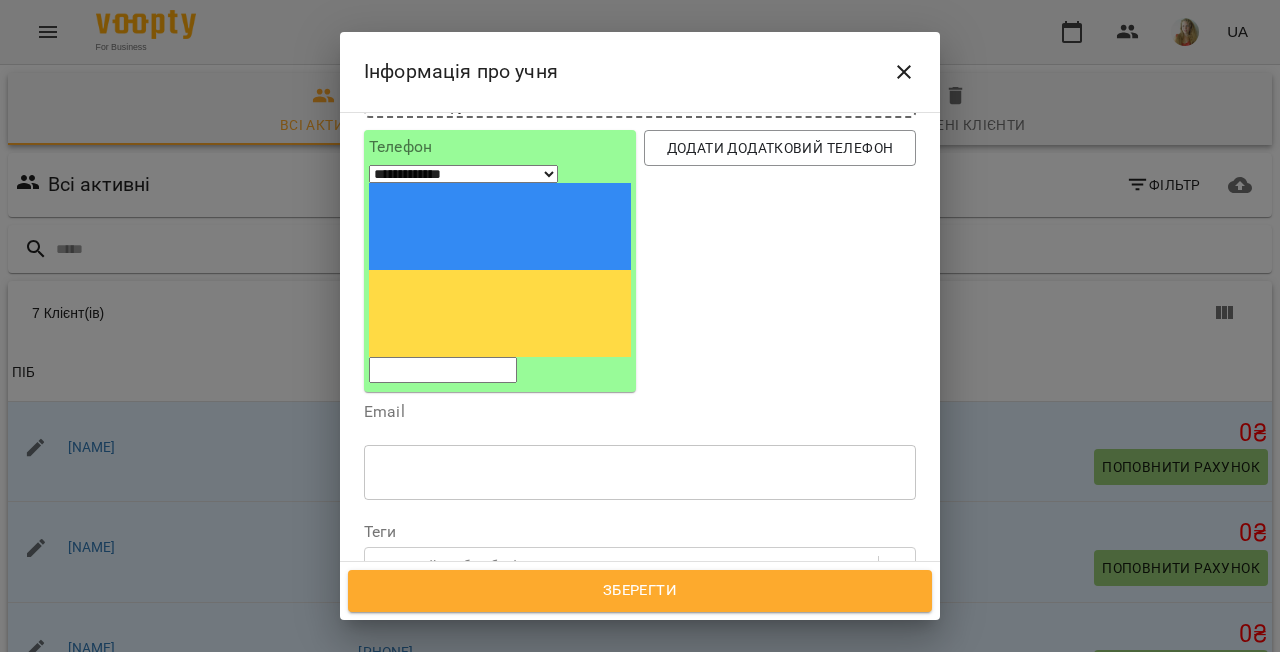 scroll, scrollTop: 100, scrollLeft: 0, axis: vertical 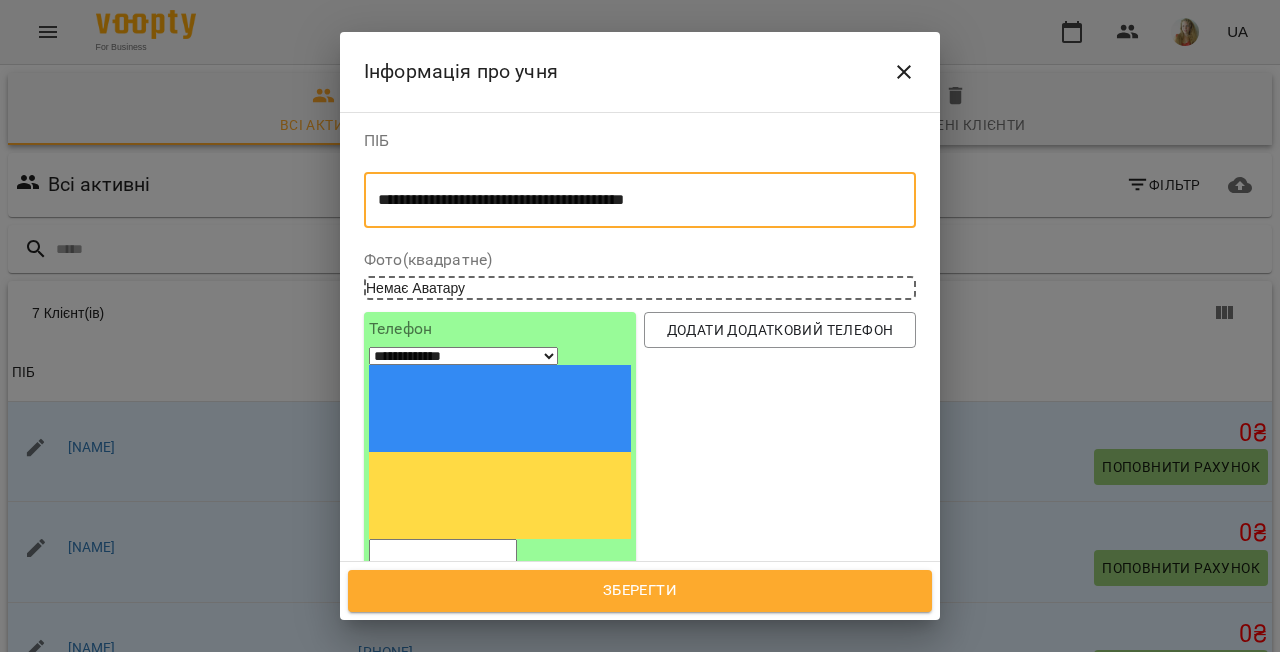 drag, startPoint x: 741, startPoint y: 199, endPoint x: 544, endPoint y: 195, distance: 197.0406 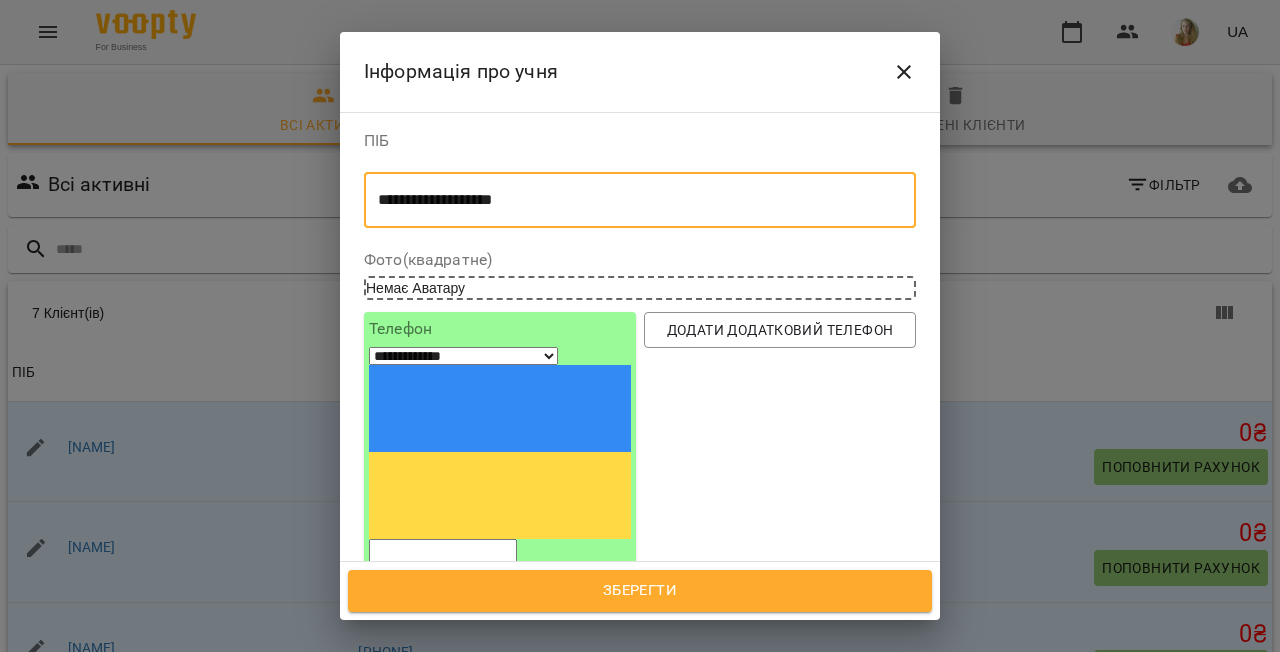 type on "**********" 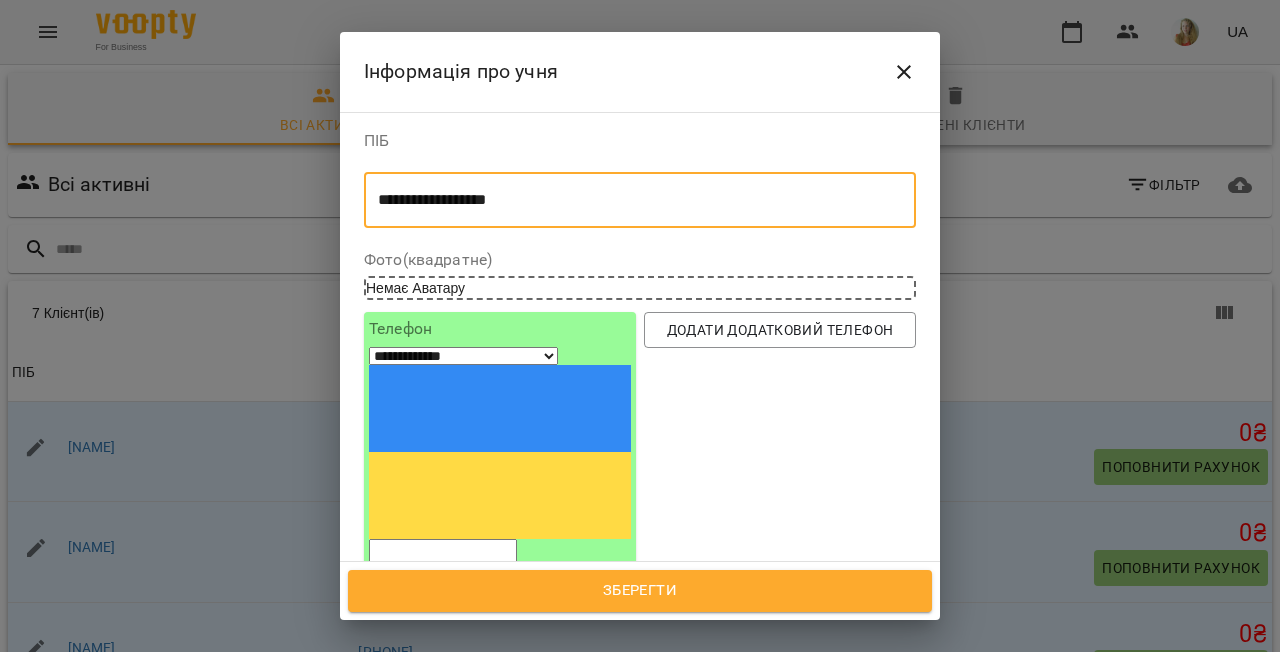 click at bounding box center (443, 552) 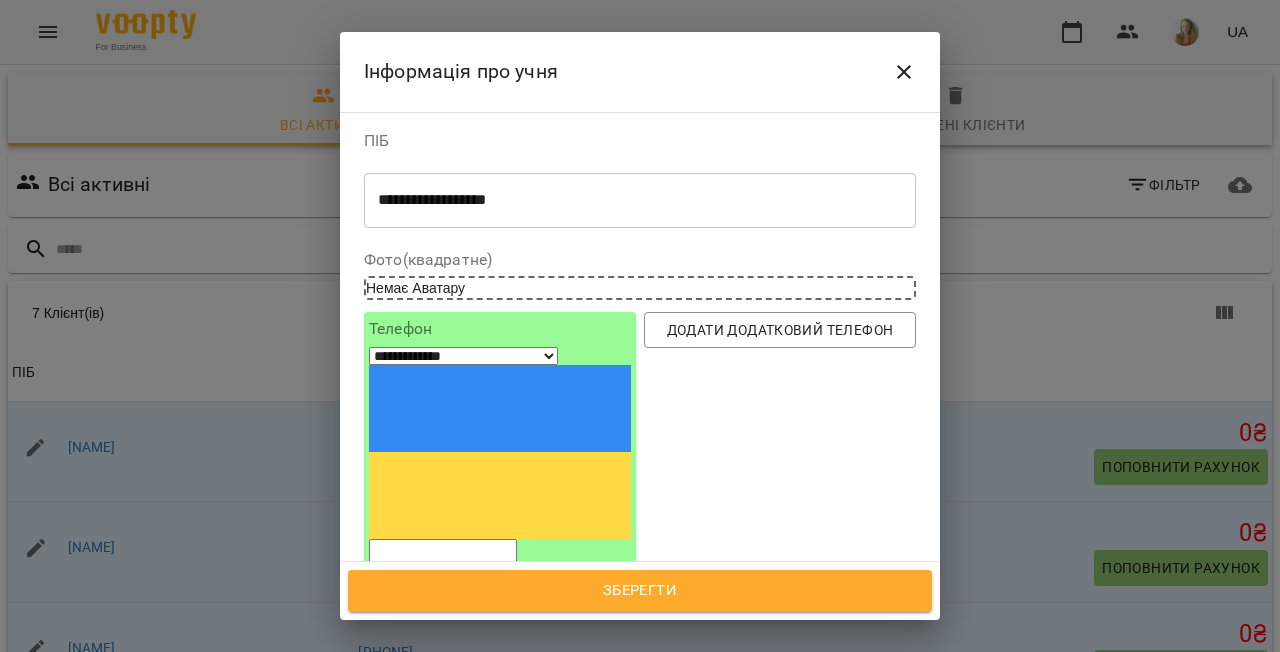 paste on "**********" 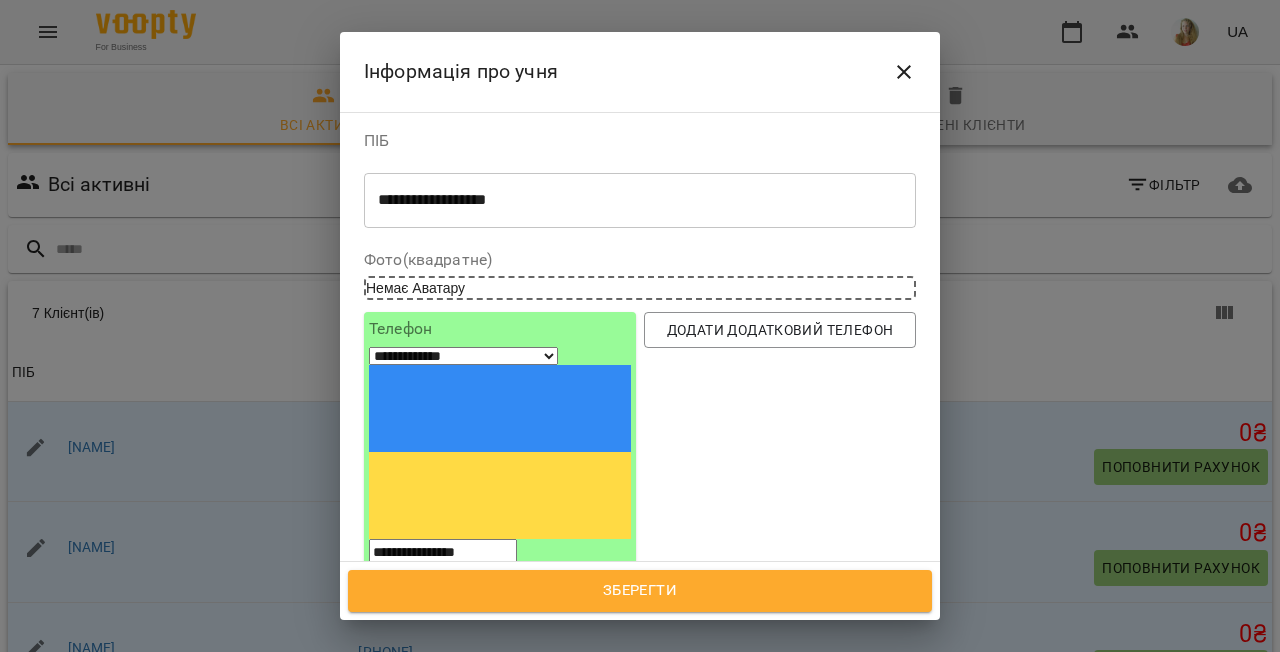 type on "**********" 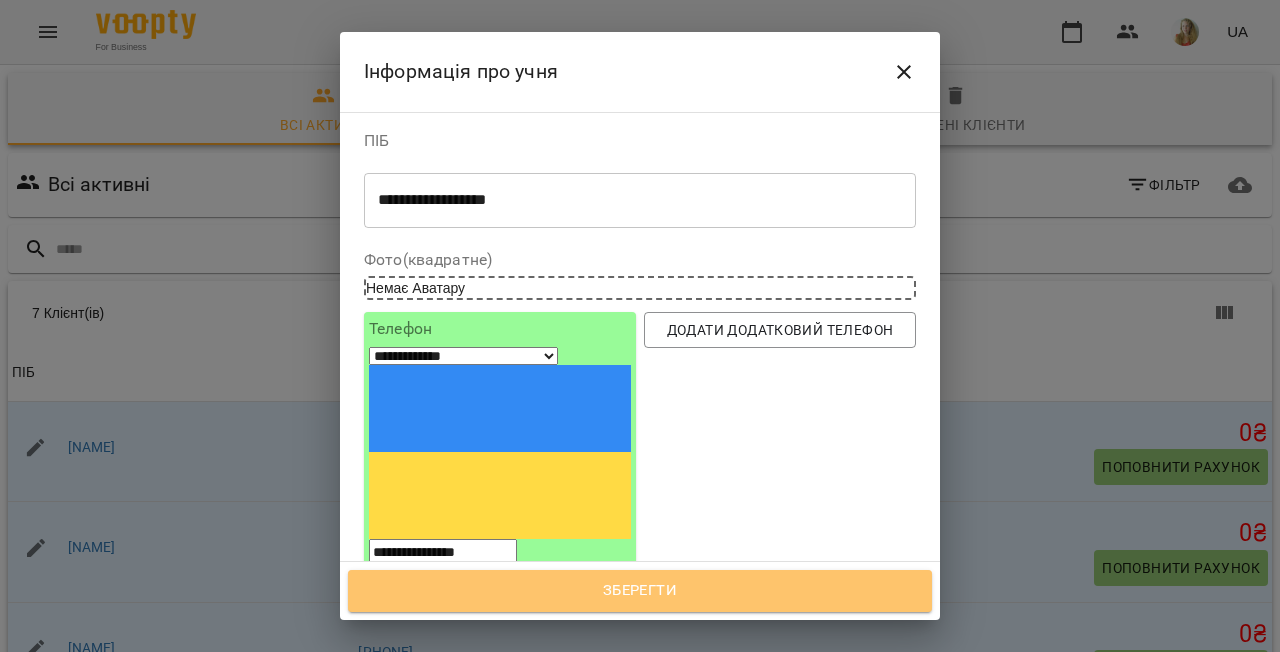 click on "Зберегти" at bounding box center [640, 591] 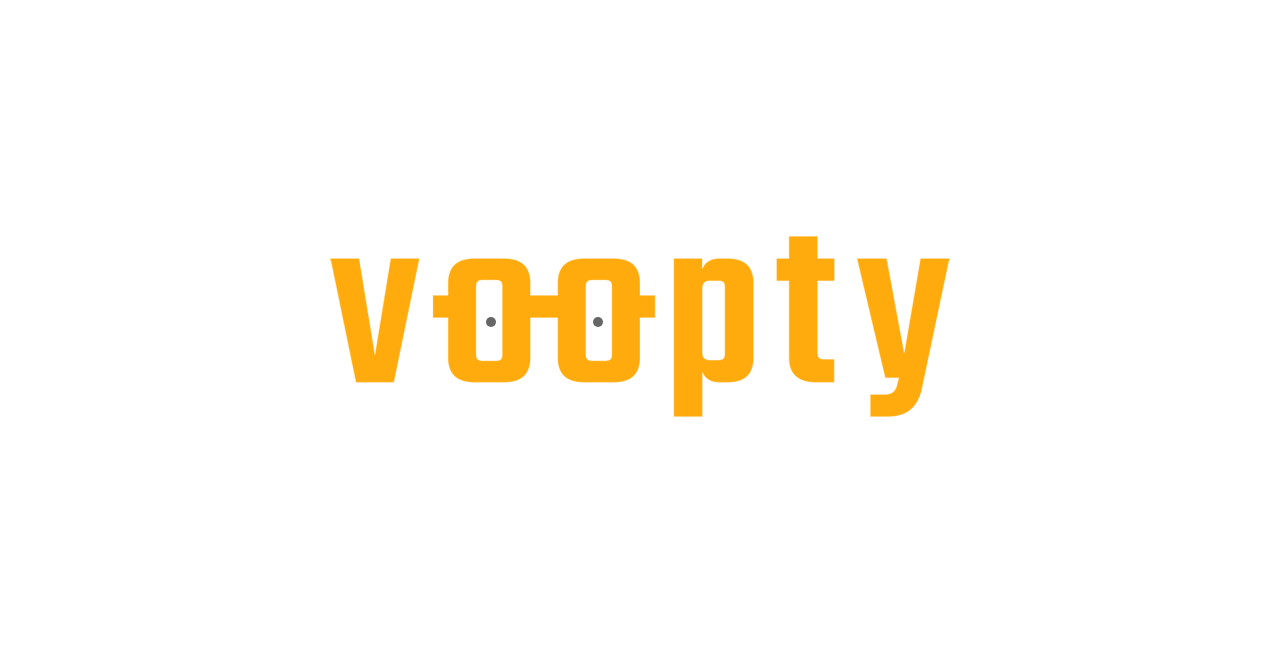 scroll, scrollTop: 0, scrollLeft: 0, axis: both 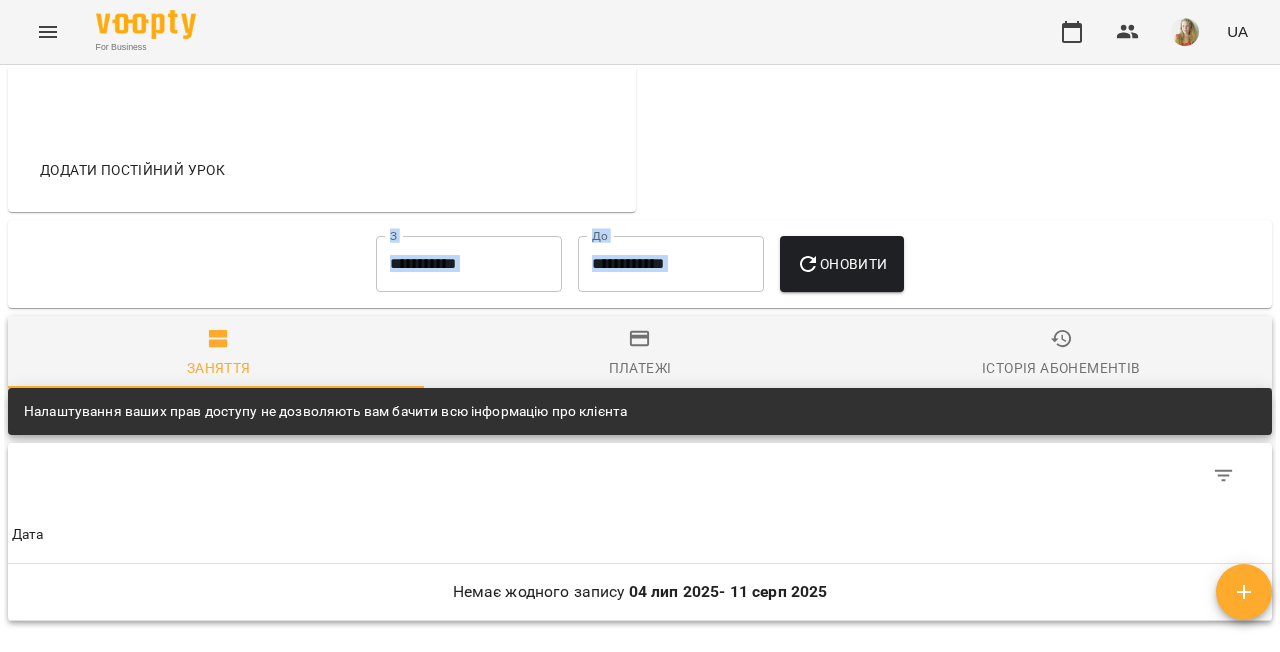 drag, startPoint x: 1279, startPoint y: 327, endPoint x: 1279, endPoint y: 176, distance: 151 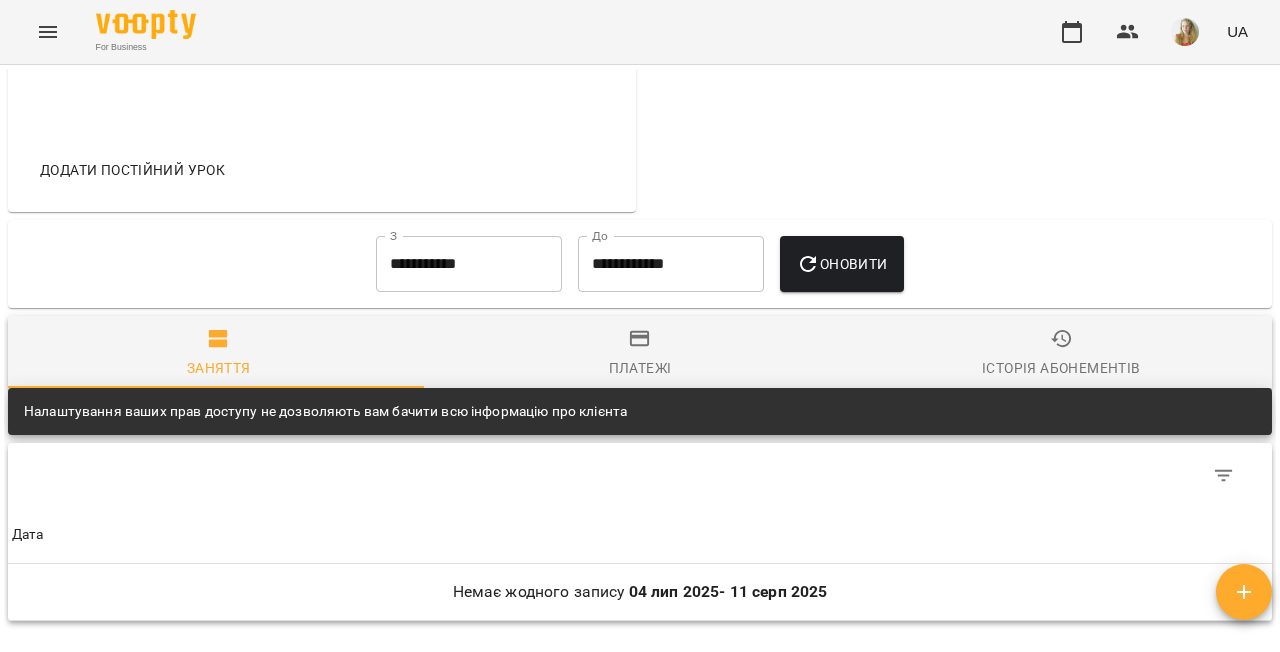 click 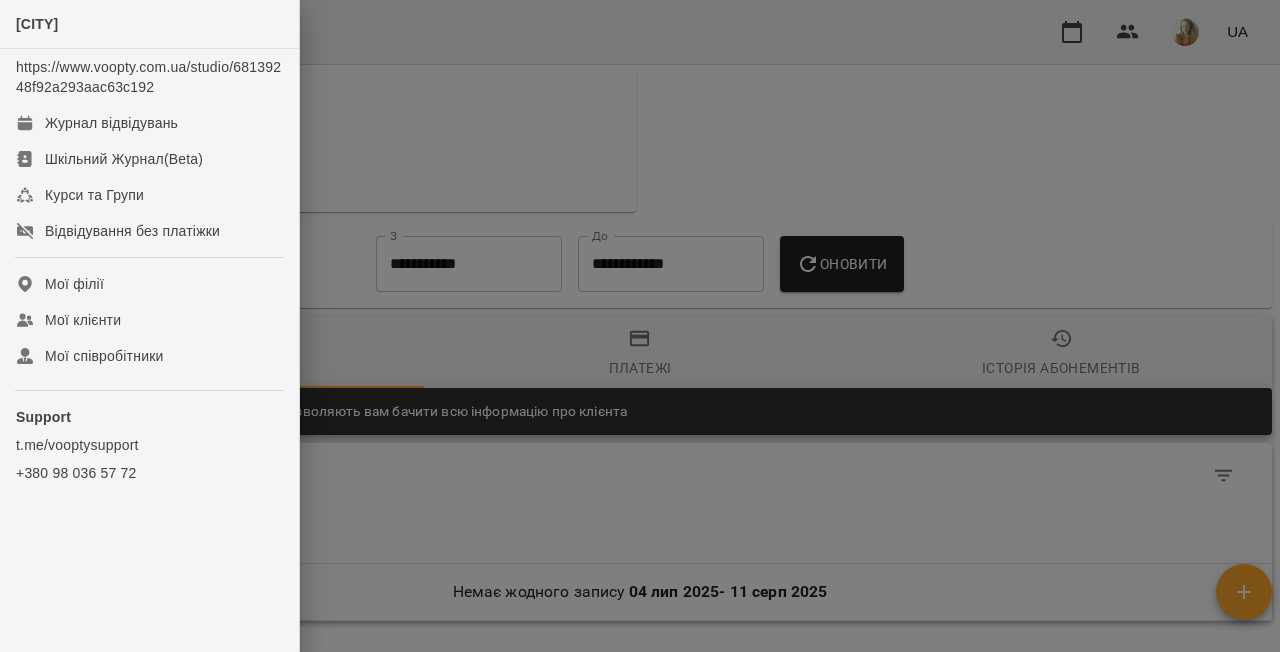 click at bounding box center [640, 326] 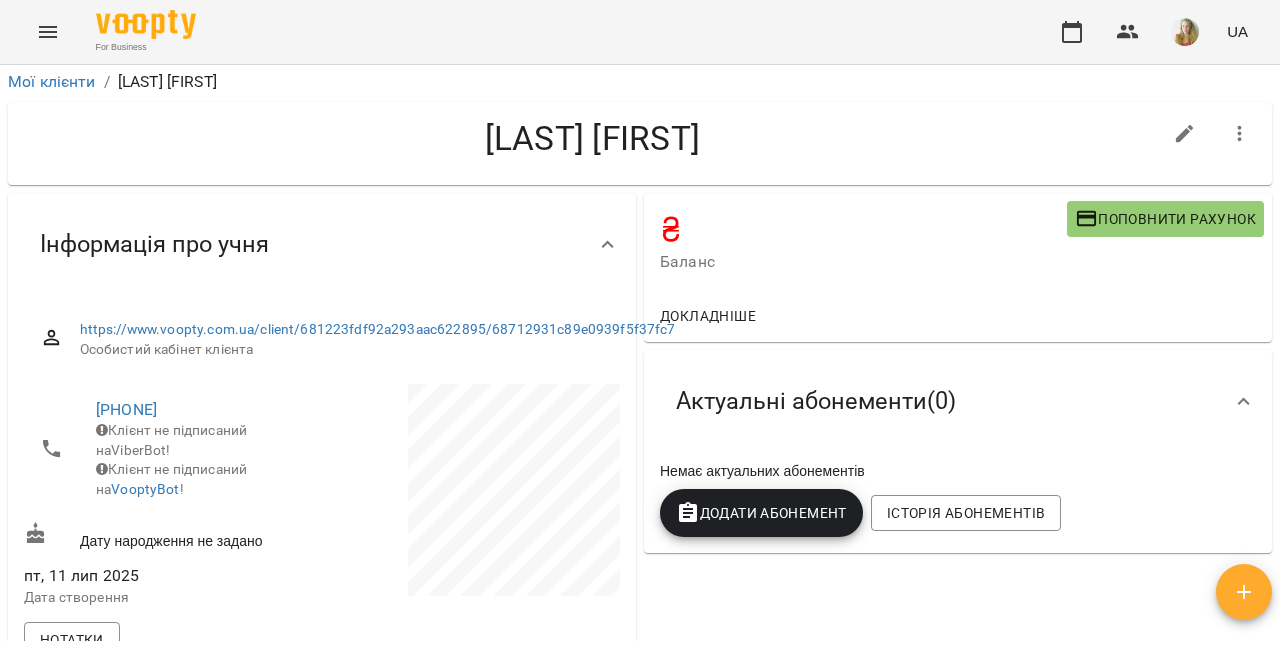 scroll, scrollTop: 0, scrollLeft: 0, axis: both 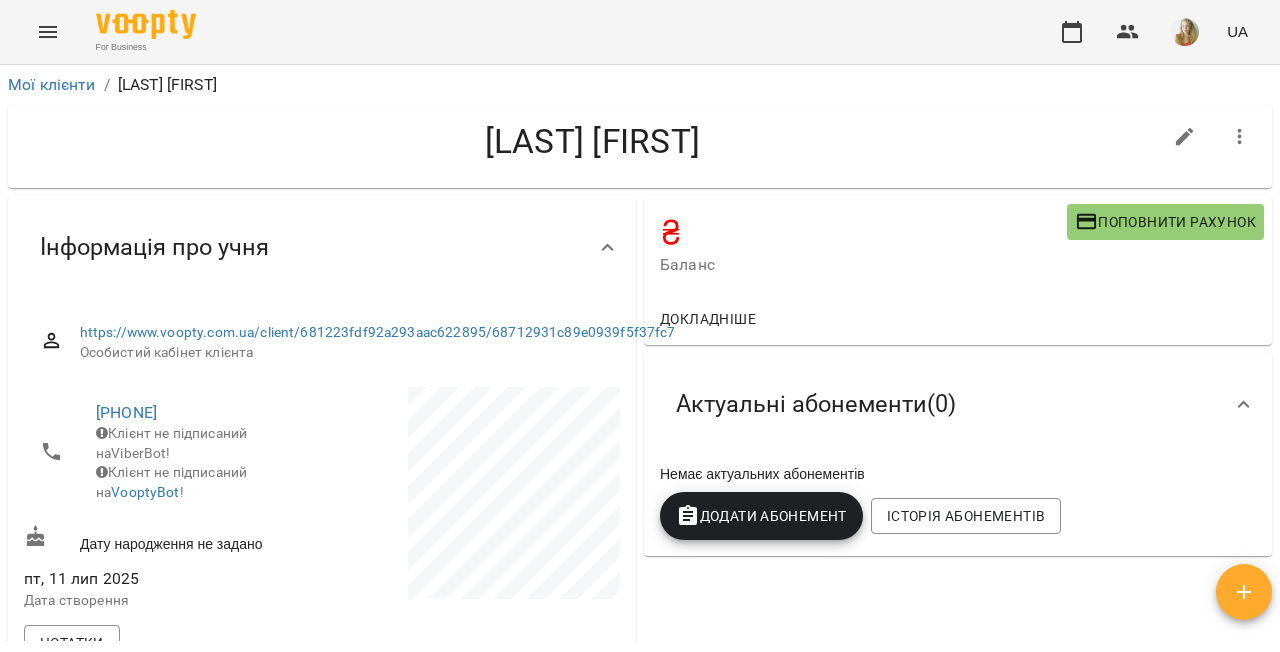click 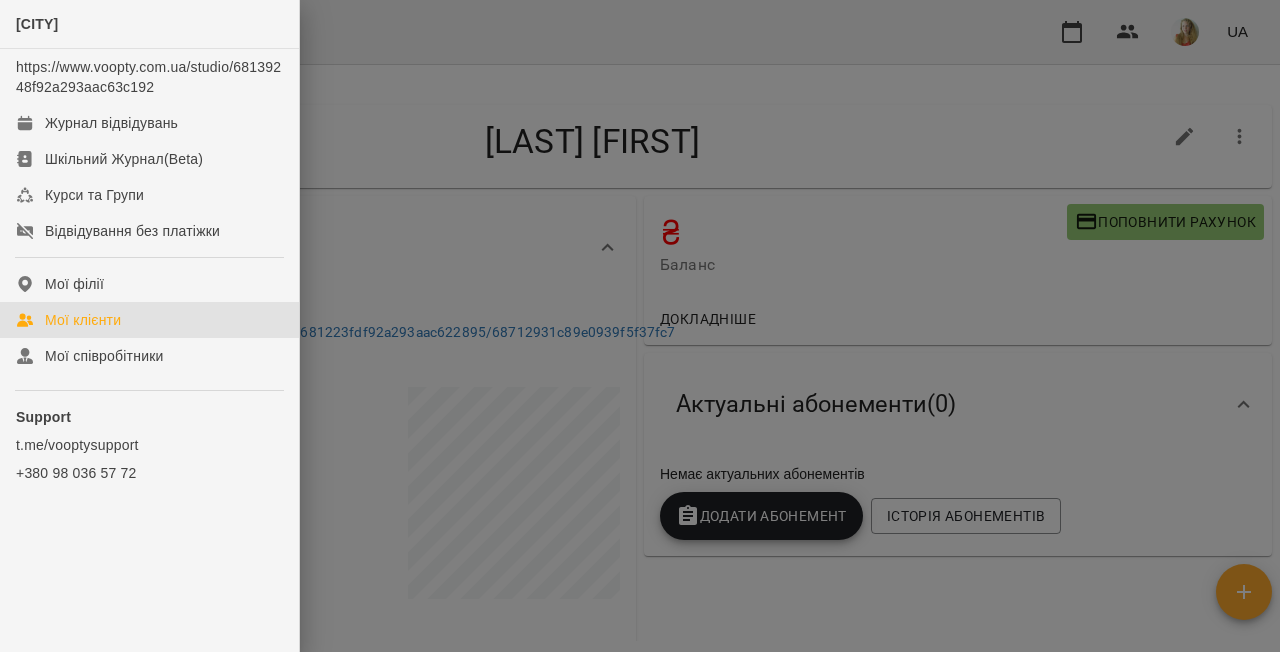click on "Мої клієнти" at bounding box center (83, 320) 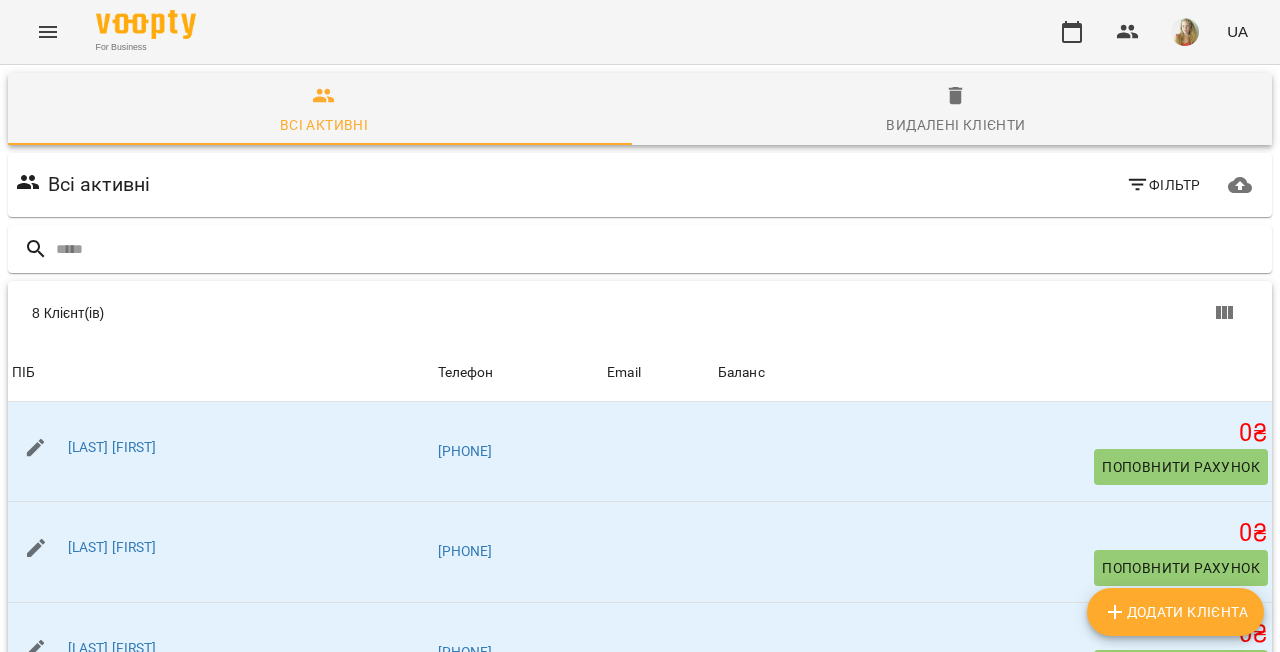 click on "Додати клієнта" at bounding box center (1175, 612) 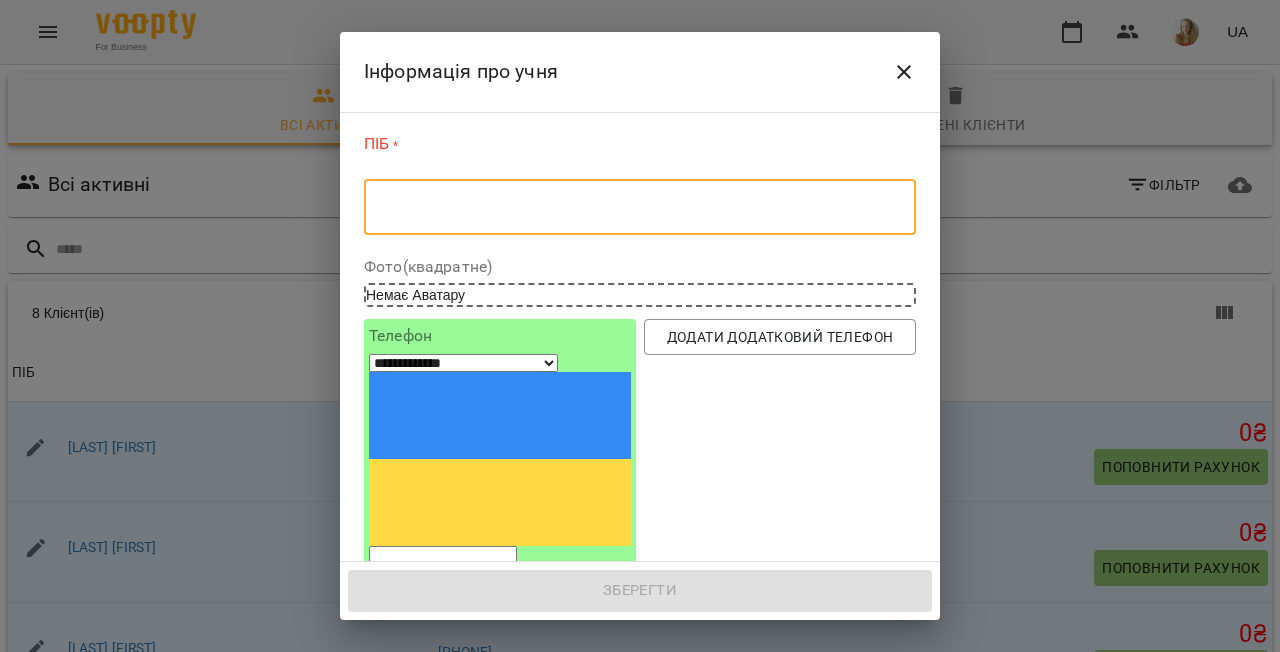 paste on "**********" 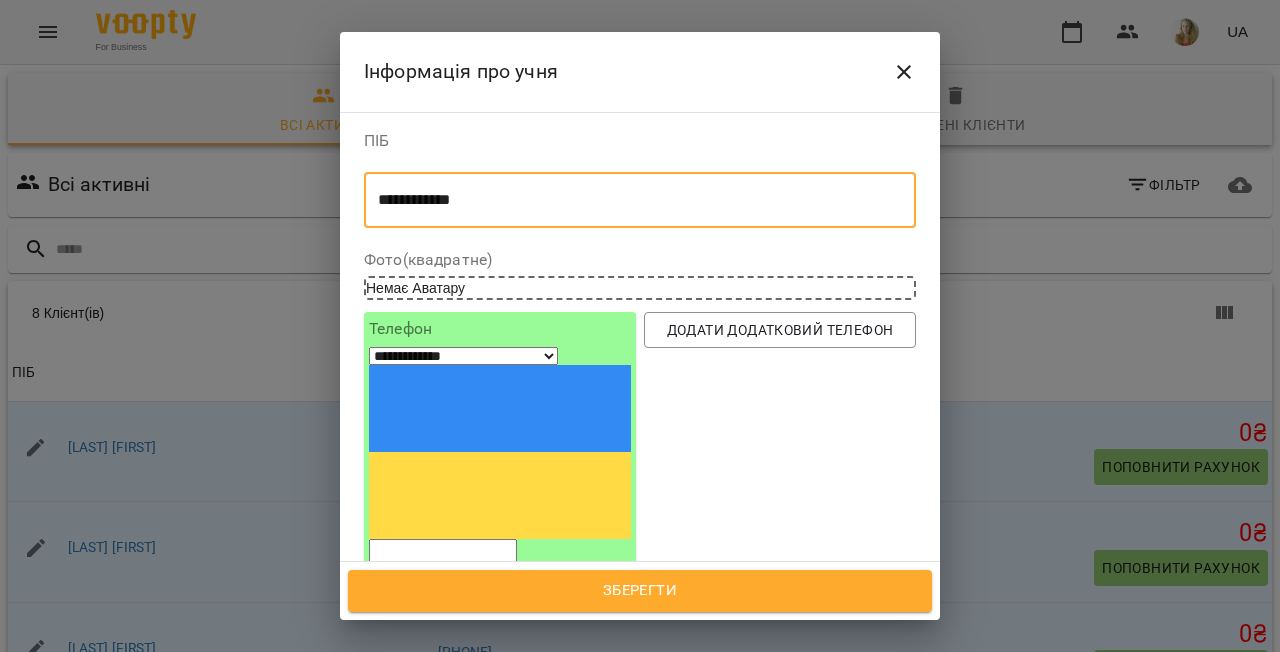 type on "**********" 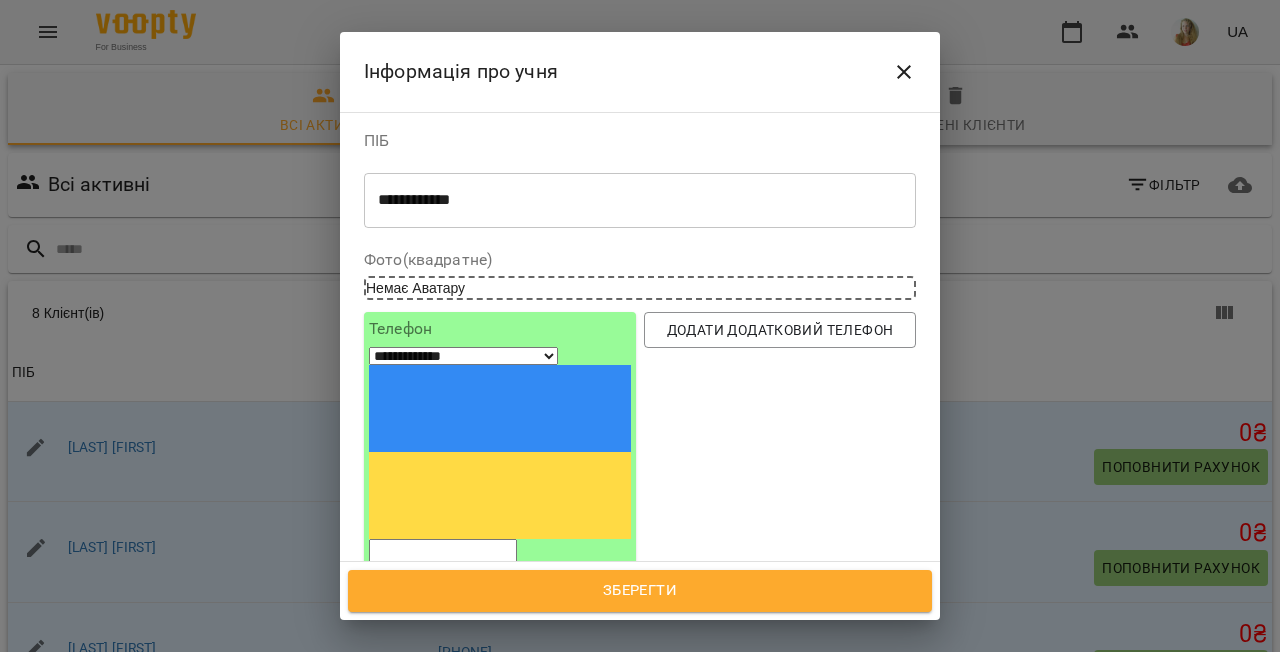 click at bounding box center [443, 552] 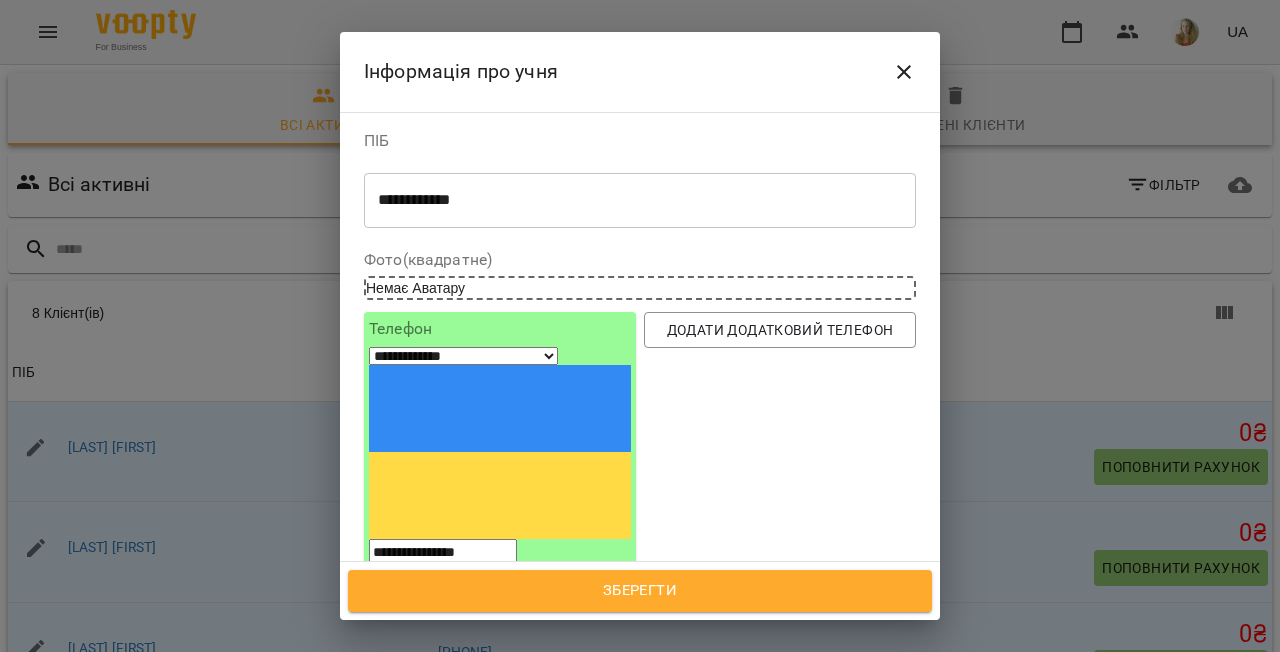 type on "**********" 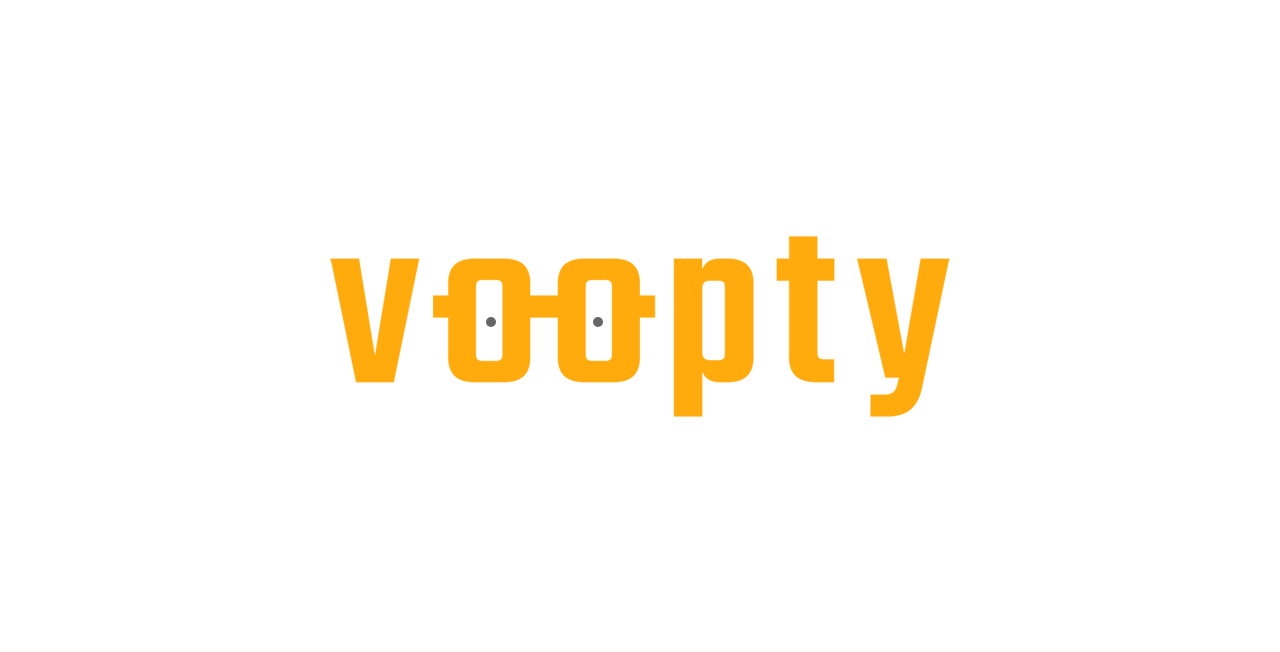 scroll, scrollTop: 0, scrollLeft: 0, axis: both 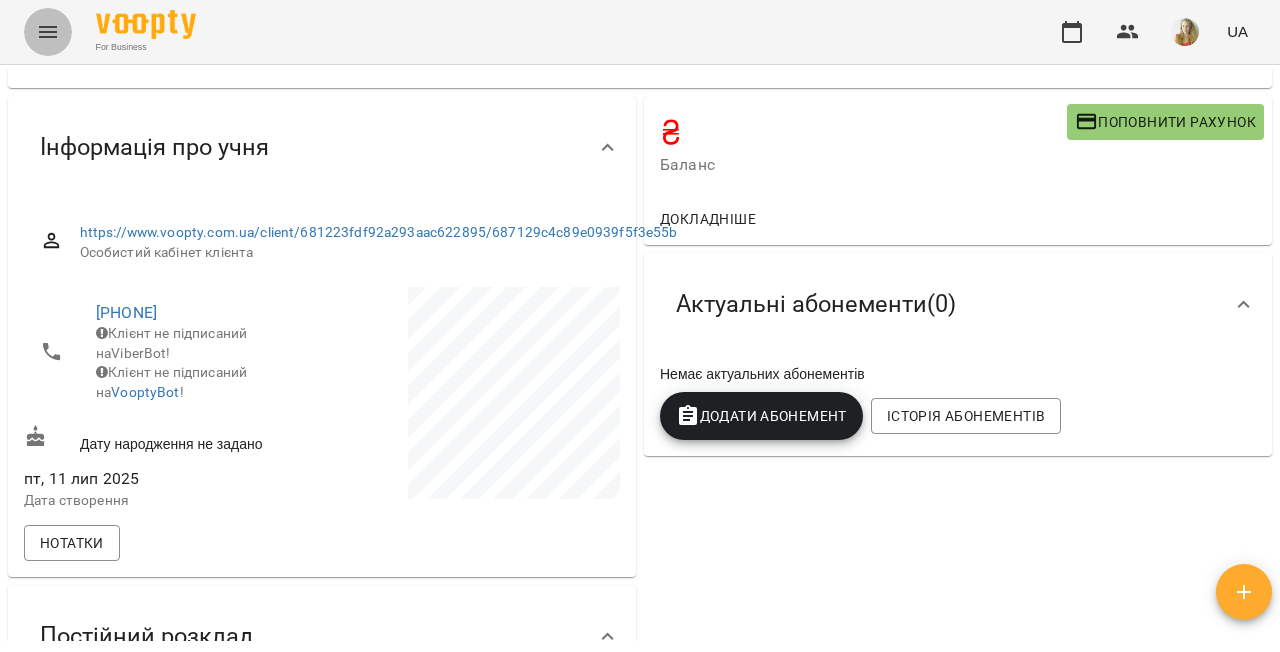 click 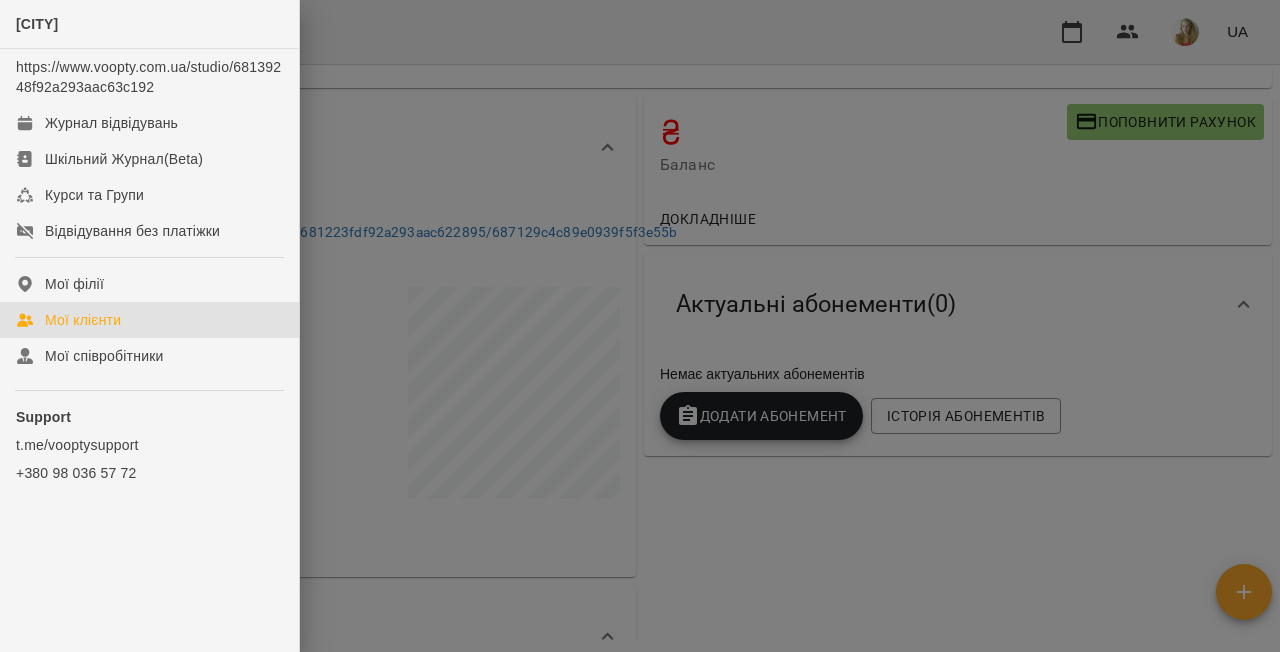 click on "Мої клієнти" at bounding box center [83, 320] 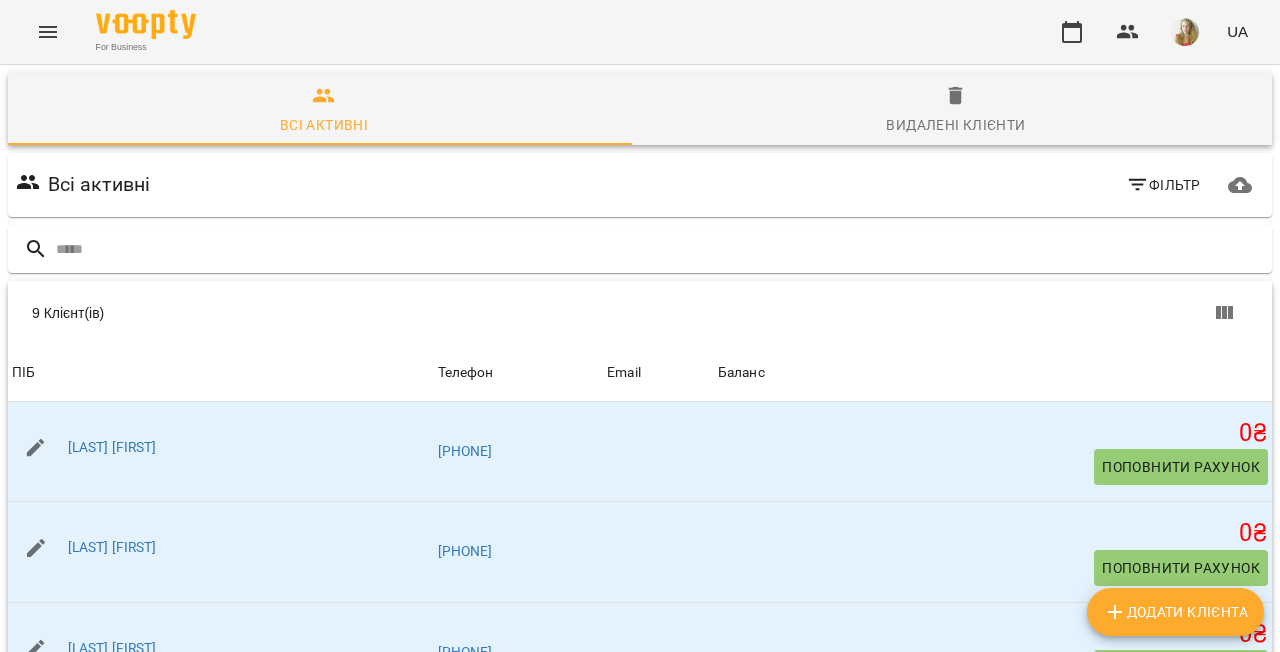 scroll, scrollTop: 0, scrollLeft: 0, axis: both 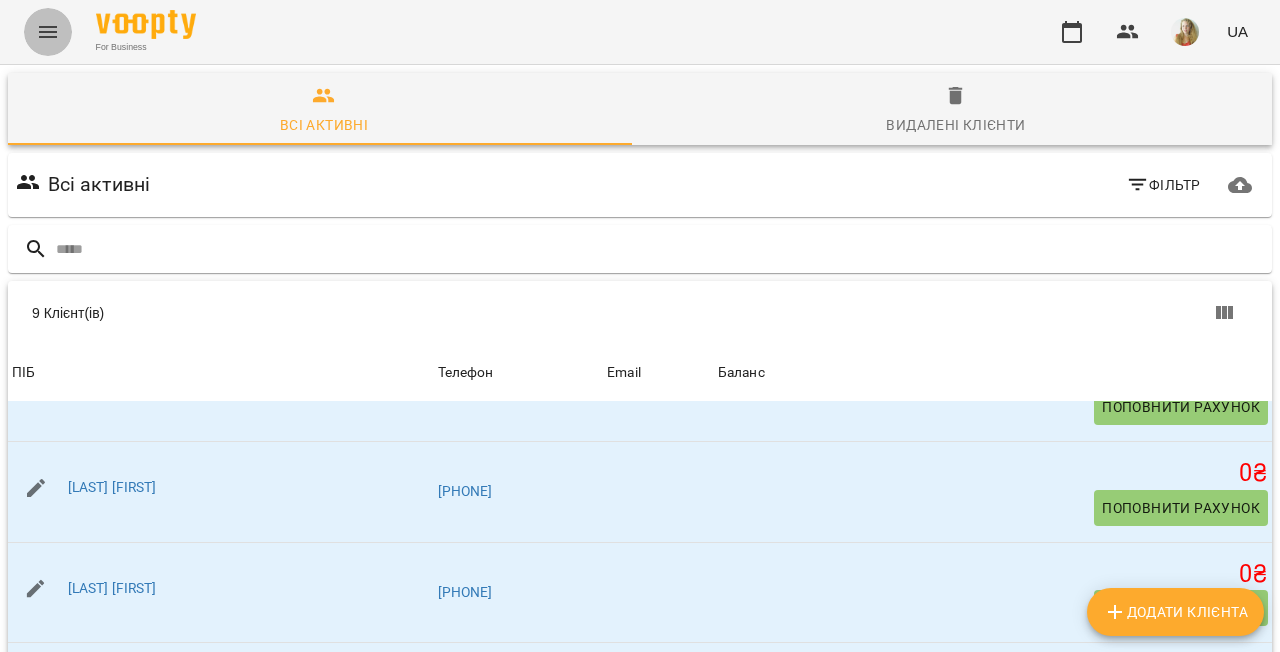 click 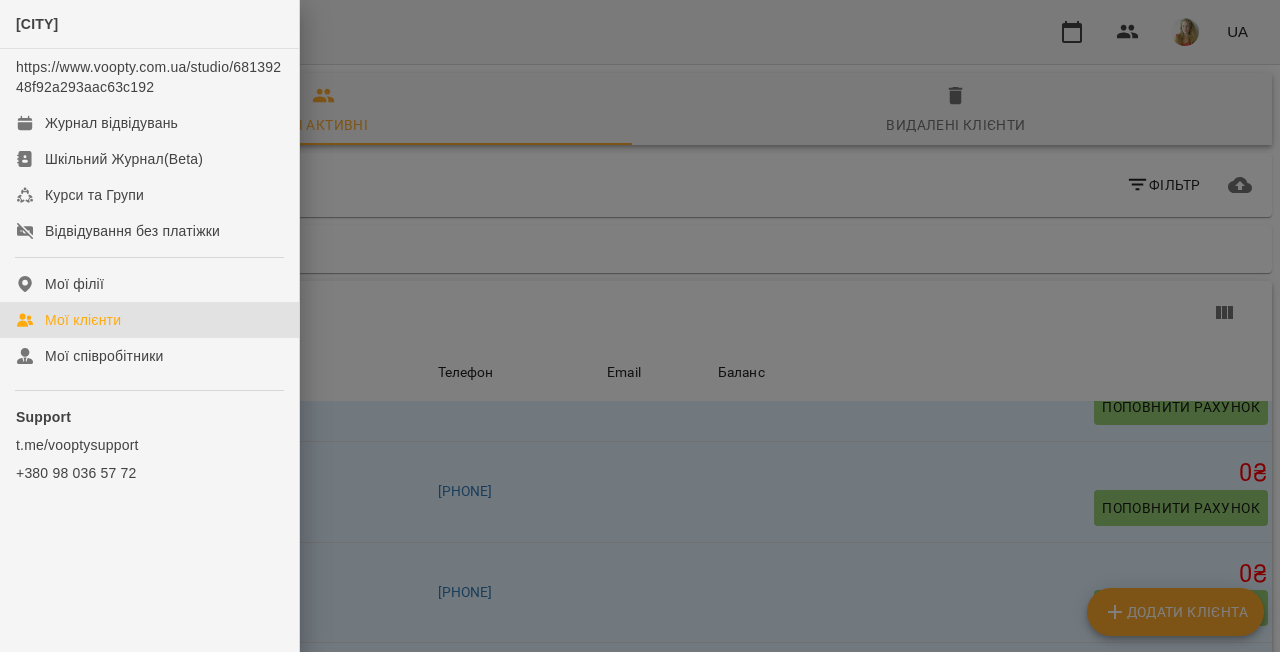 click at bounding box center (640, 326) 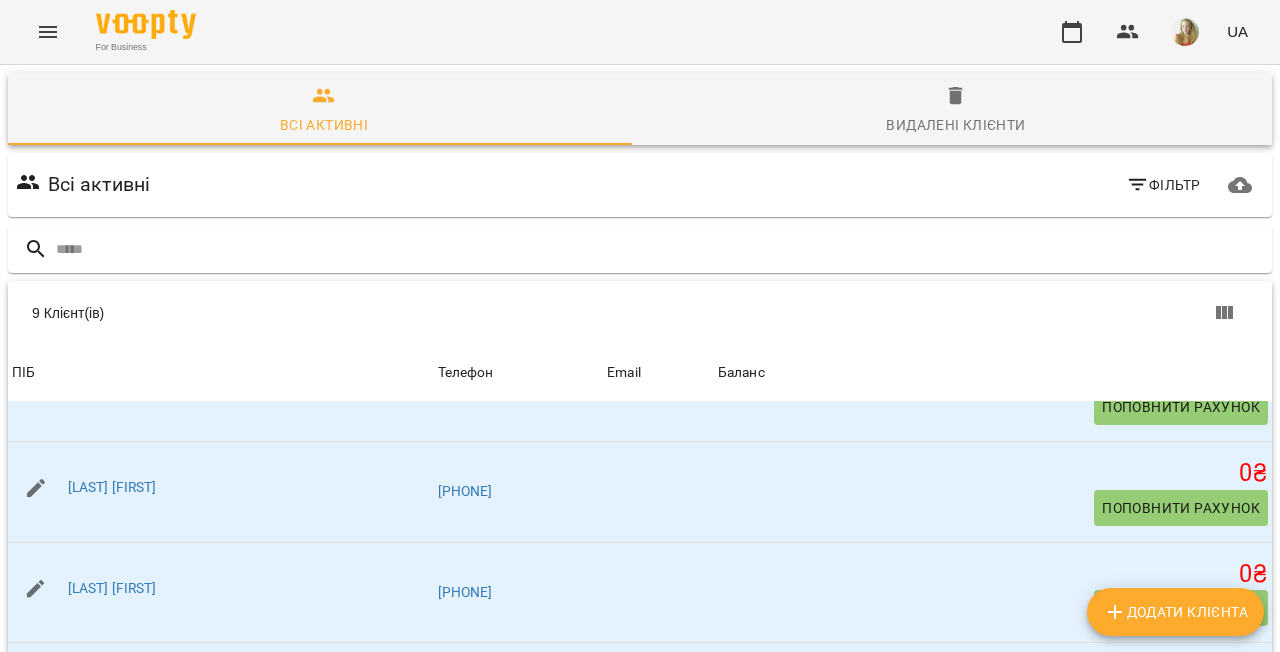 click on "Додати клієнта" at bounding box center [1175, 612] 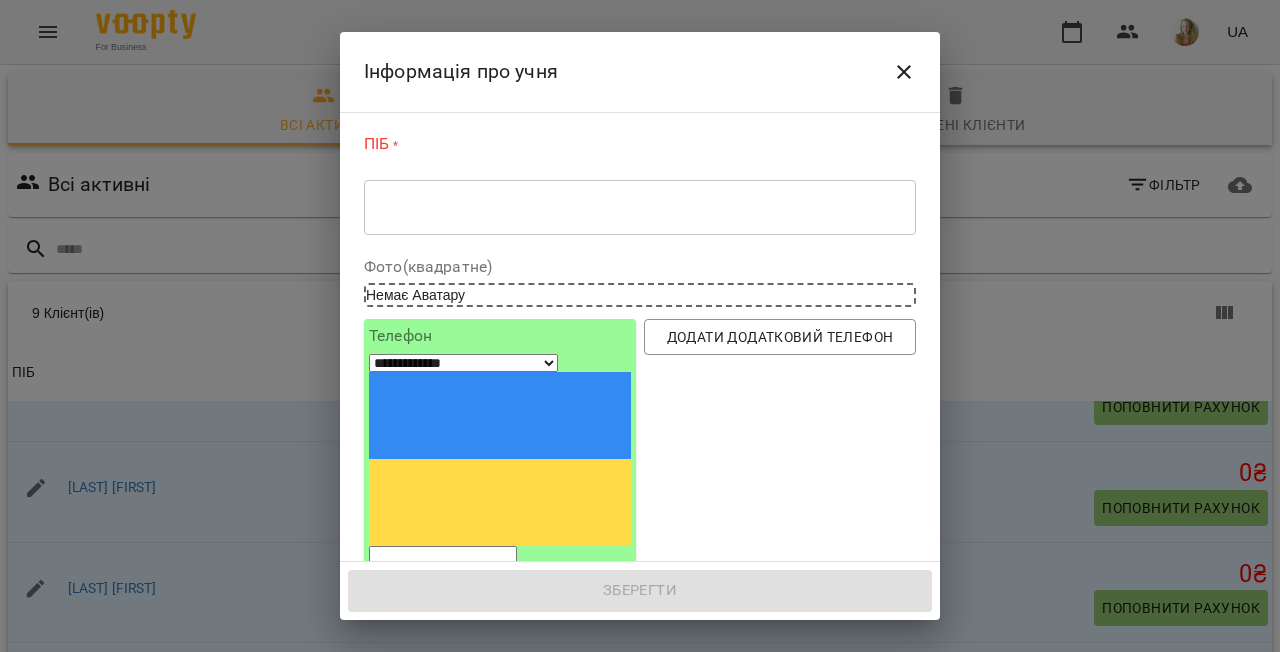 click on "* ​" at bounding box center (640, 207) 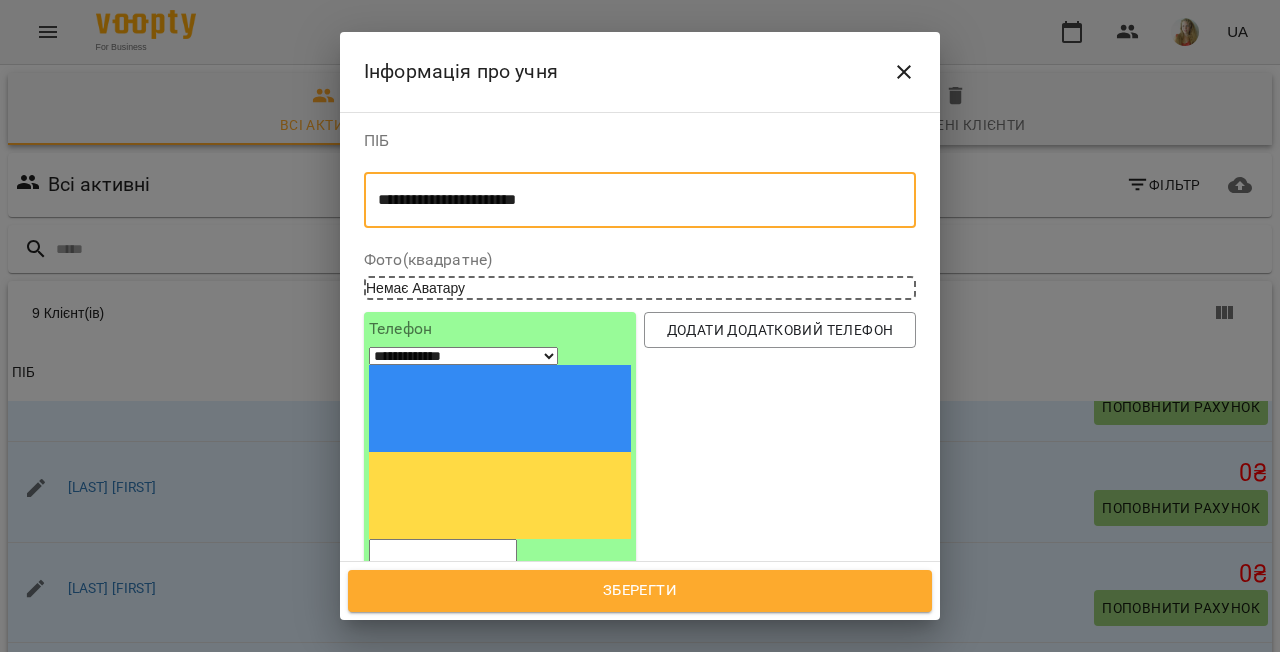 click at bounding box center (443, 552) 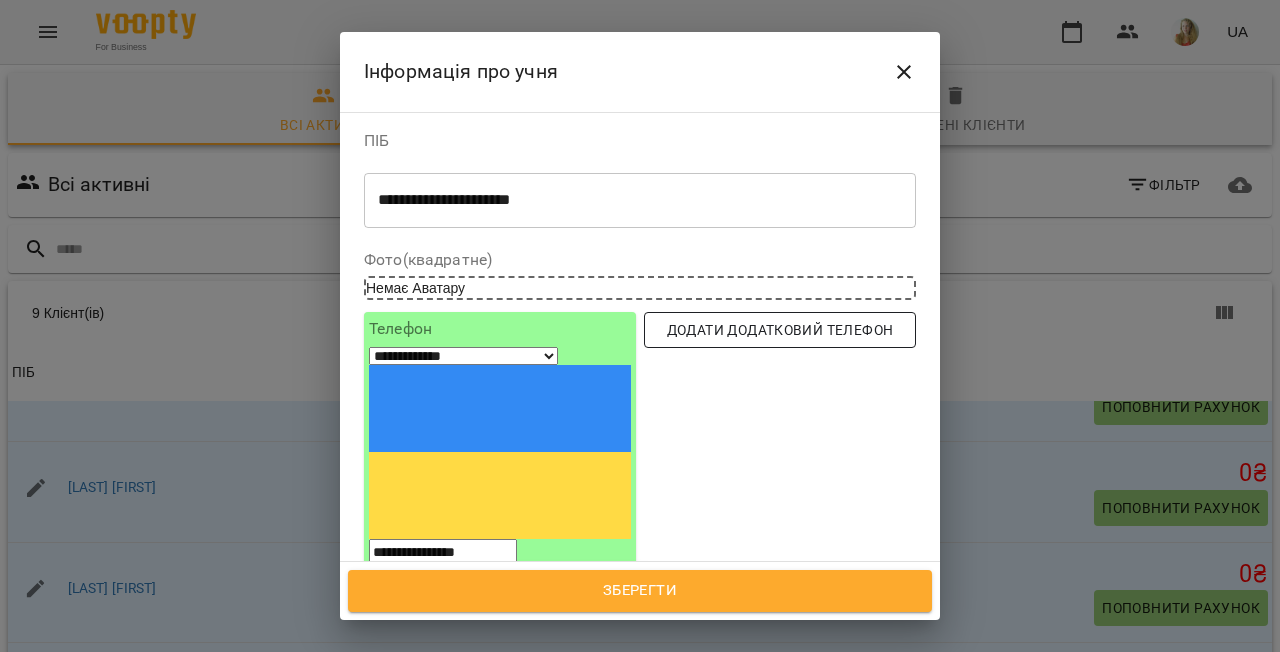 type on "**********" 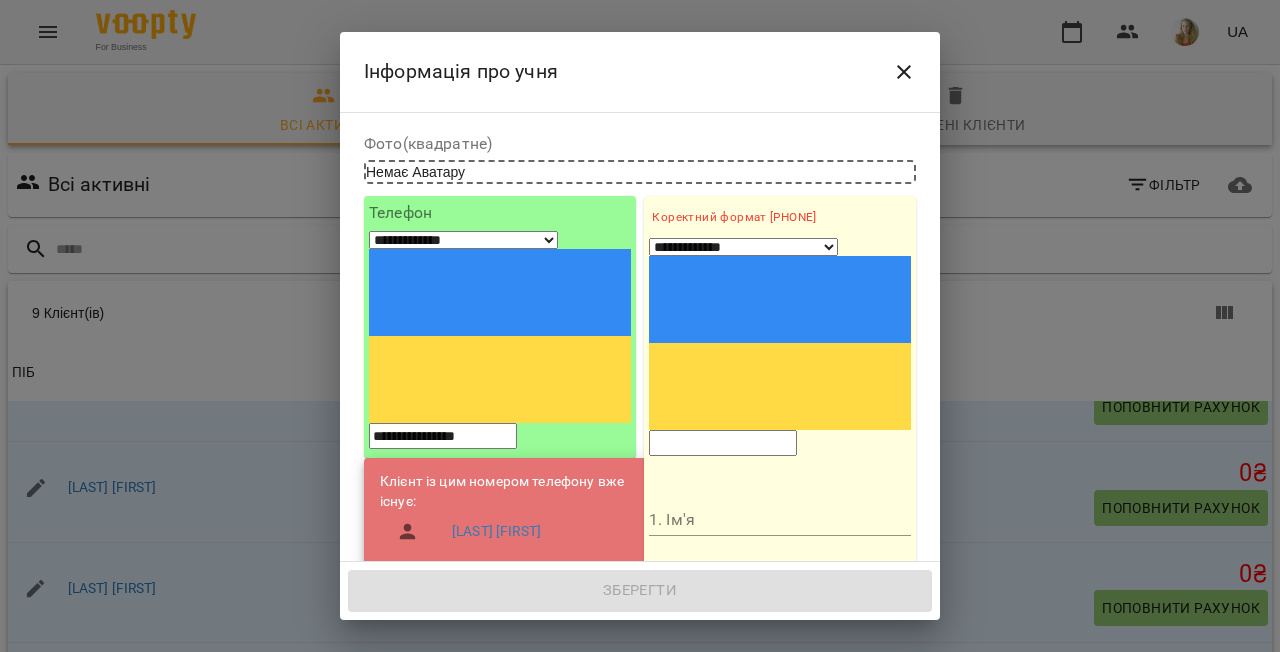scroll, scrollTop: 0, scrollLeft: 0, axis: both 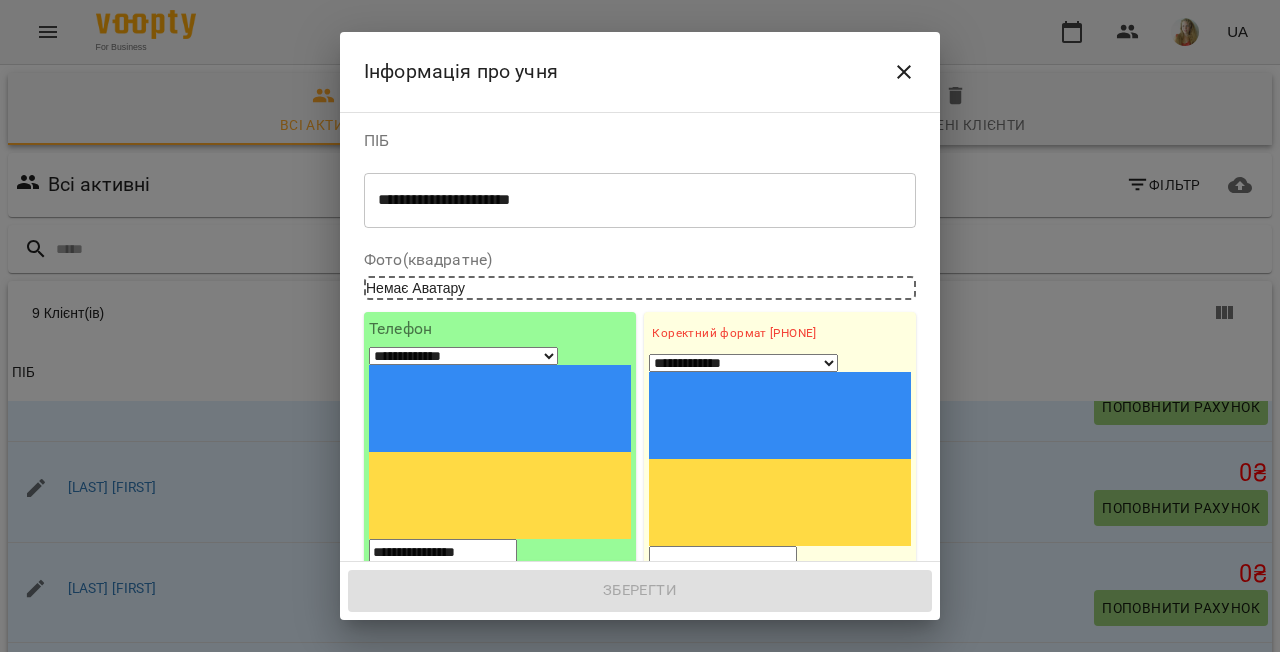 click on "1. Ім'я" at bounding box center (780, 620) 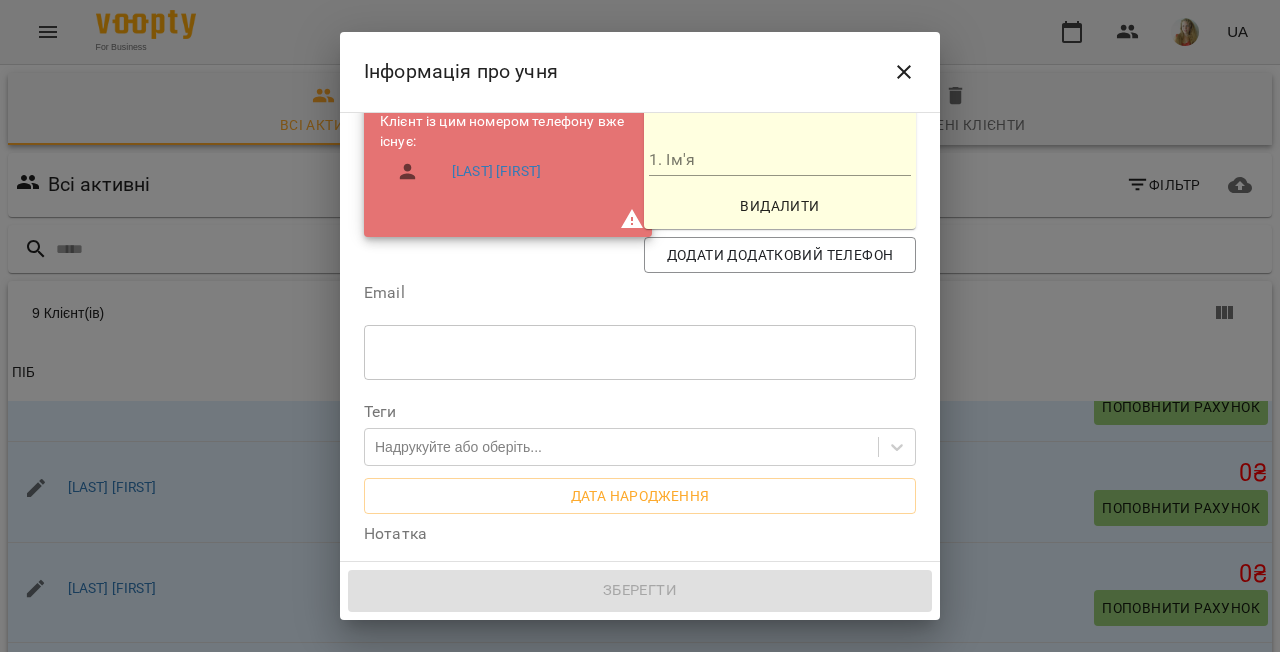 scroll, scrollTop: 485, scrollLeft: 0, axis: vertical 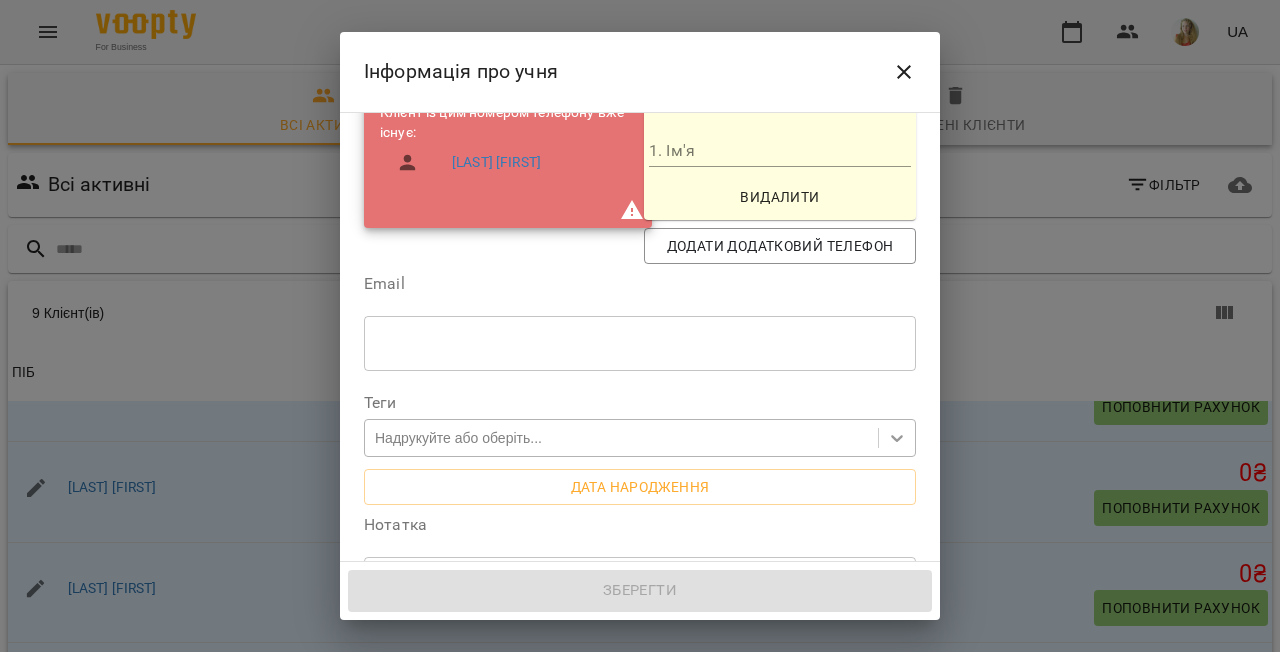 click 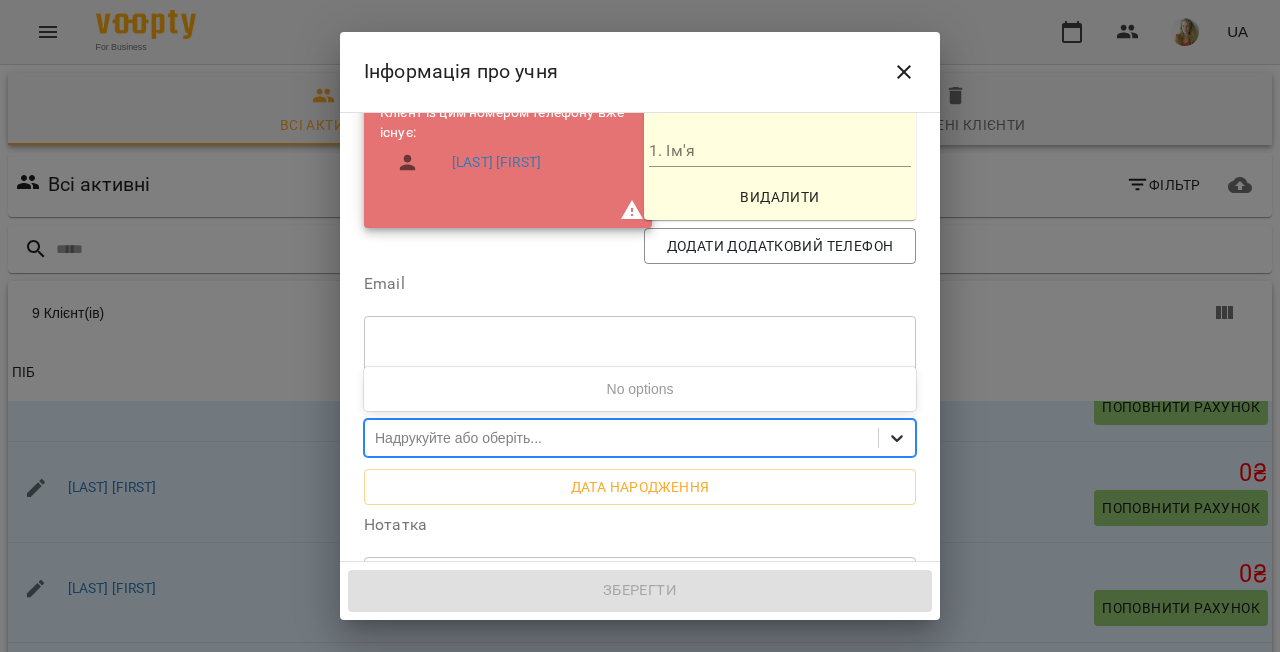 click 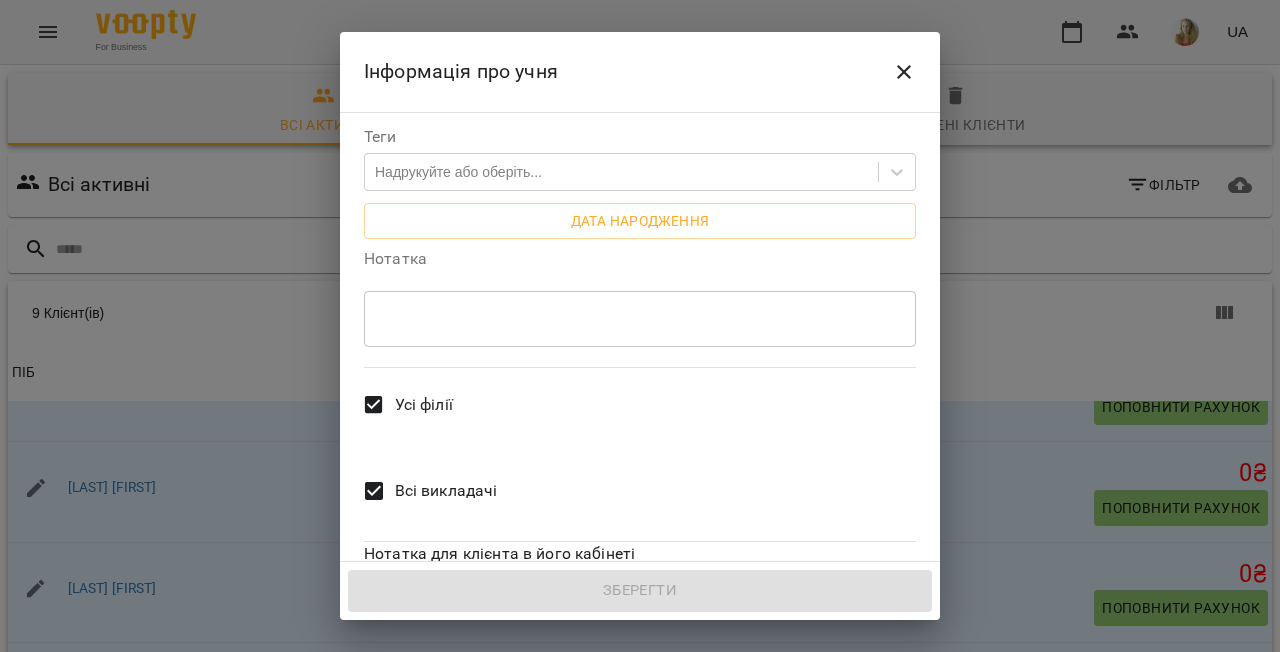 scroll, scrollTop: 760, scrollLeft: 0, axis: vertical 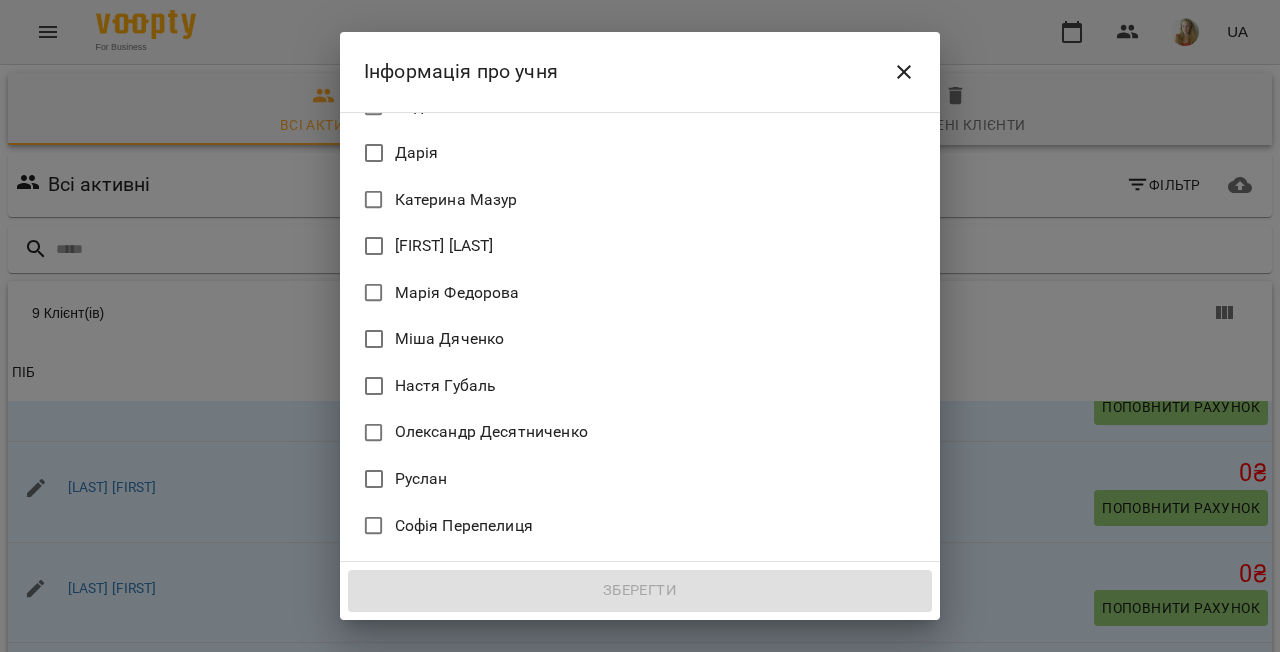 click on "Софія Перепелиця" at bounding box center [626, 526] 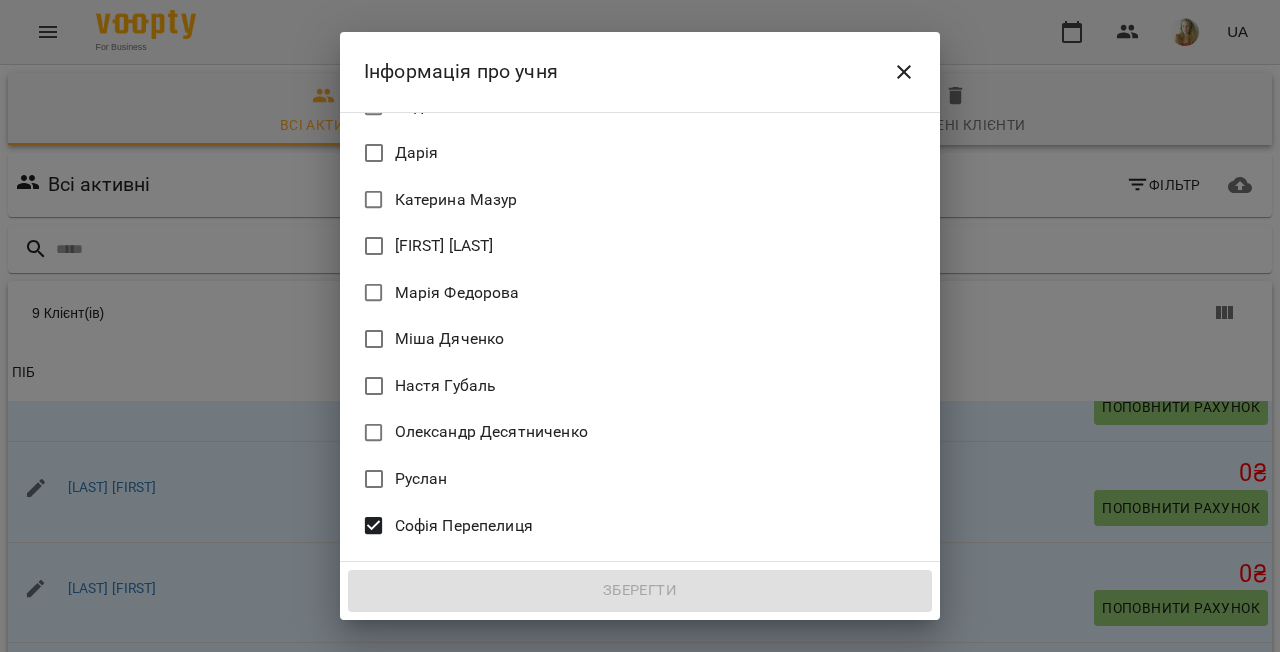 scroll, scrollTop: 1646, scrollLeft: 0, axis: vertical 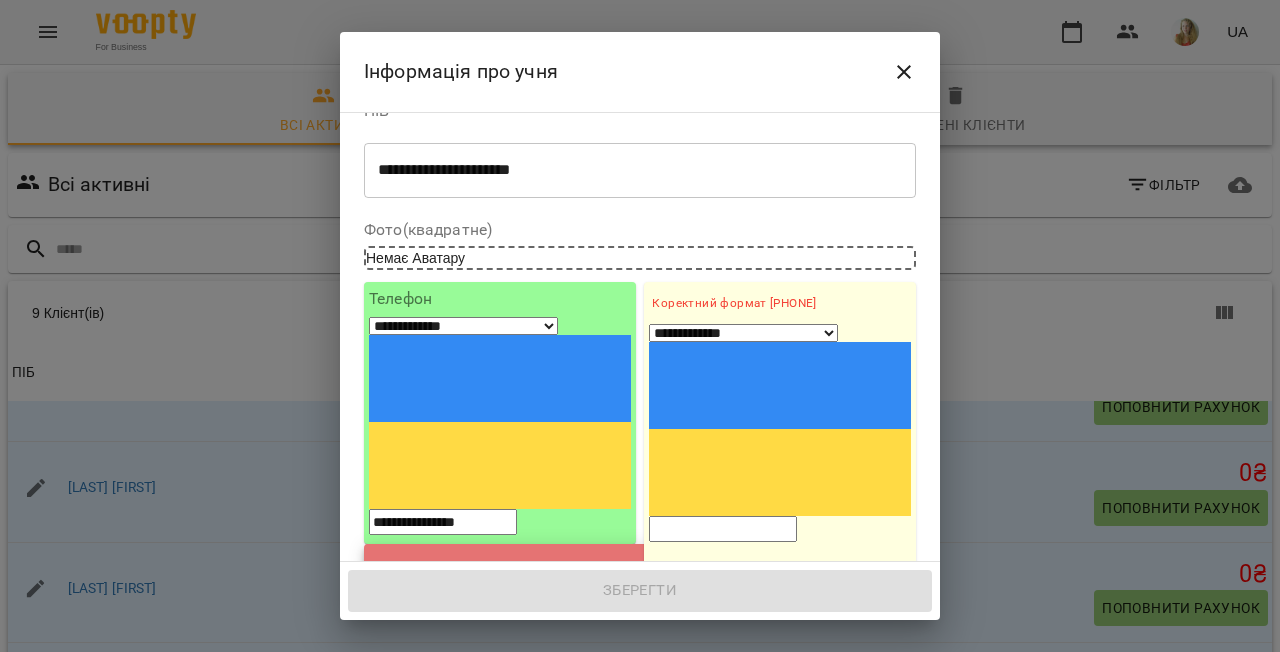 drag, startPoint x: 557, startPoint y: 335, endPoint x: 420, endPoint y: 332, distance: 137.03284 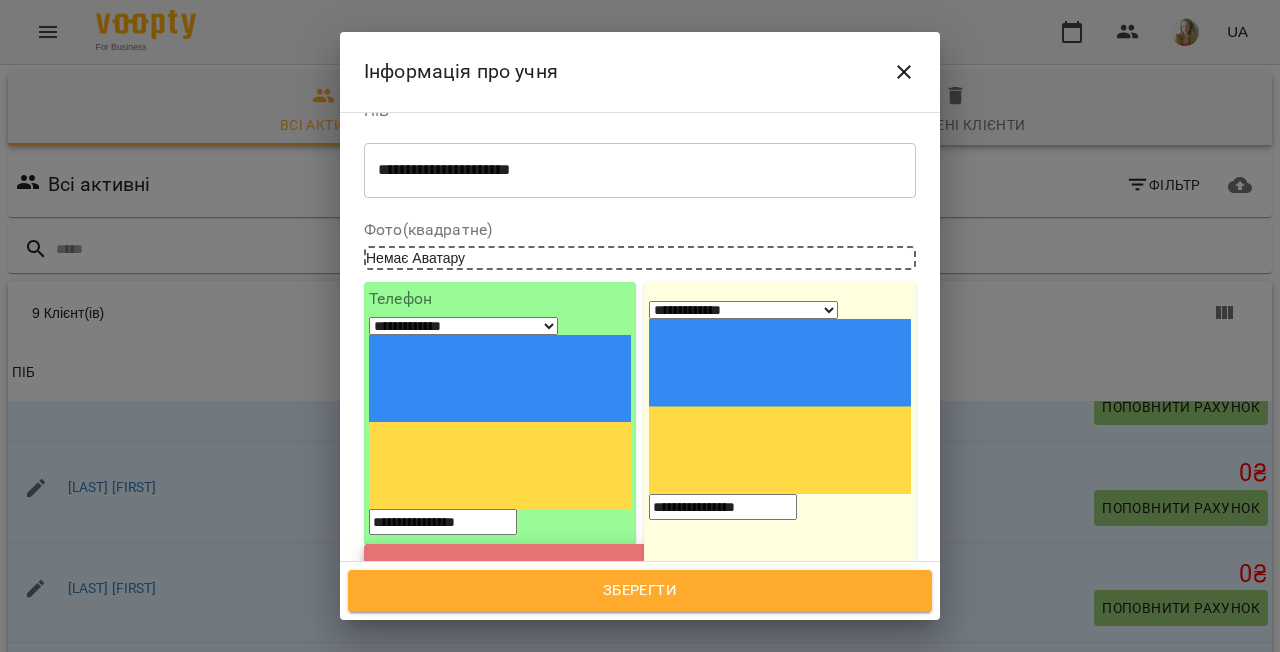 type on "**********" 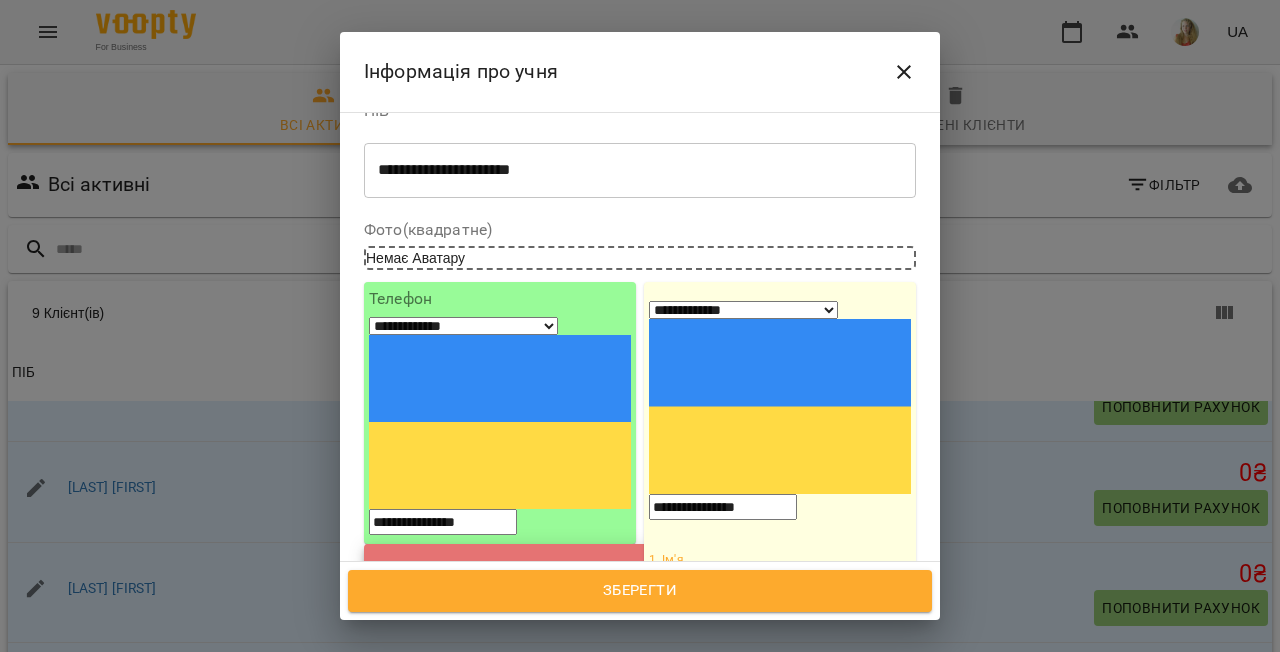 scroll, scrollTop: 0, scrollLeft: 0, axis: both 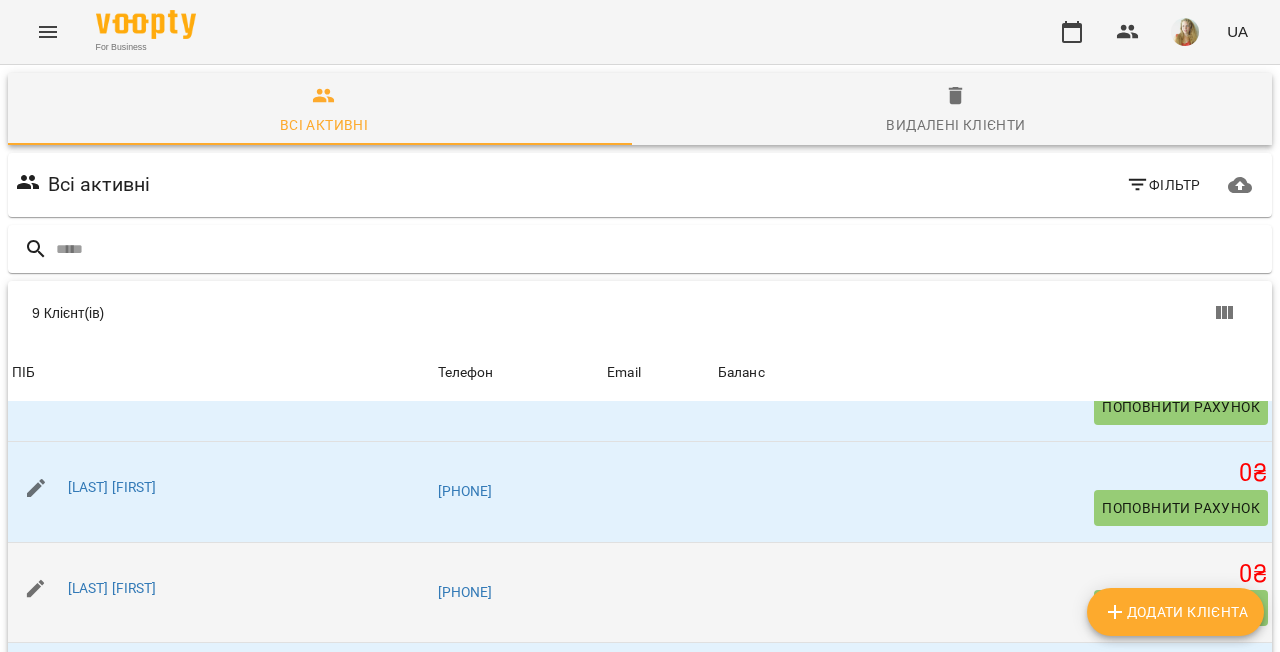 click 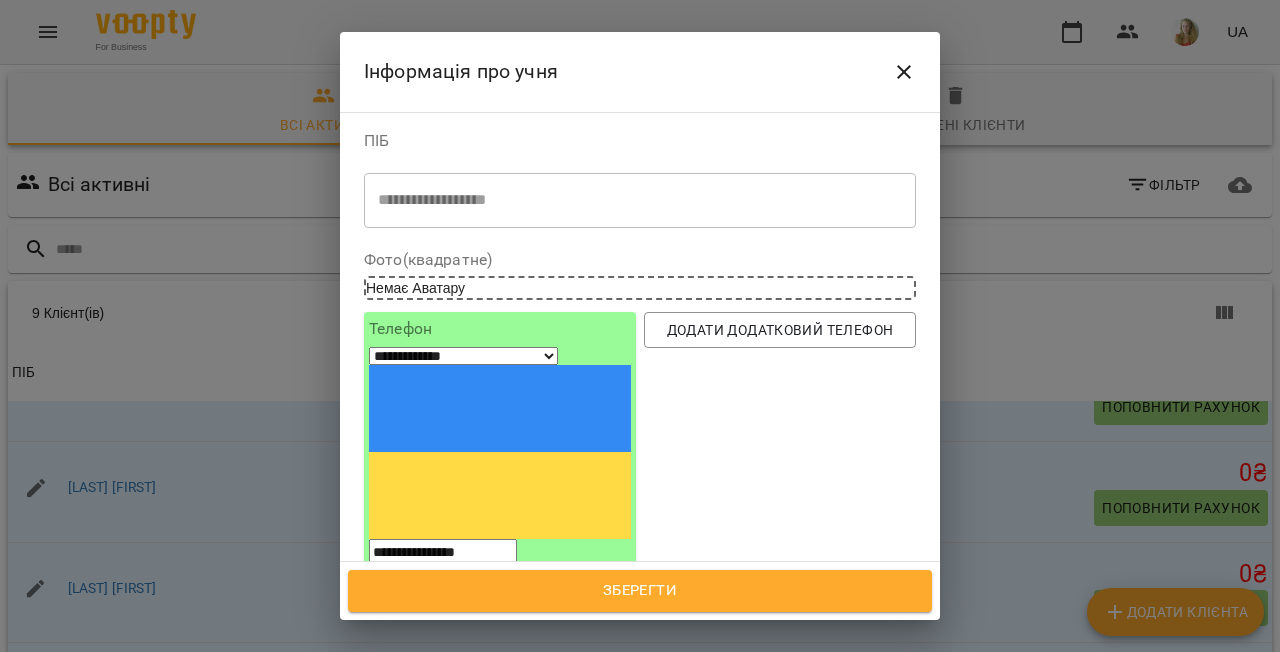 drag, startPoint x: 566, startPoint y: 360, endPoint x: 413, endPoint y: 364, distance: 153.05228 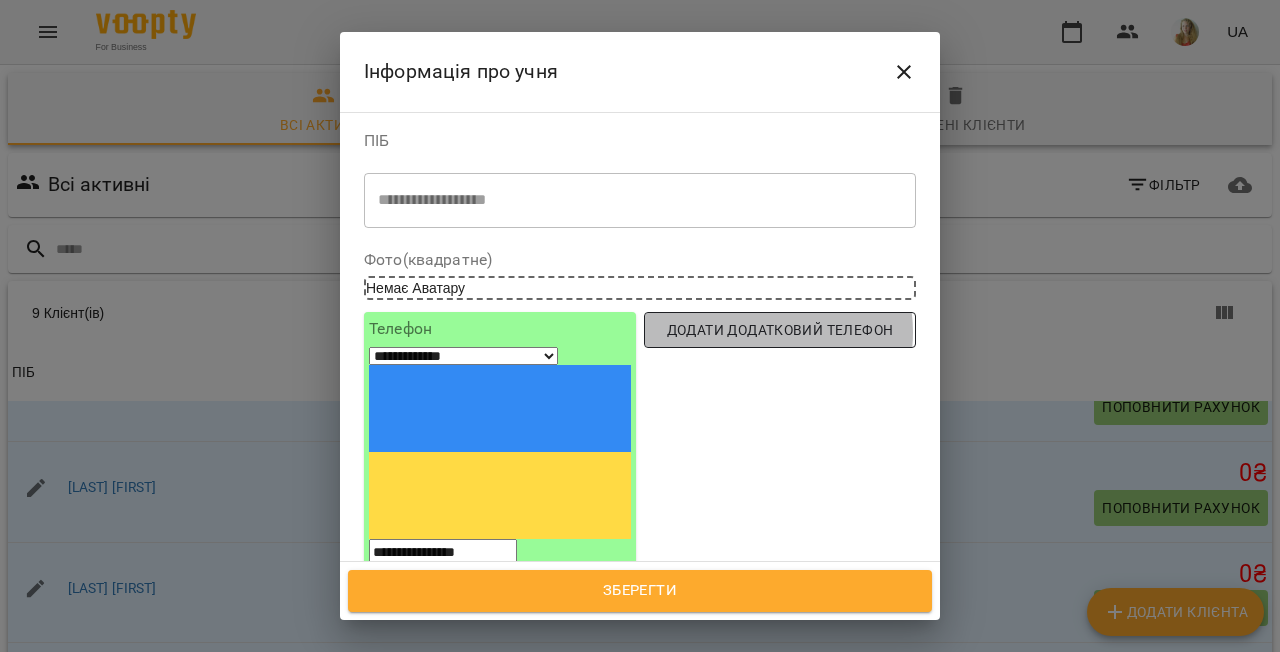 click on "Додати додатковий телефон" at bounding box center (780, 330) 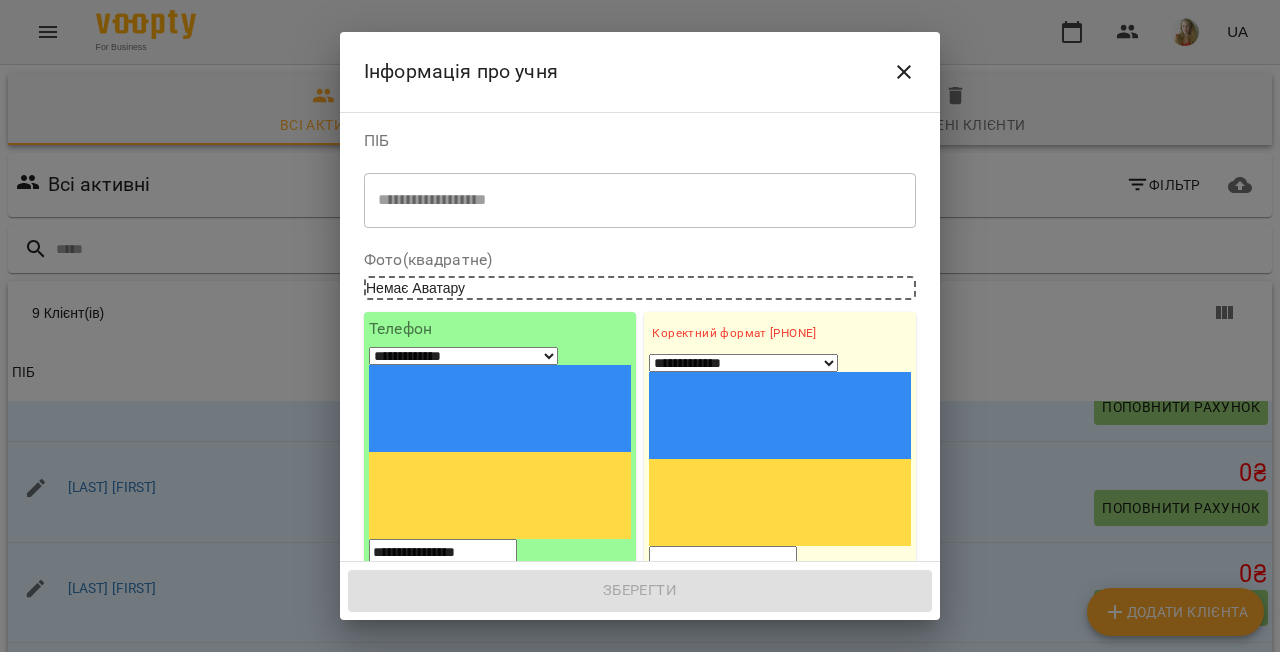 click at bounding box center [723, 559] 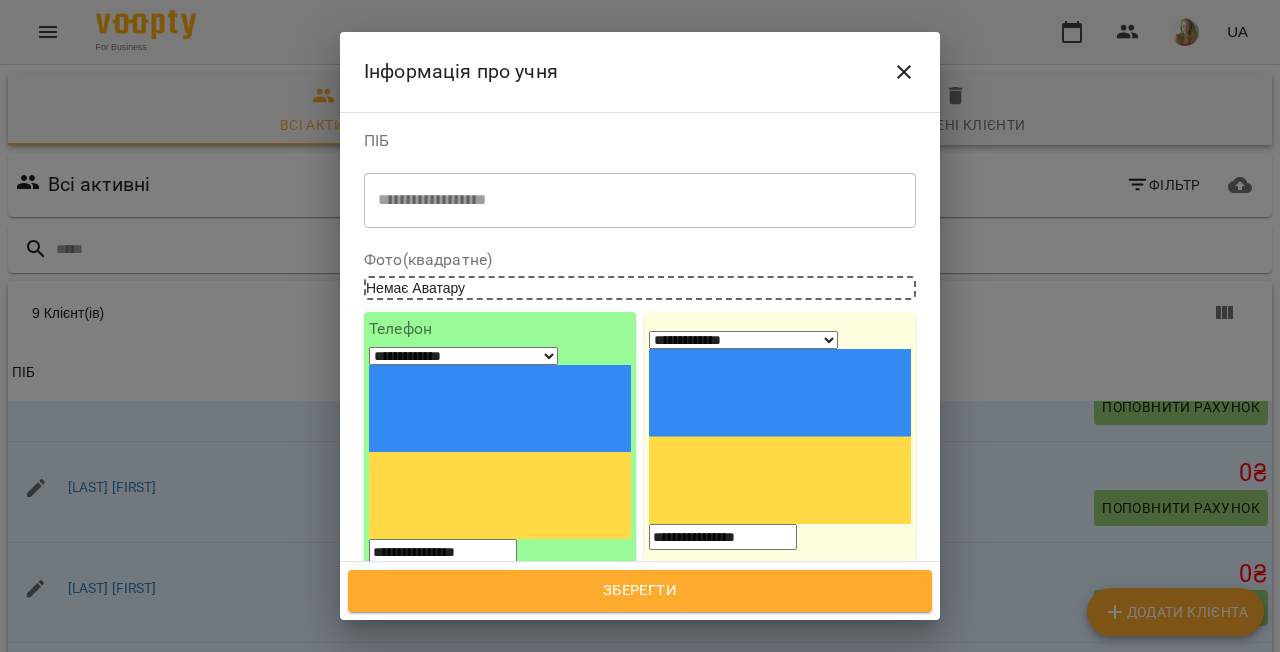 click on "1. Ім'я" at bounding box center [780, 614] 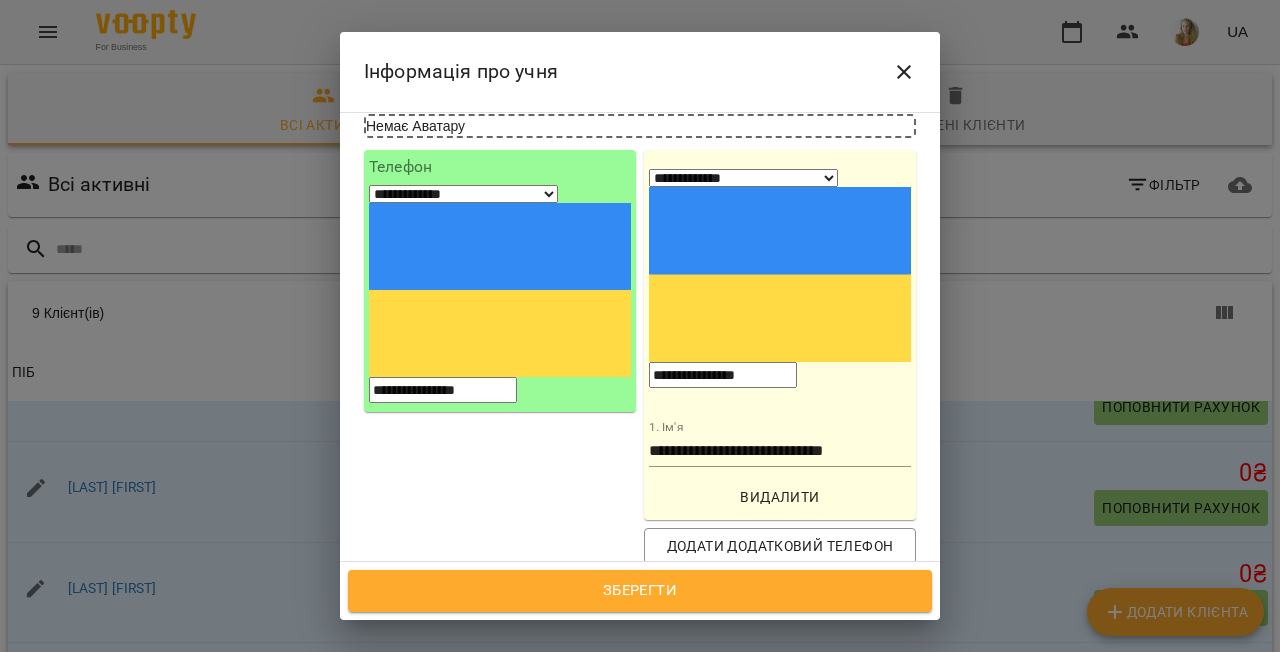 scroll, scrollTop: 210, scrollLeft: 0, axis: vertical 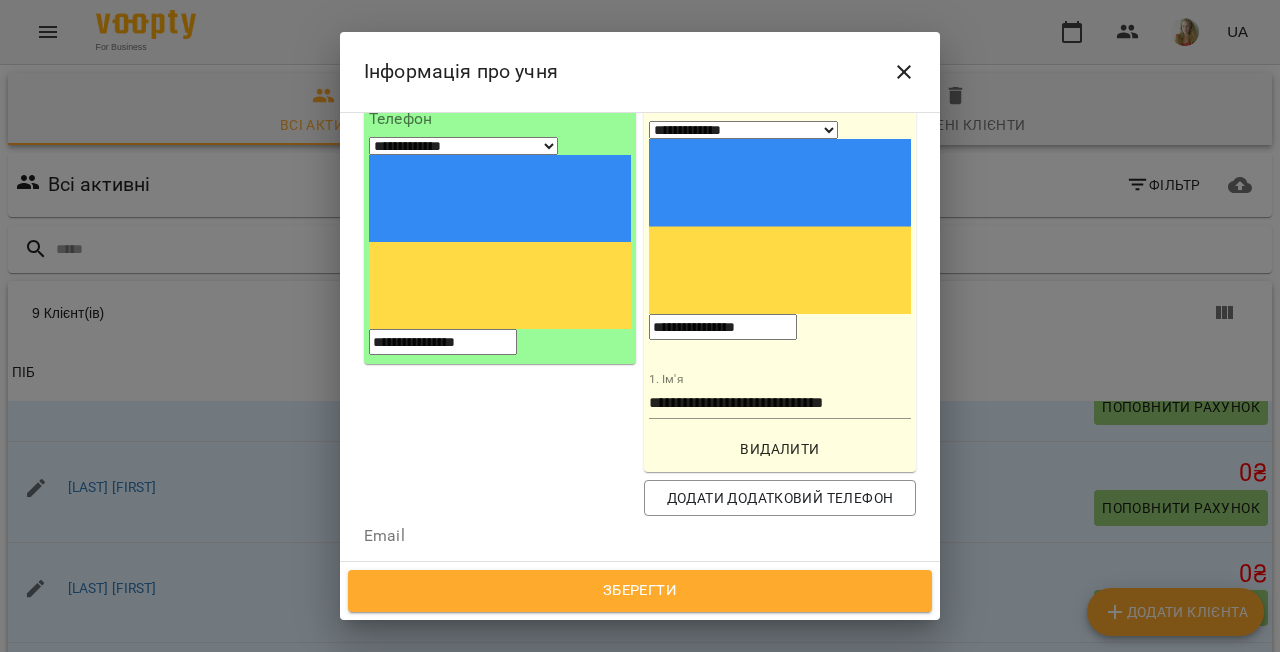 drag, startPoint x: 565, startPoint y: 152, endPoint x: 417, endPoint y: 152, distance: 148 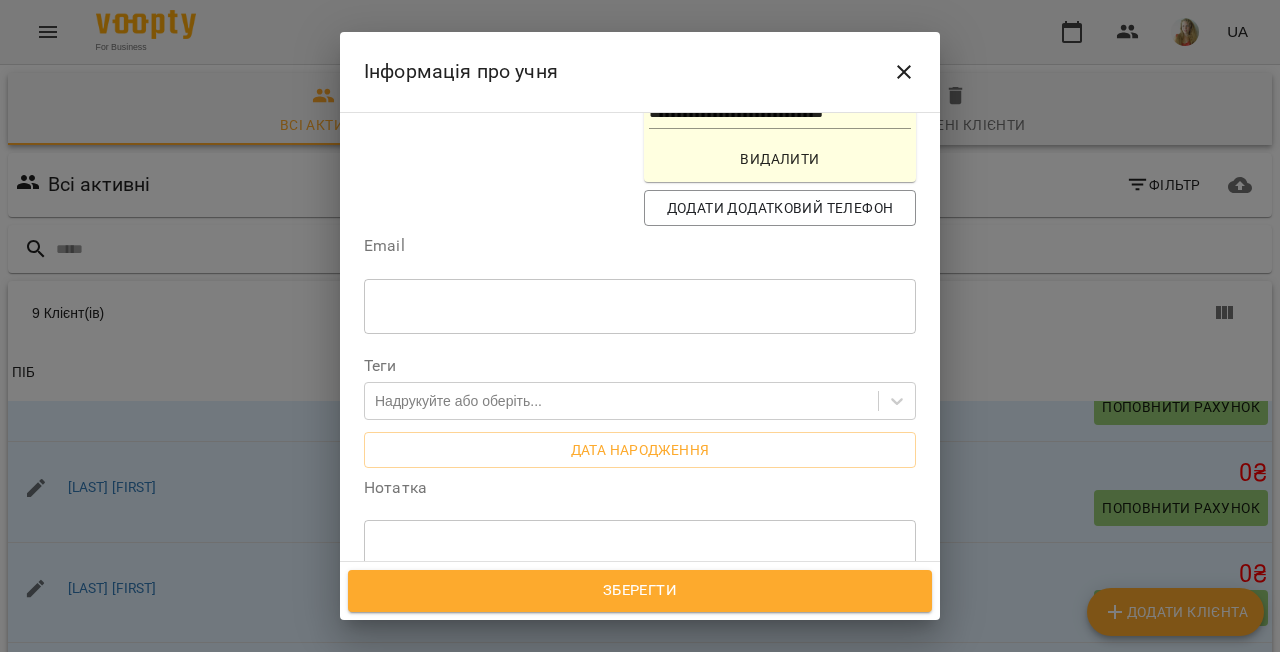 scroll, scrollTop: 400, scrollLeft: 0, axis: vertical 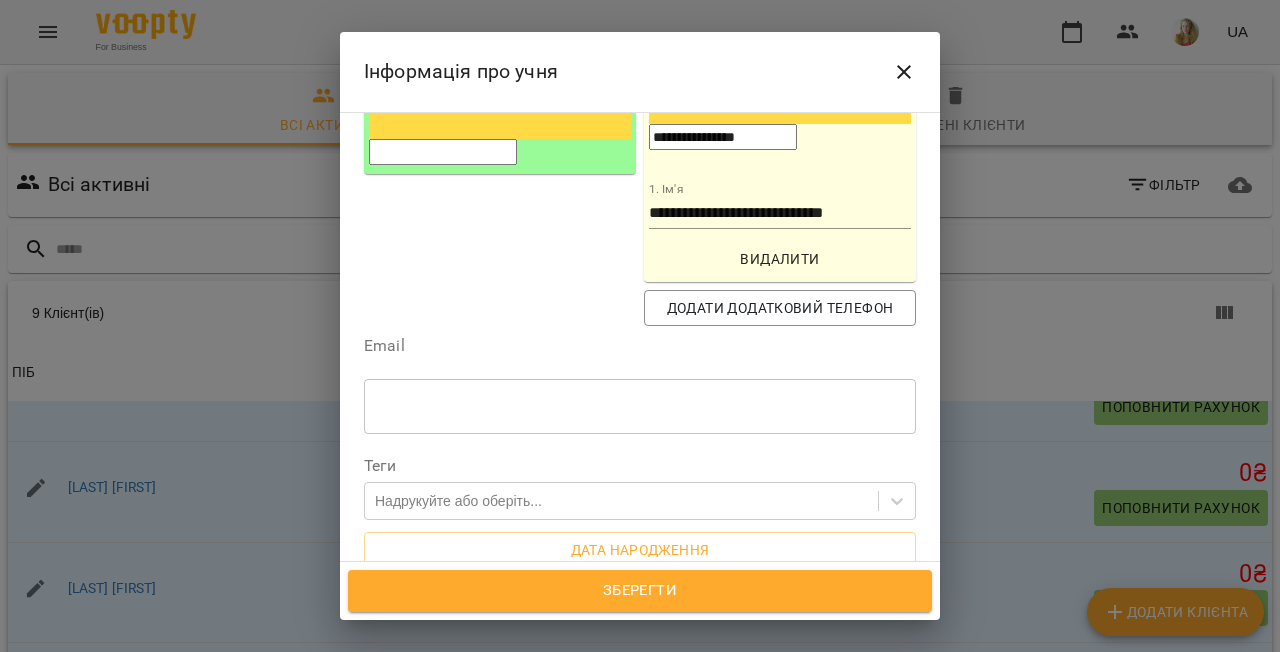 click on "Зберегти" at bounding box center [640, 591] 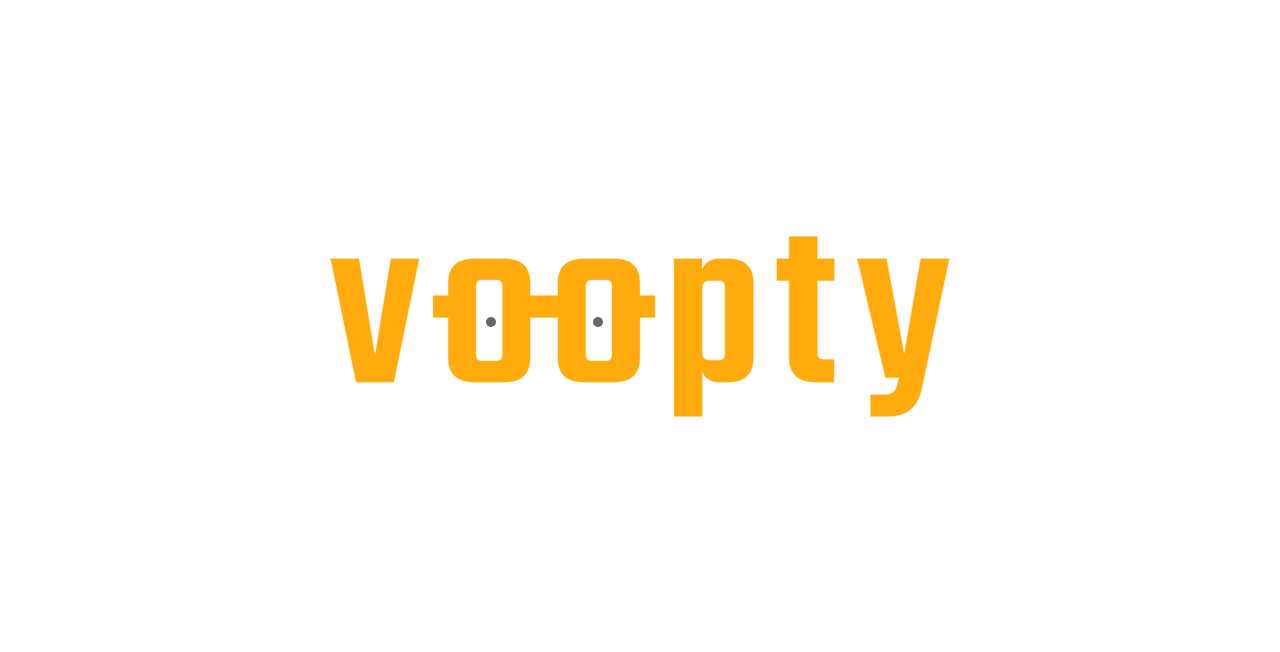 scroll, scrollTop: 0, scrollLeft: 0, axis: both 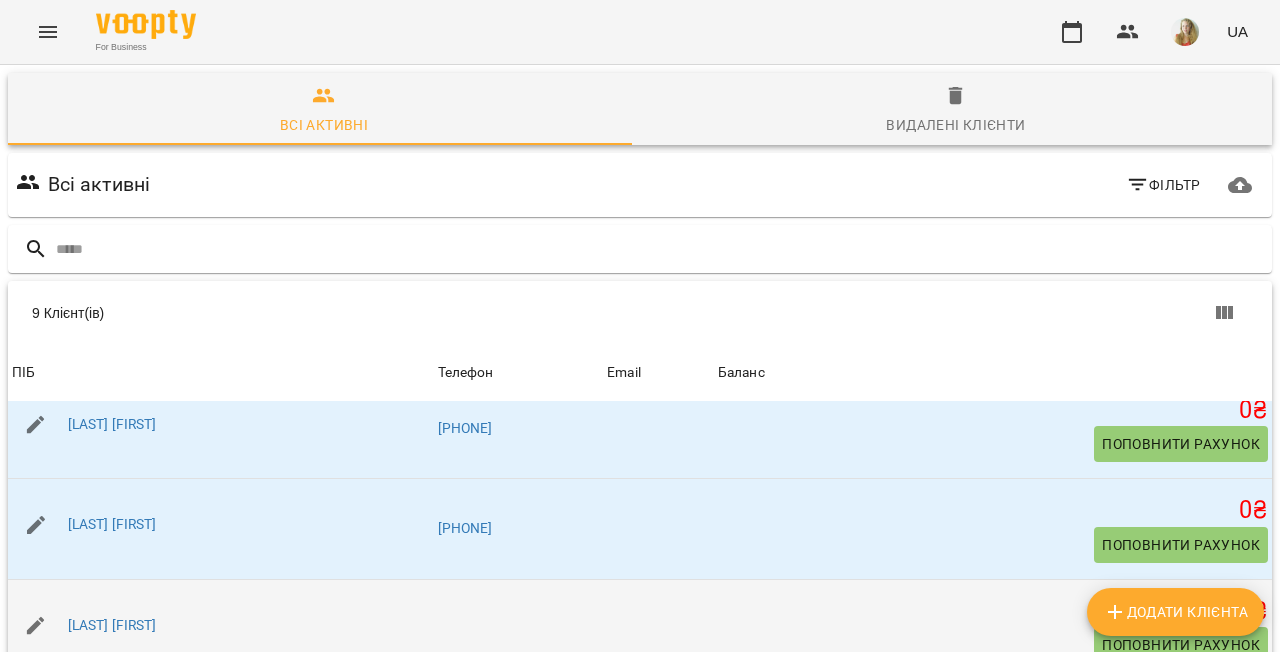 click at bounding box center (519, 629) 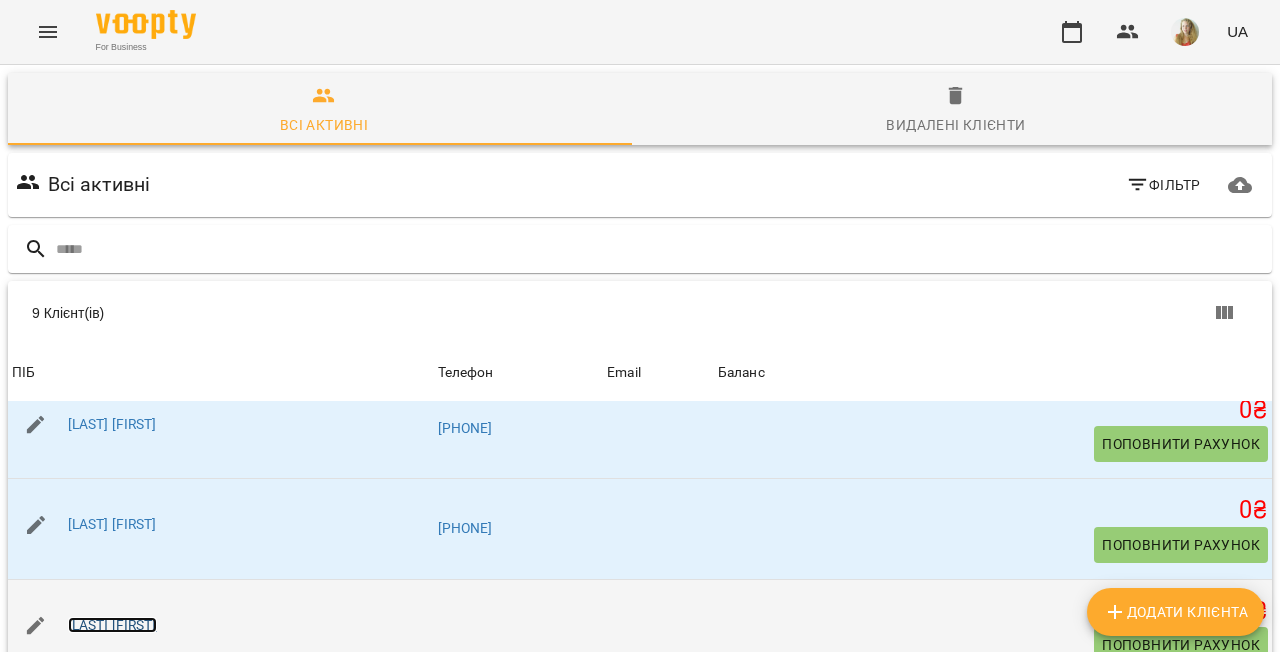 click on "[LAST] [FIRST]" at bounding box center (112, 625) 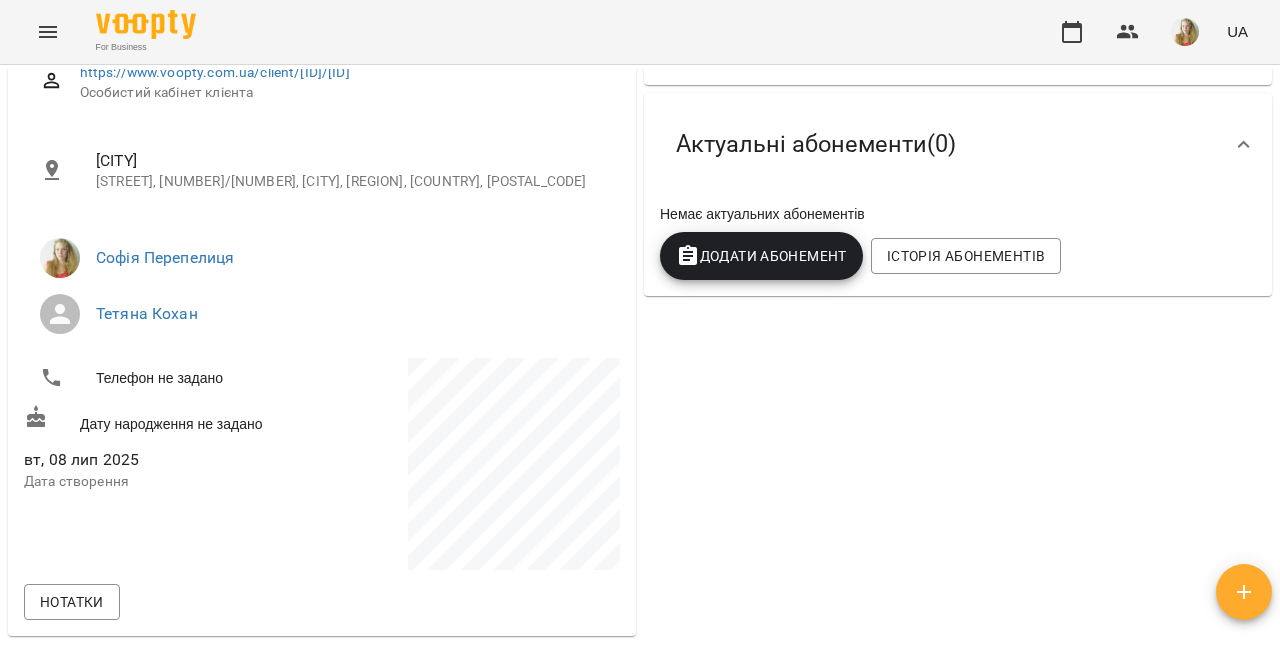 scroll, scrollTop: 77, scrollLeft: 0, axis: vertical 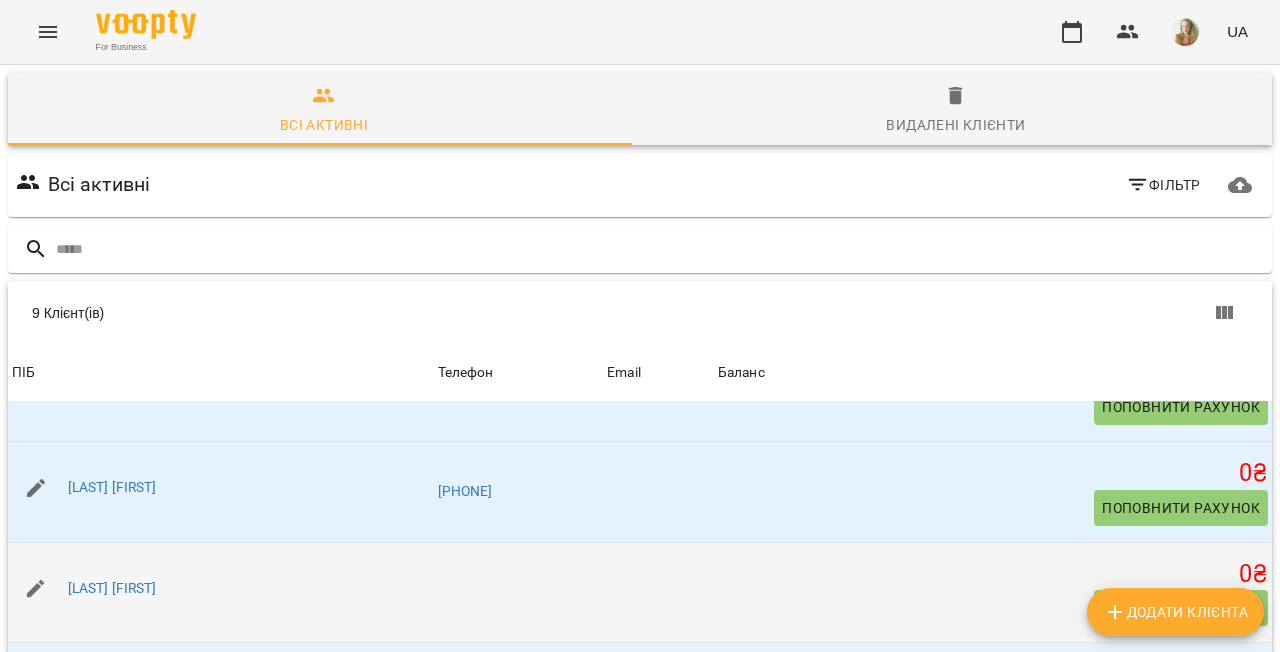 click 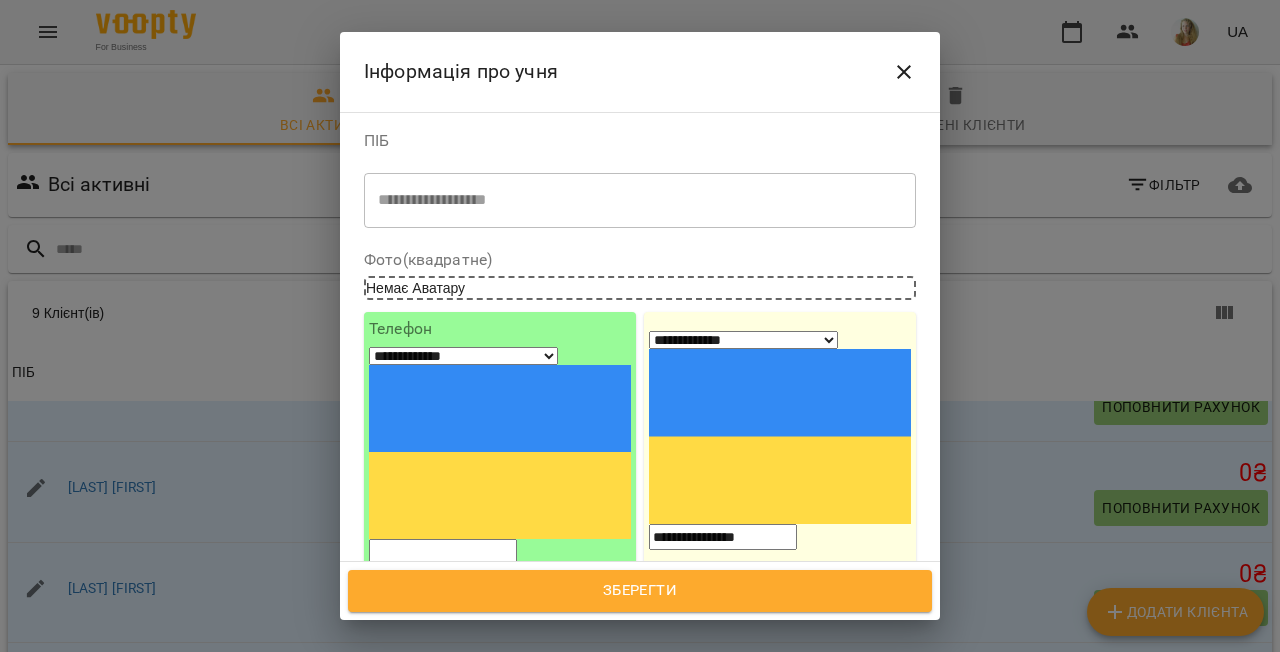 click at bounding box center [443, 552] 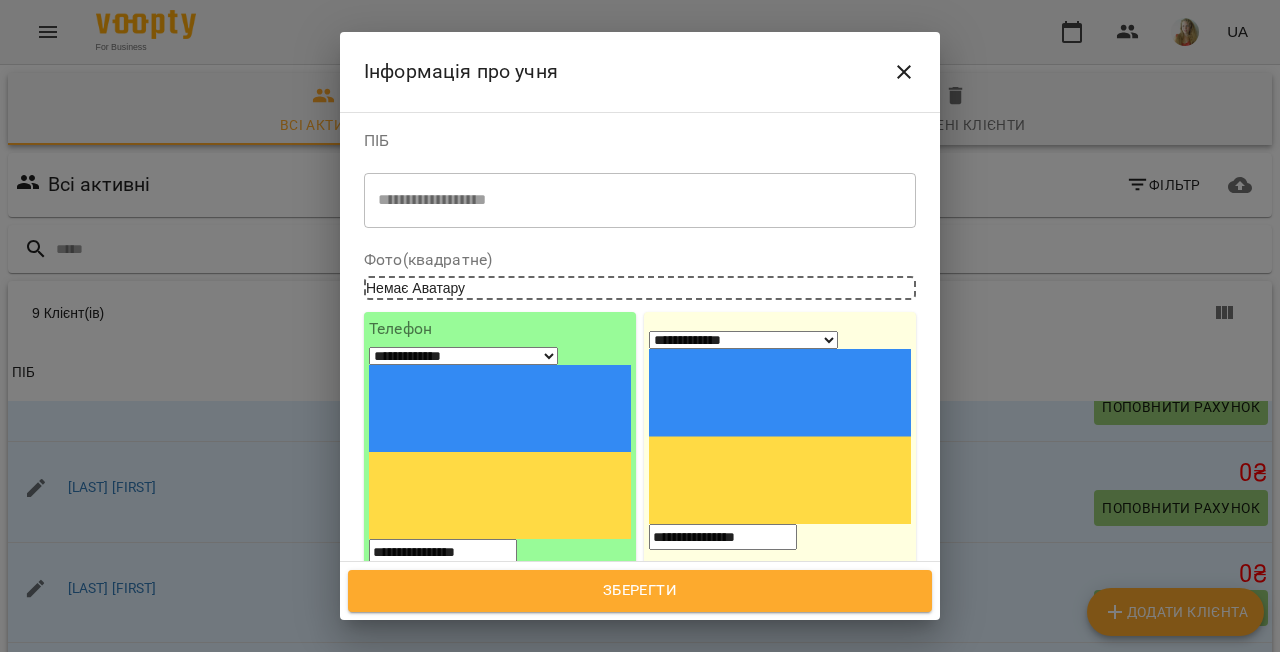 type on "**********" 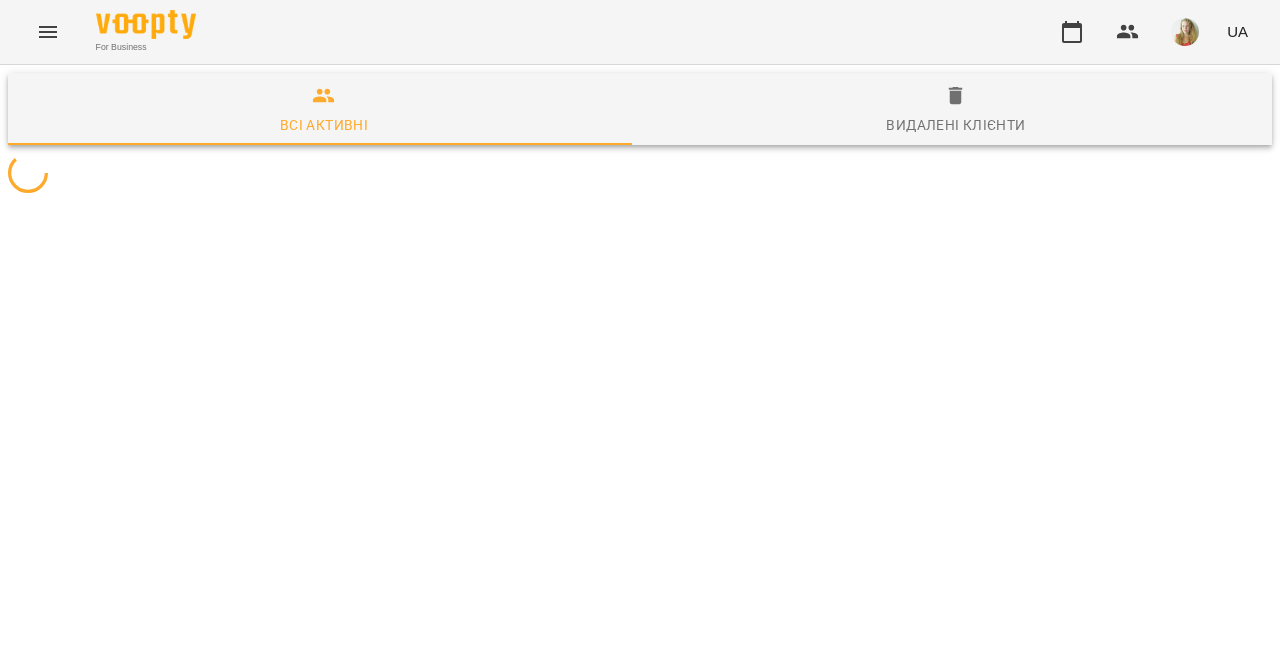 scroll, scrollTop: 0, scrollLeft: 0, axis: both 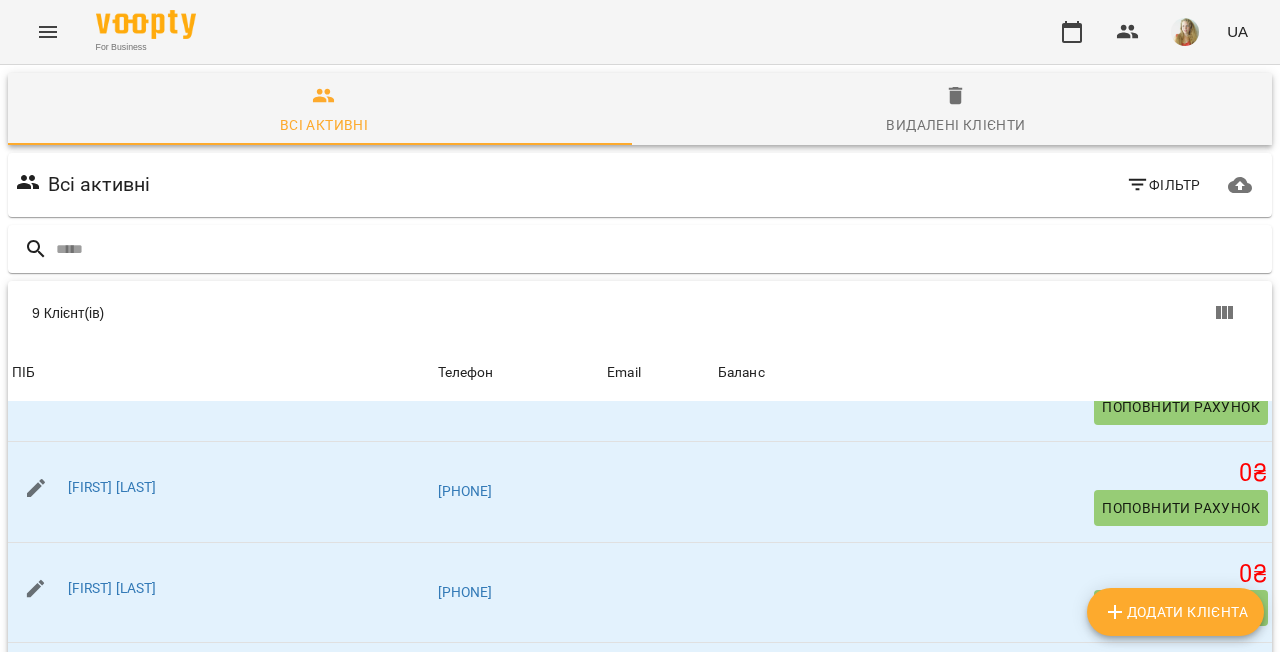 click 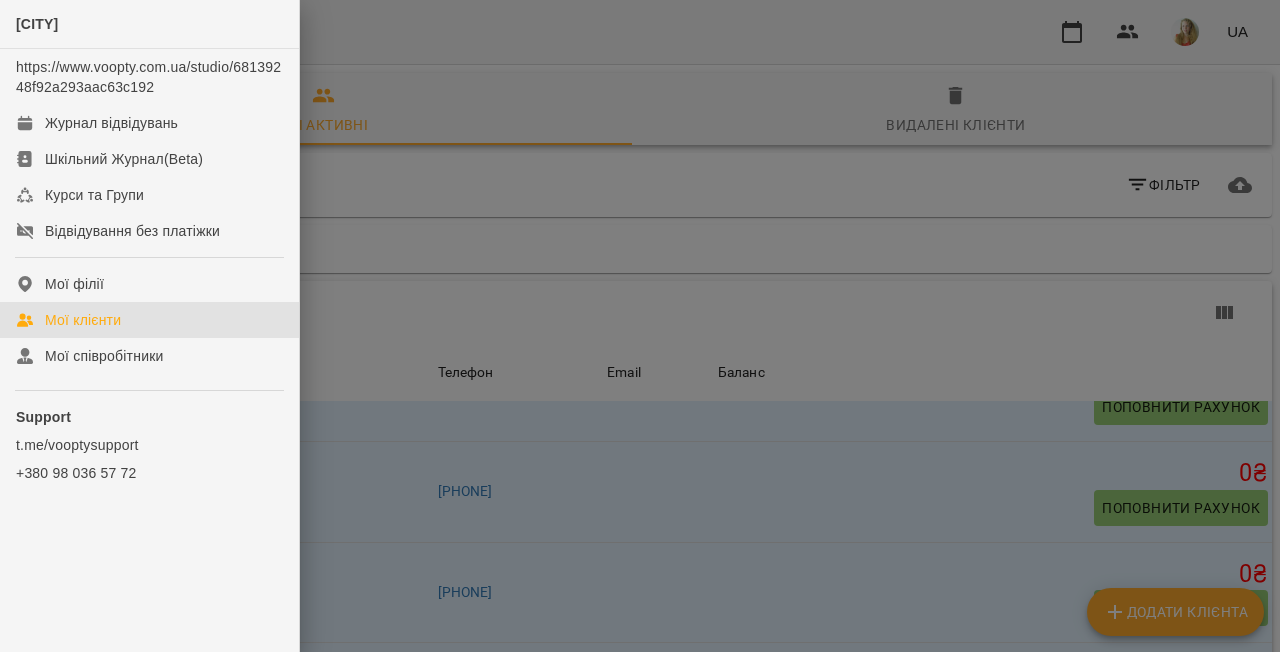 click on "Мої клієнти" at bounding box center (83, 320) 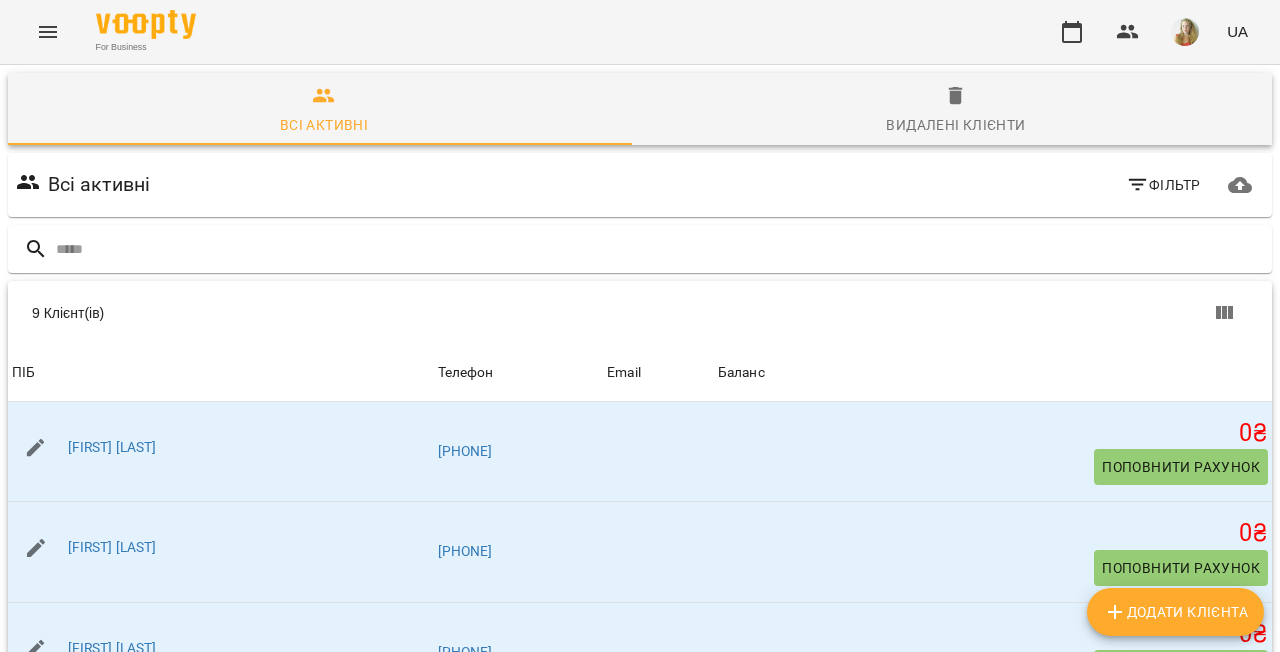 click on "Додати клієнта" at bounding box center [1175, 612] 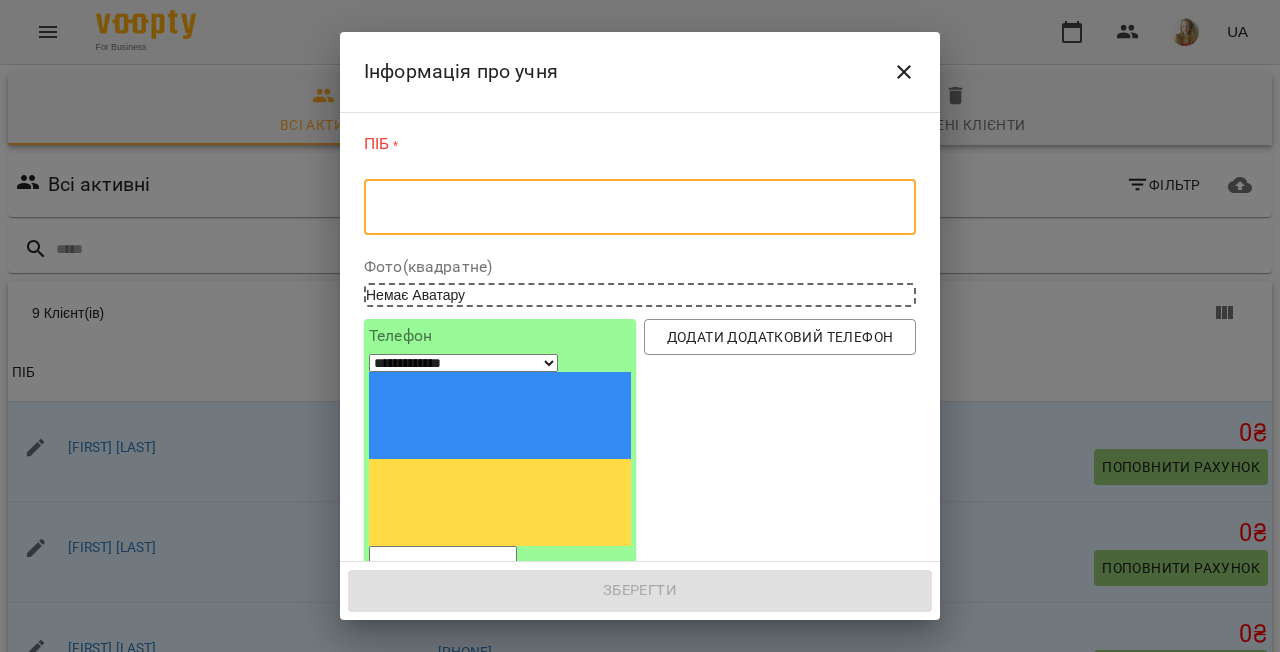 click at bounding box center [640, 207] 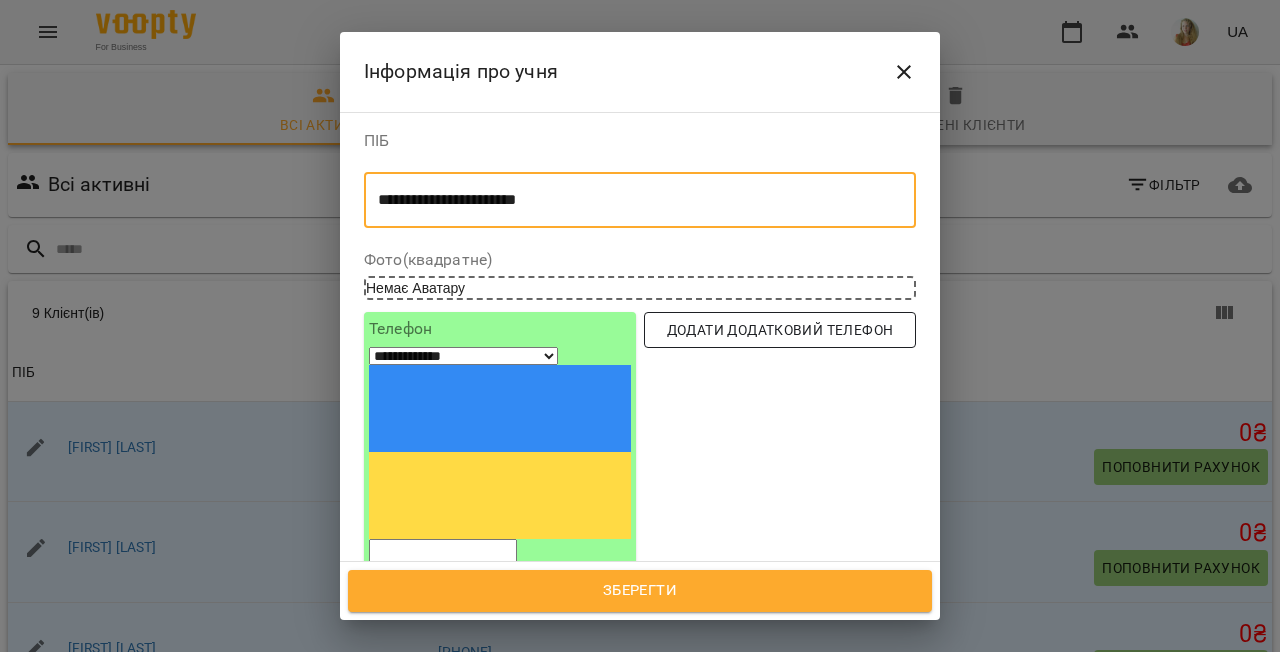 click on "Додати додатковий телефон" at bounding box center [780, 330] 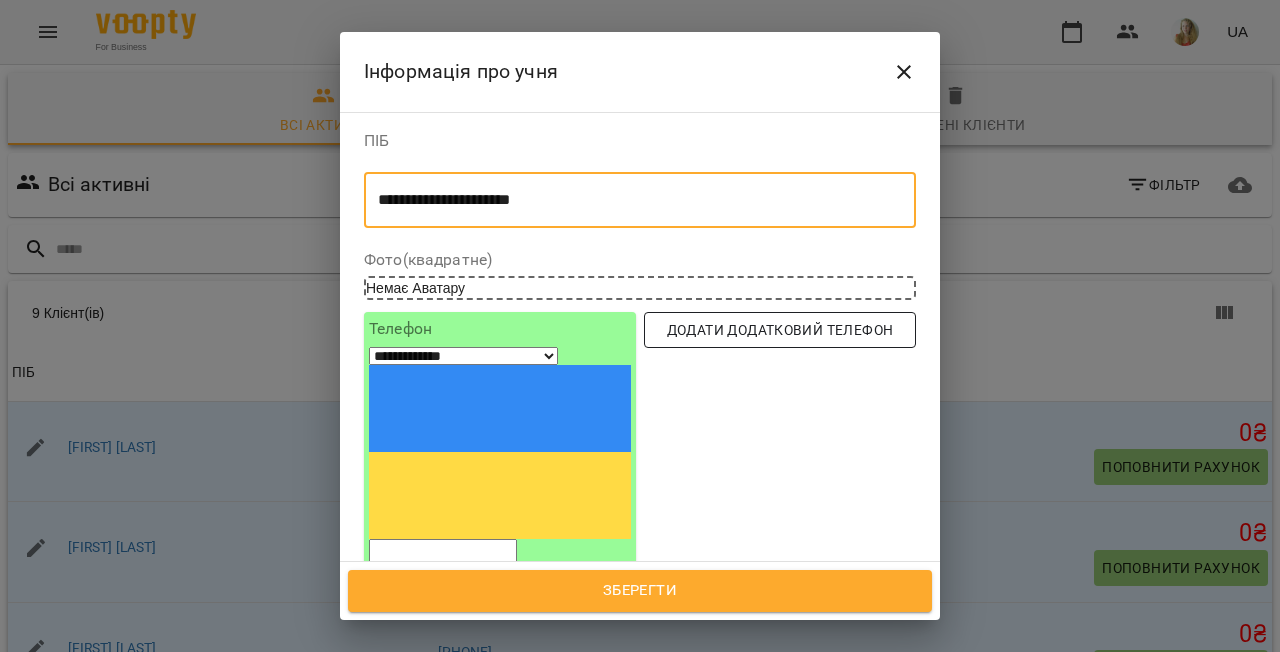 select on "**" 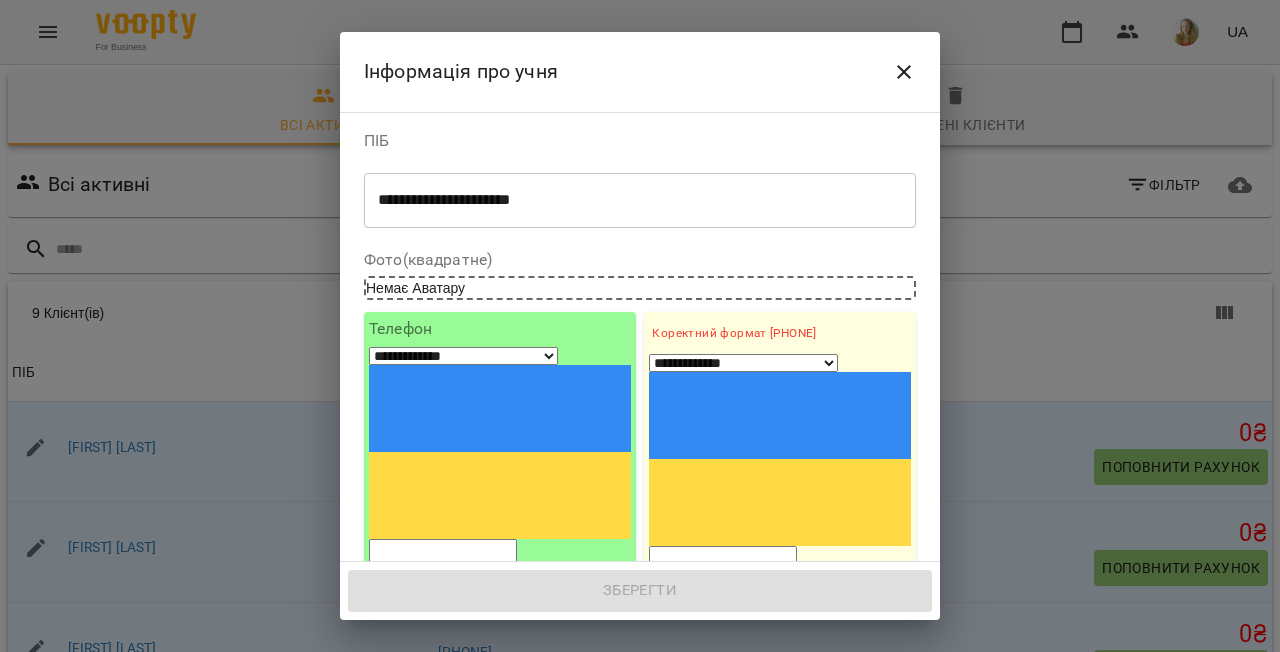 paste on "**********" 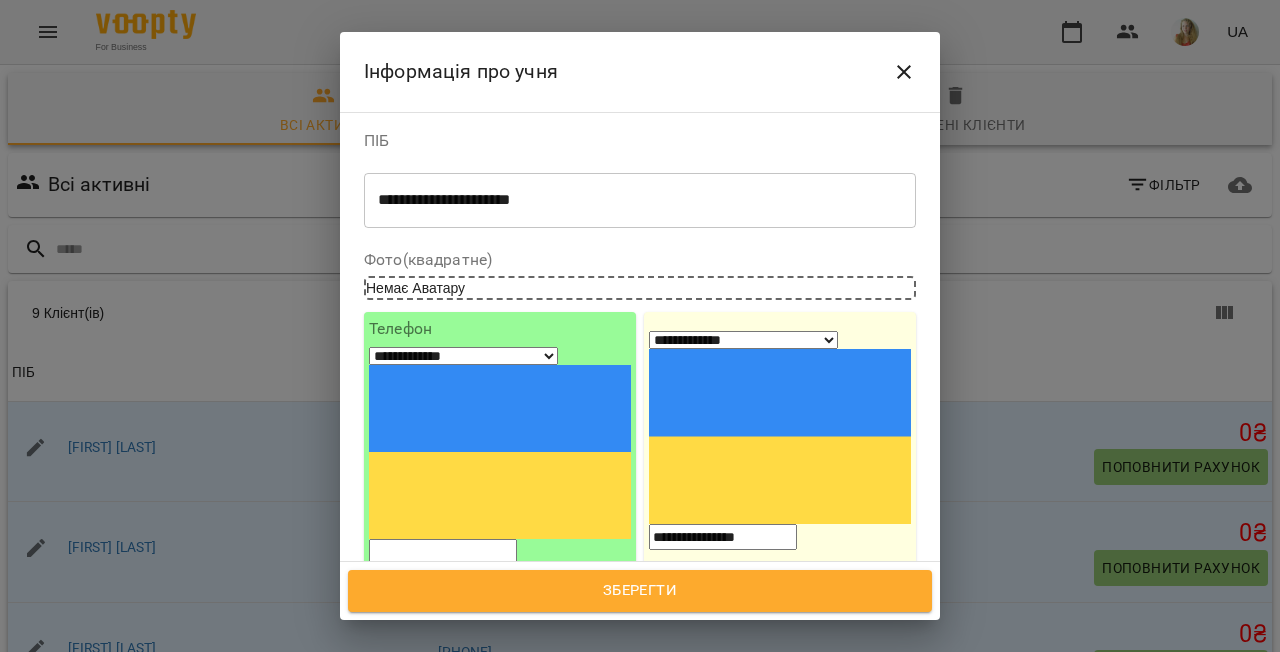 type on "**********" 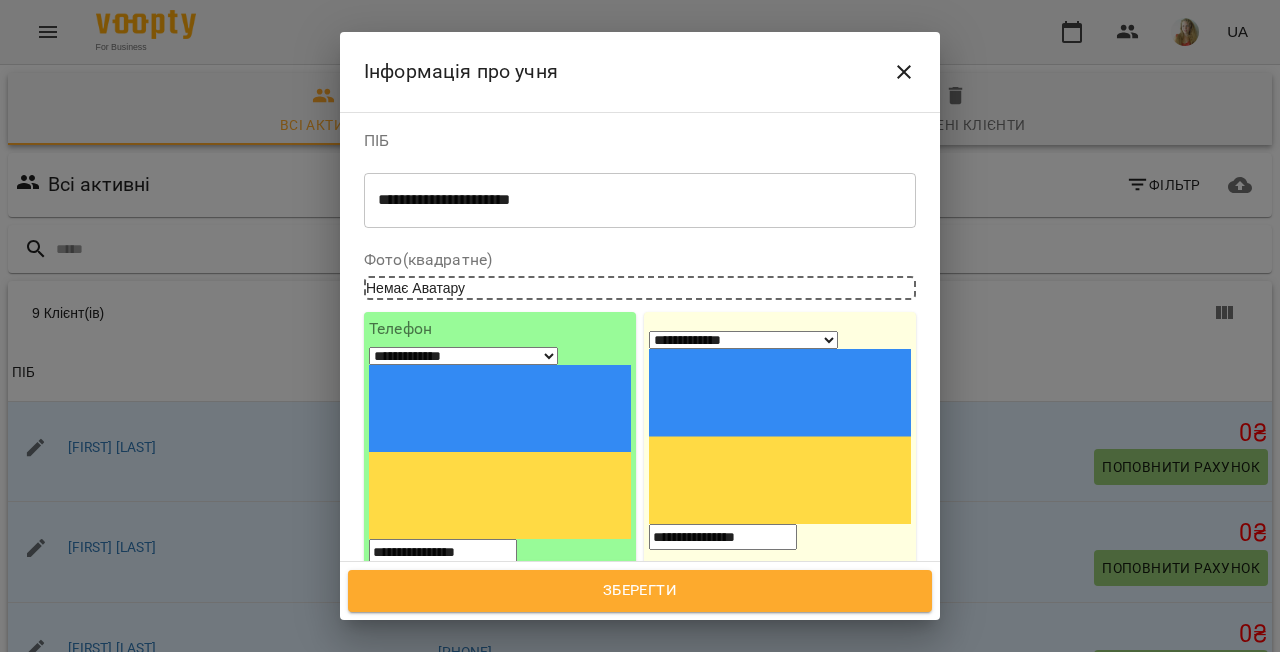 type on "**********" 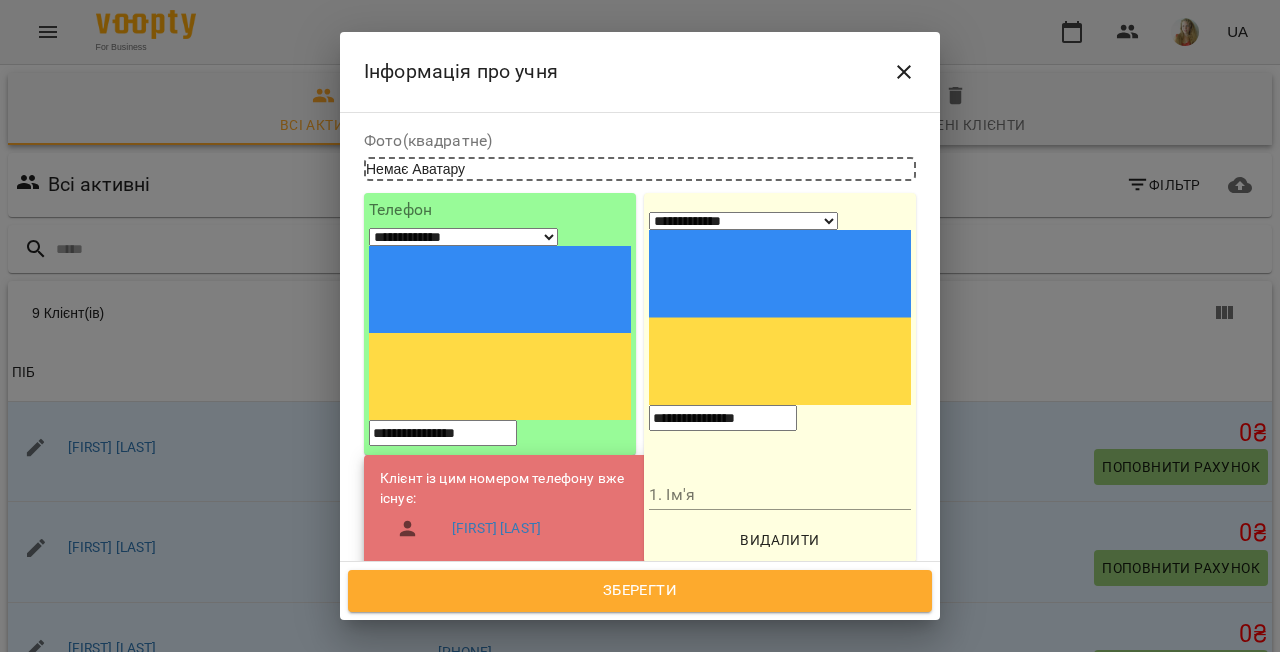 scroll, scrollTop: 139, scrollLeft: 0, axis: vertical 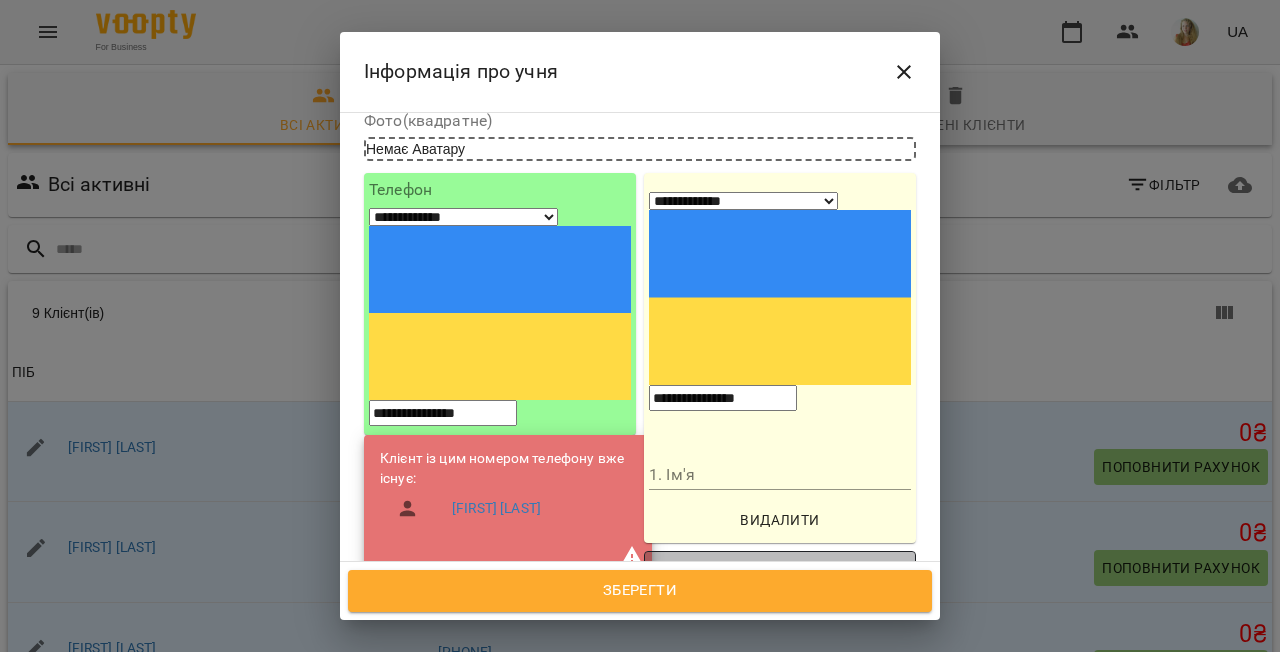 click on "Додати додатковий телефон" at bounding box center [780, 569] 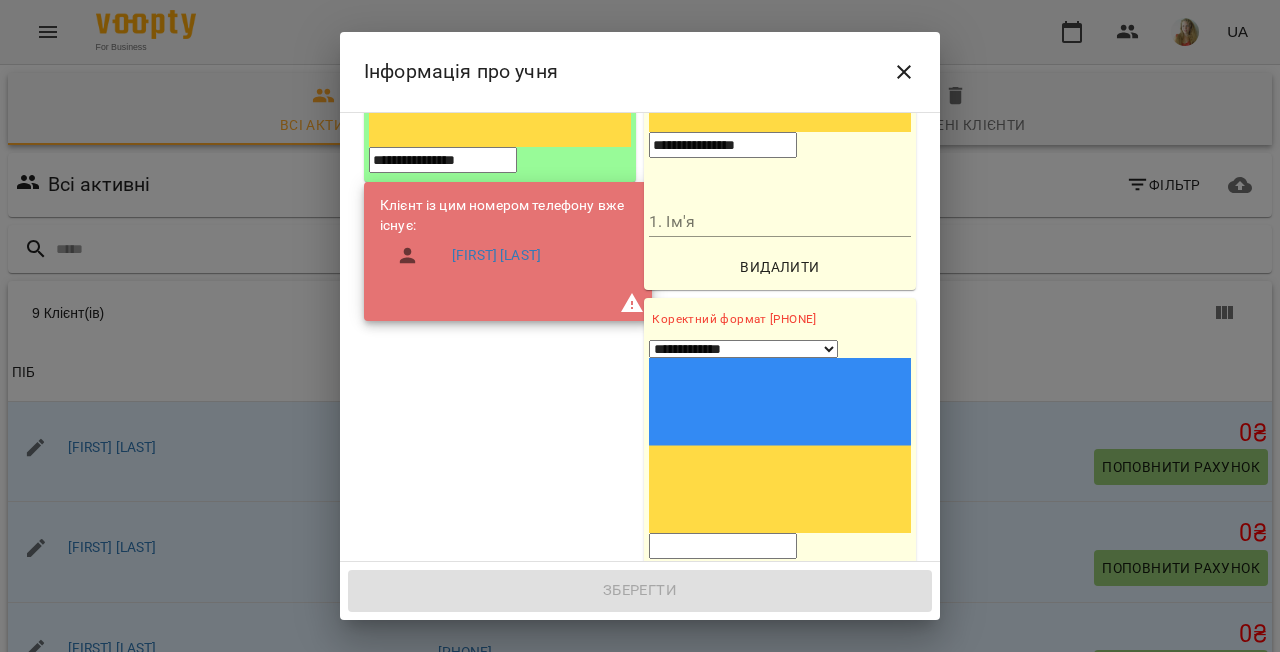 scroll, scrollTop: 394, scrollLeft: 0, axis: vertical 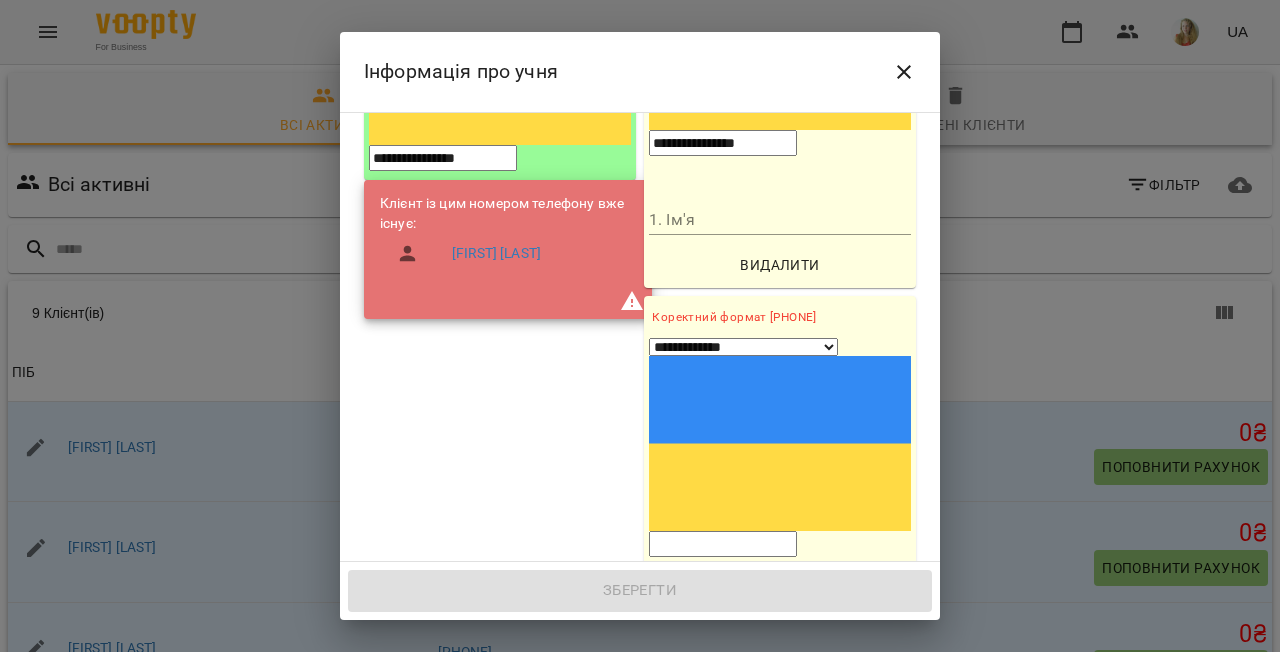 click on "Видалити" at bounding box center [780, 666] 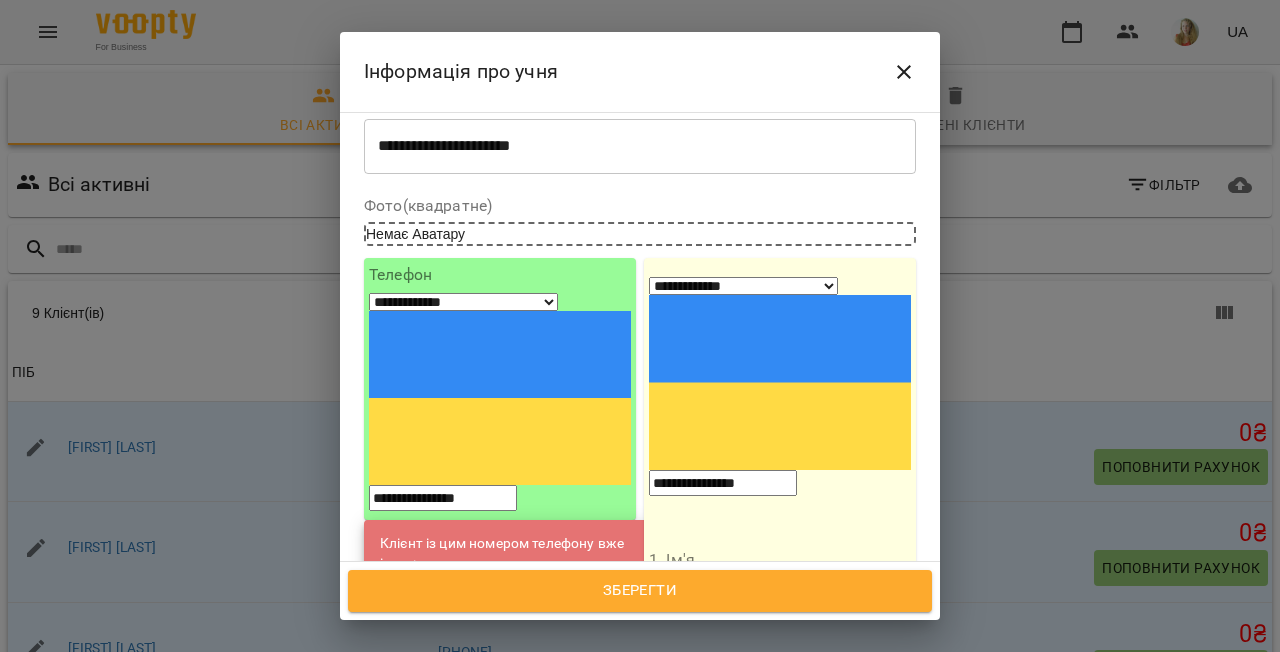 scroll, scrollTop: 45, scrollLeft: 0, axis: vertical 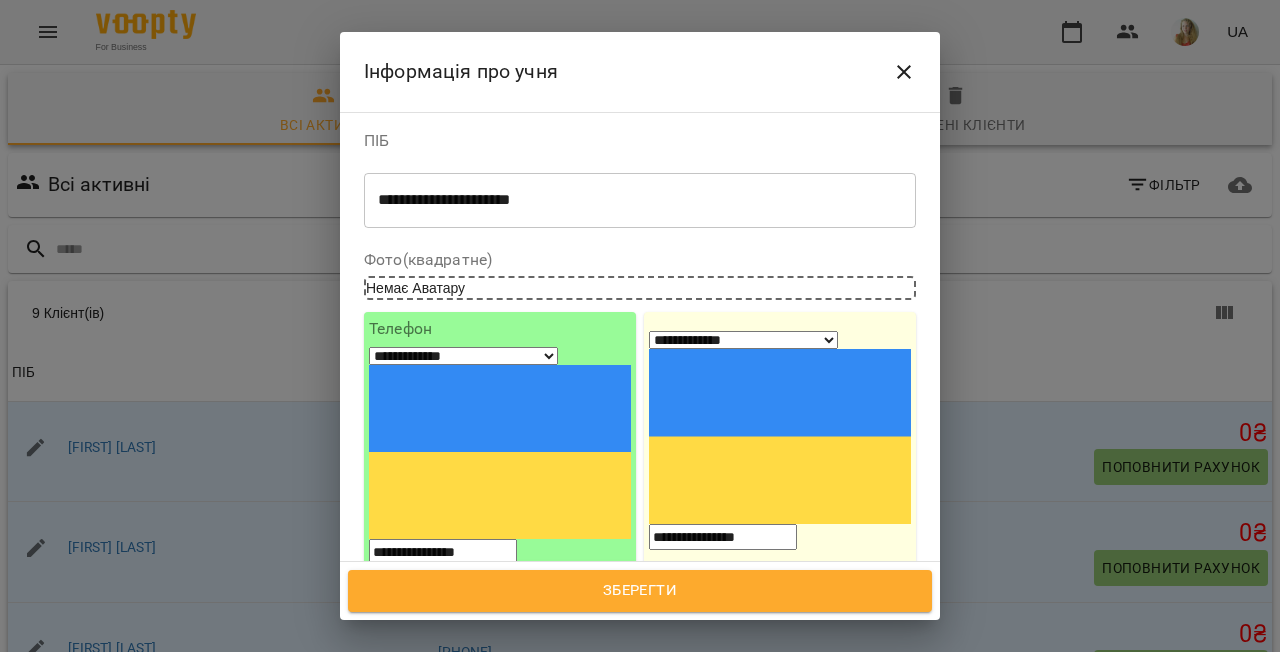 click on "Зберегти" at bounding box center [640, 591] 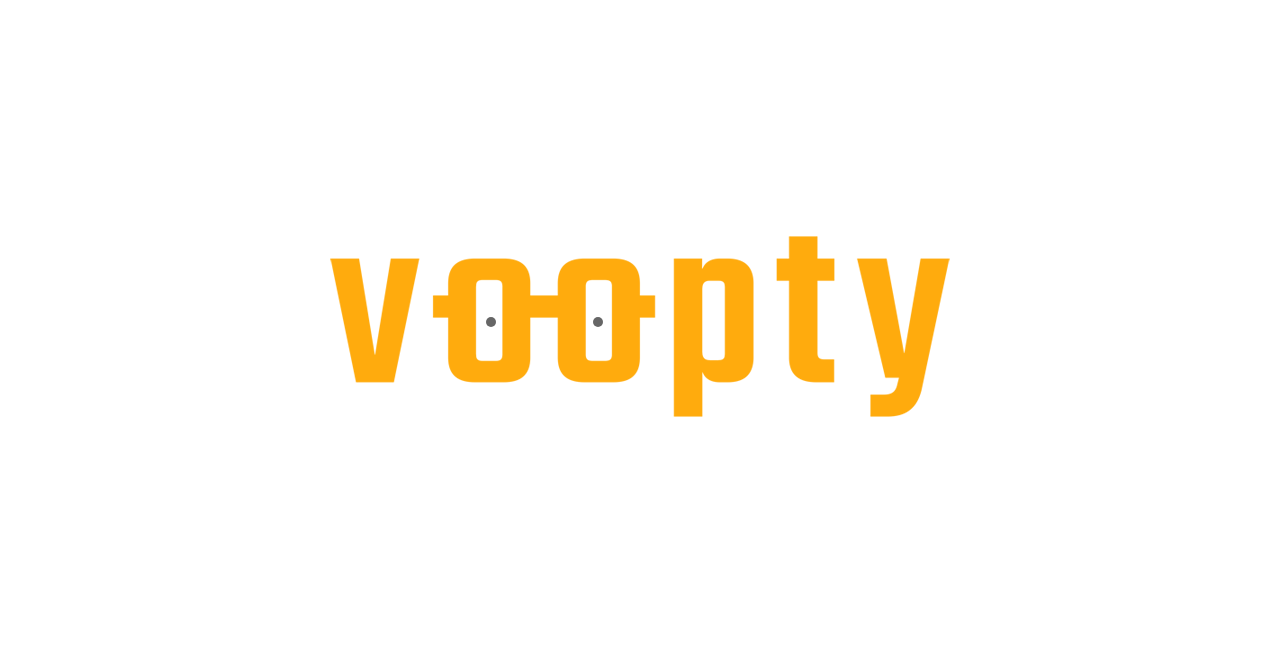 scroll, scrollTop: 0, scrollLeft: 0, axis: both 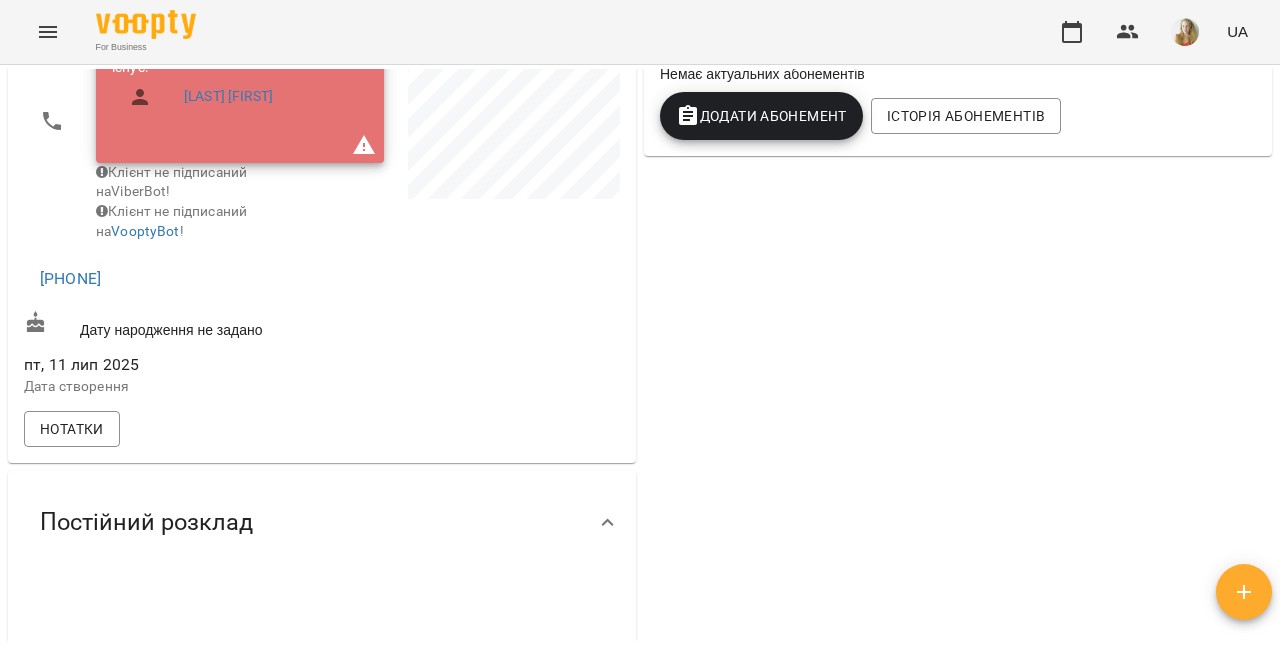 click 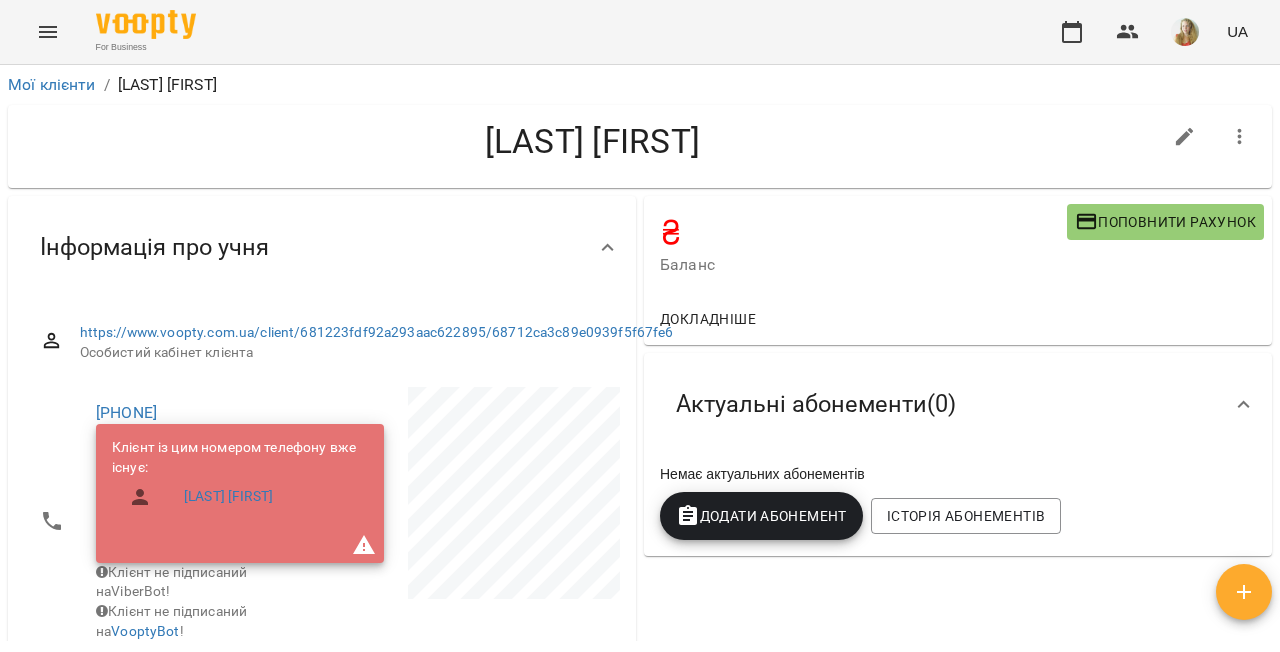 click on "Особистий кабінет клієнта" at bounding box center (377, 353) 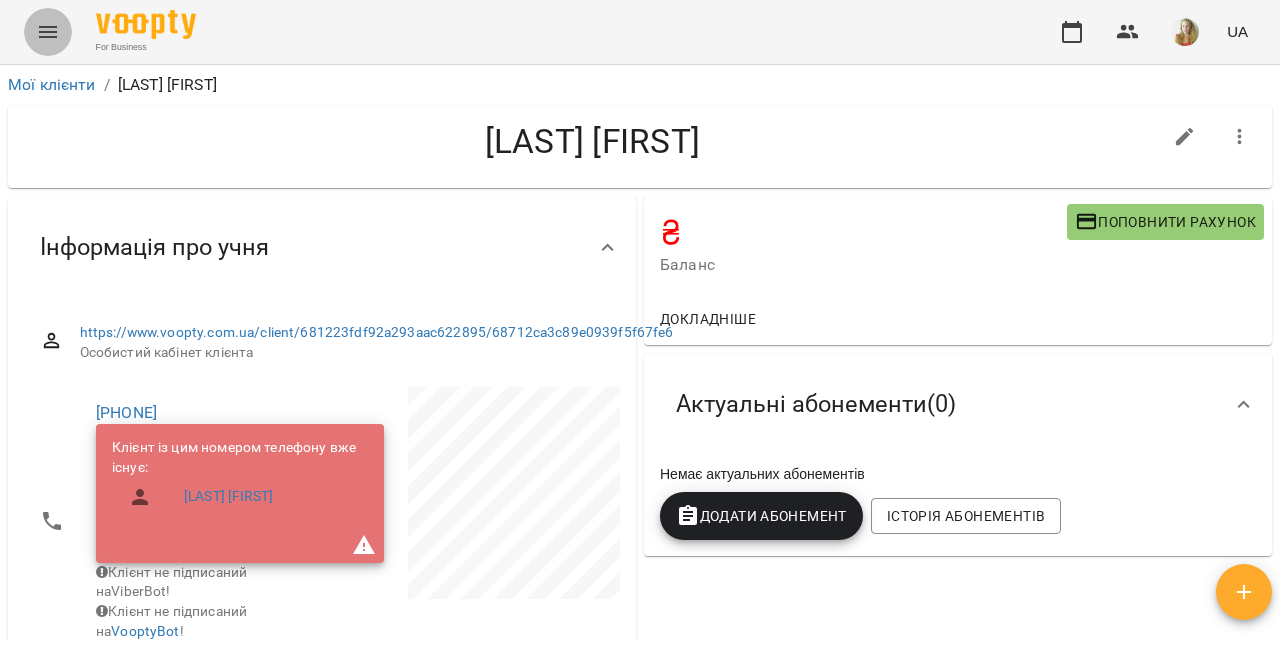 click 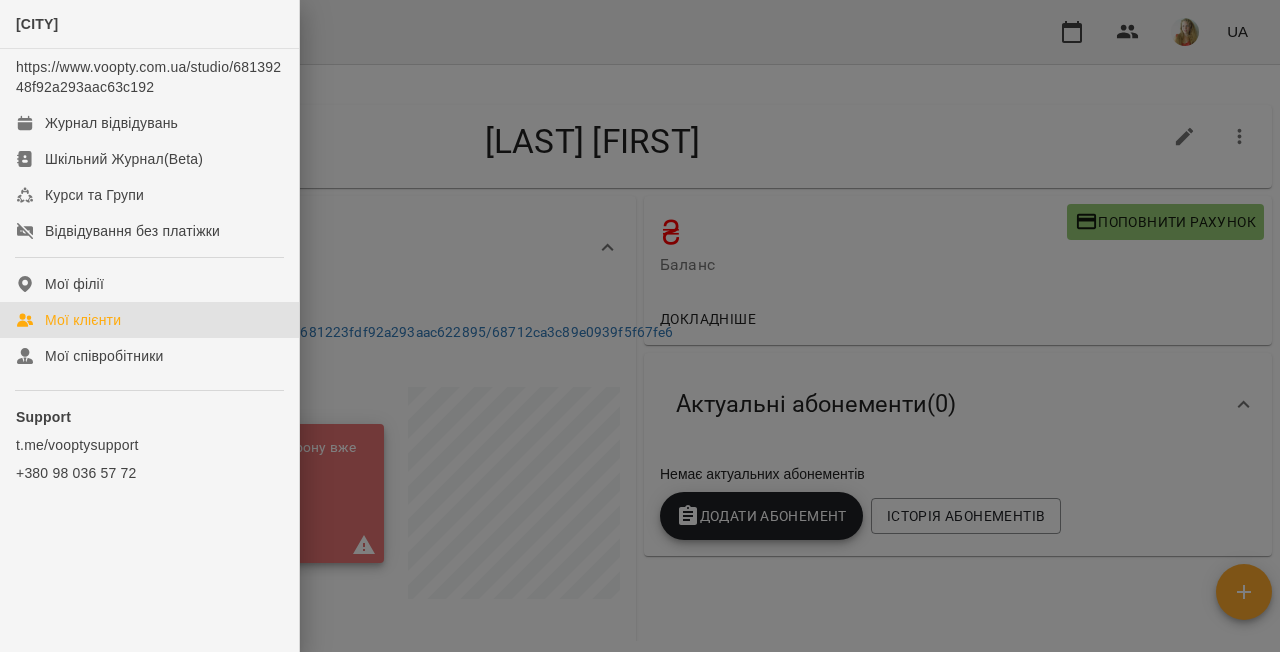 click on "Мої клієнти" at bounding box center (83, 320) 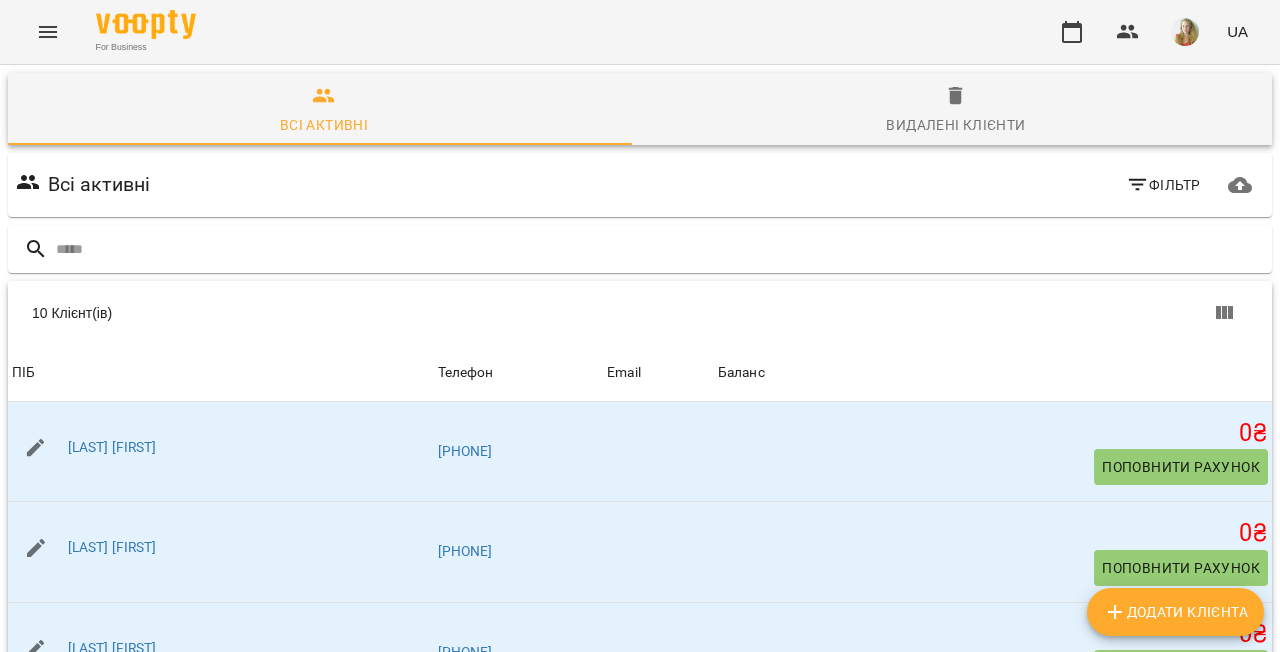 scroll, scrollTop: 315, scrollLeft: 0, axis: vertical 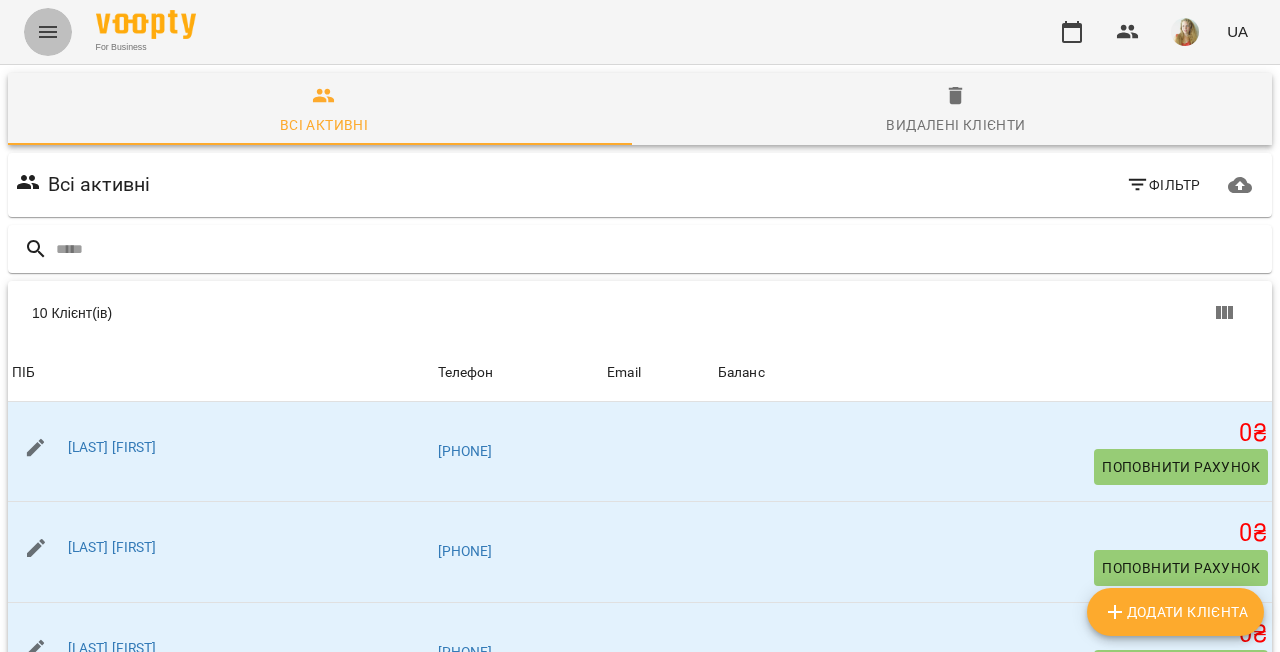 click 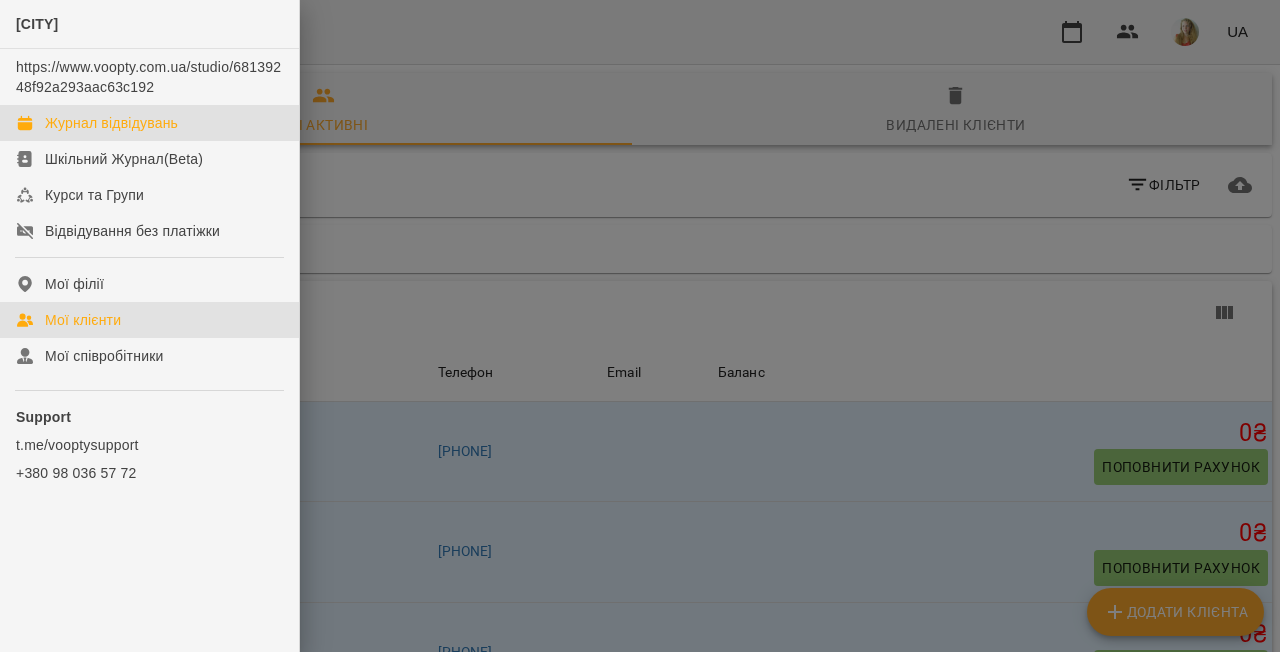 click on "Журнал відвідувань" at bounding box center (111, 123) 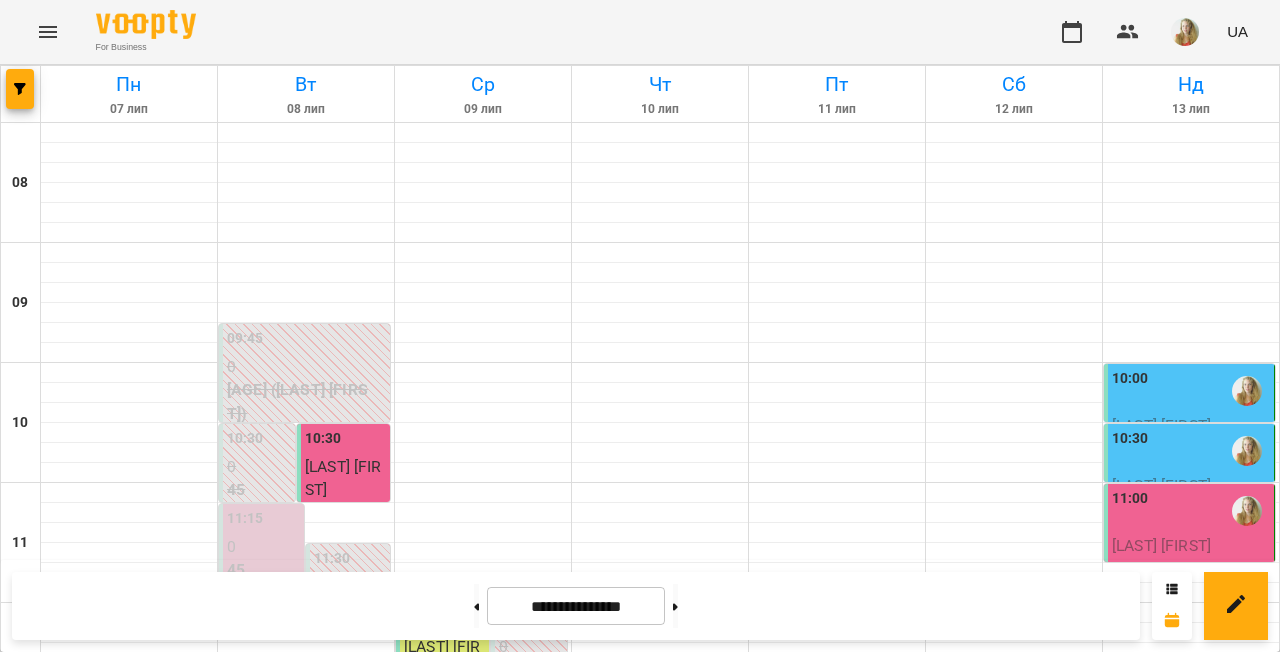 scroll, scrollTop: 305, scrollLeft: 0, axis: vertical 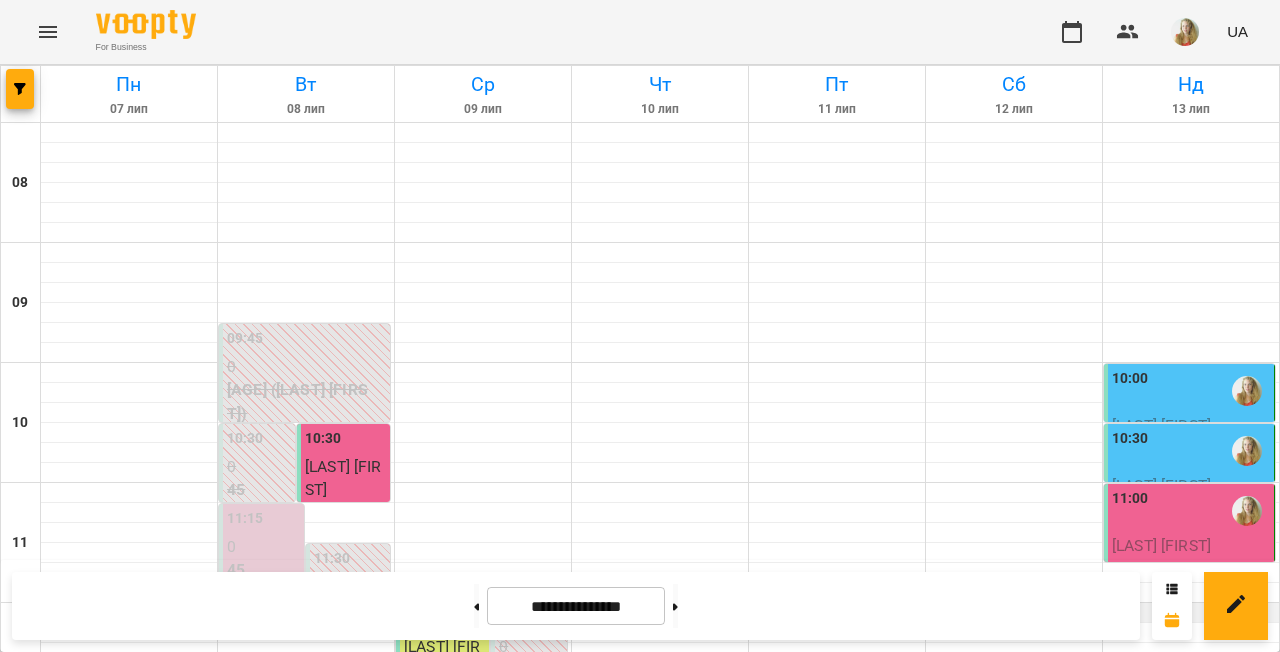 click at bounding box center (1191, 613) 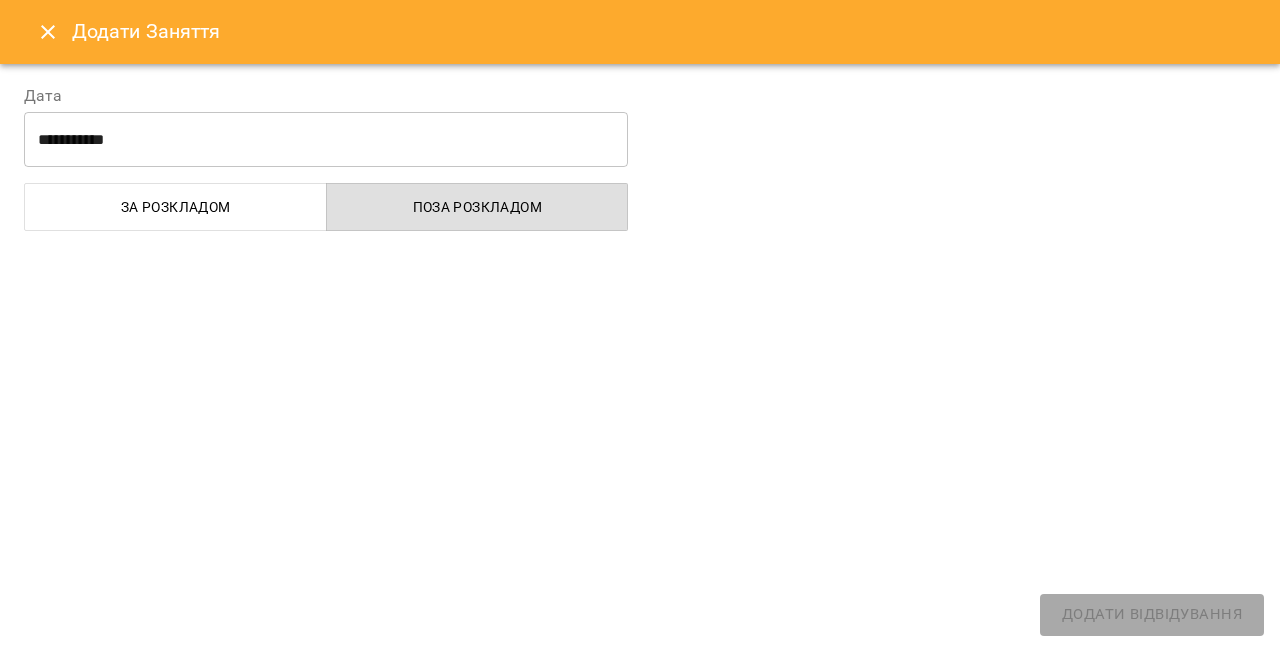 select on "**********" 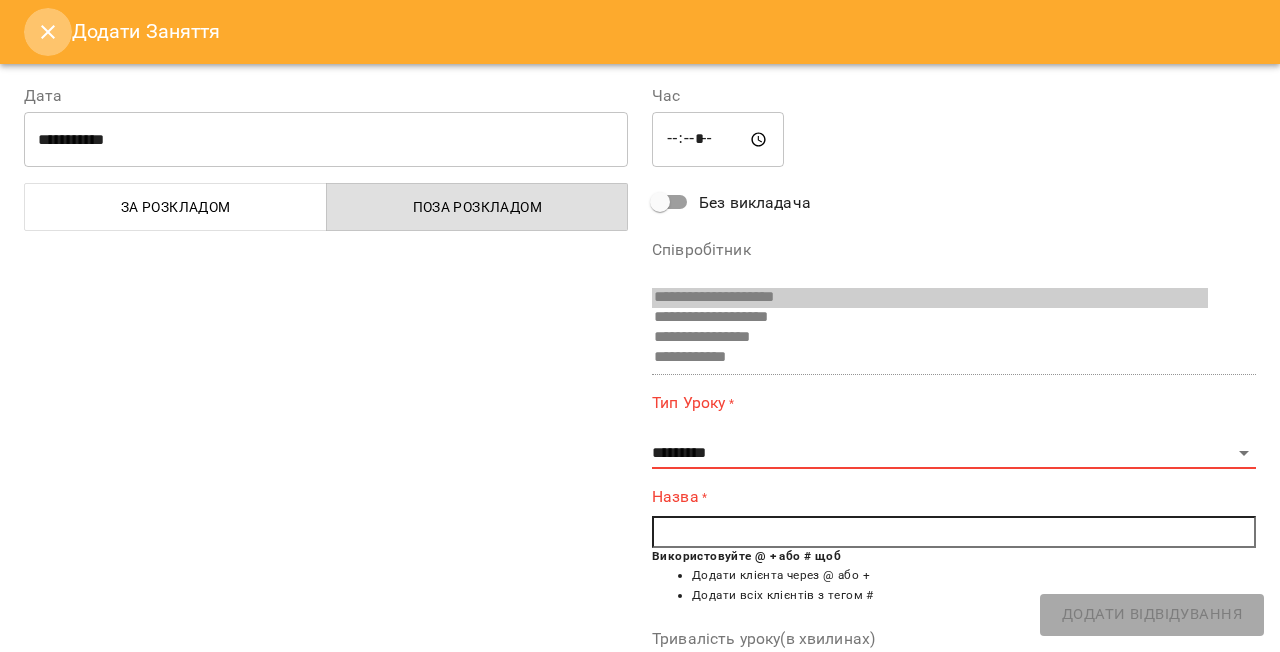 click 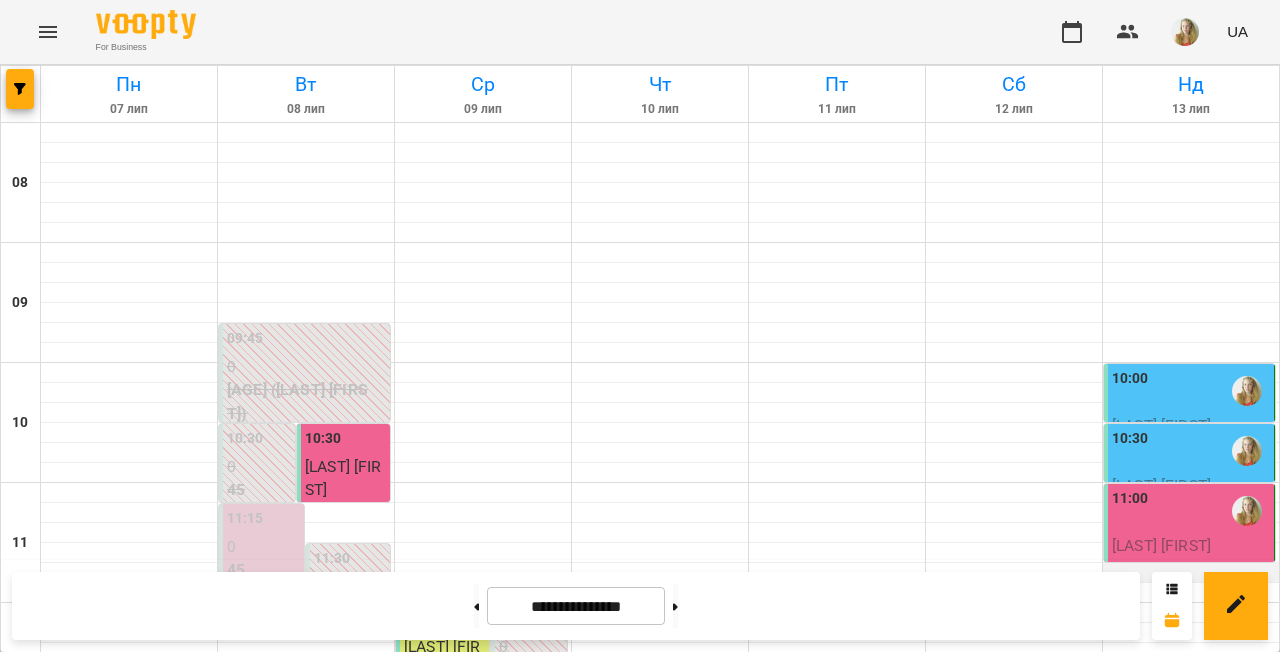 click at bounding box center [1191, 573] 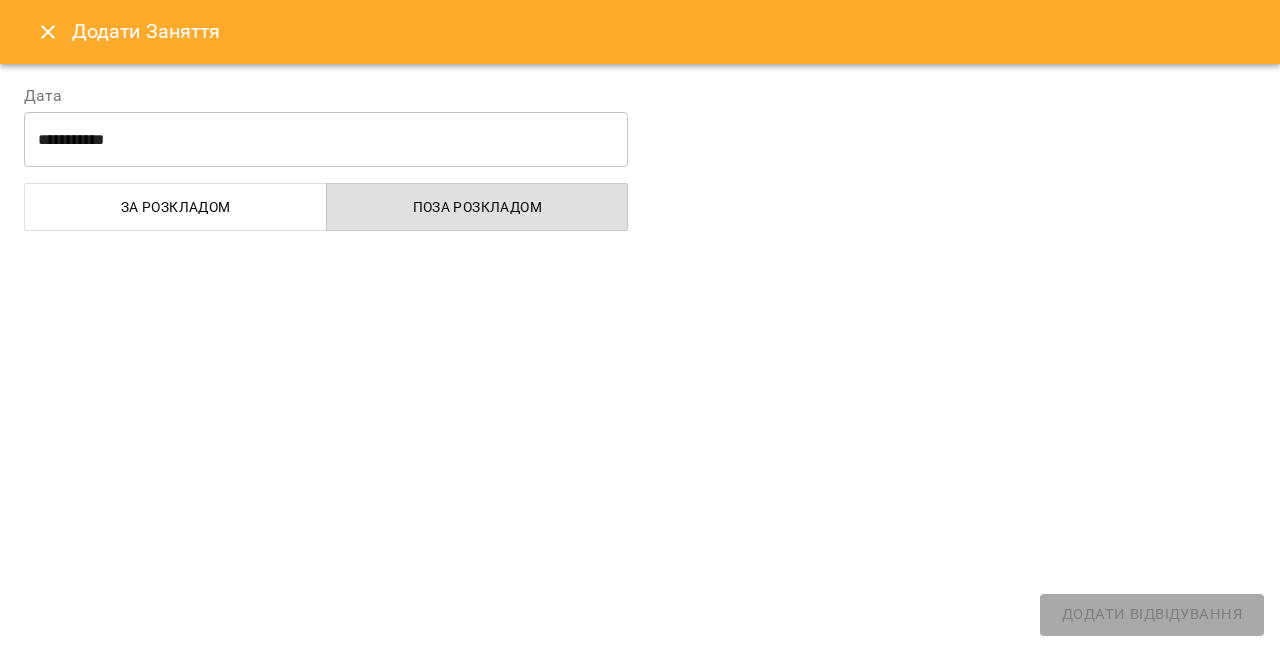 select on "**********" 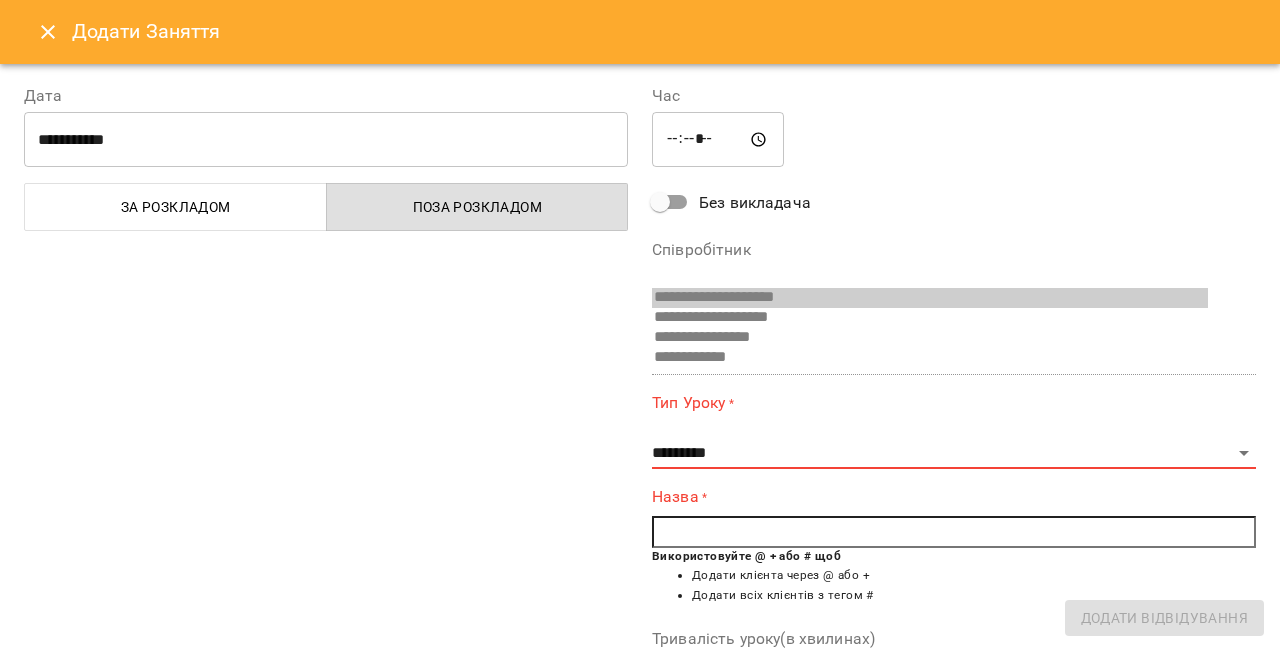 click 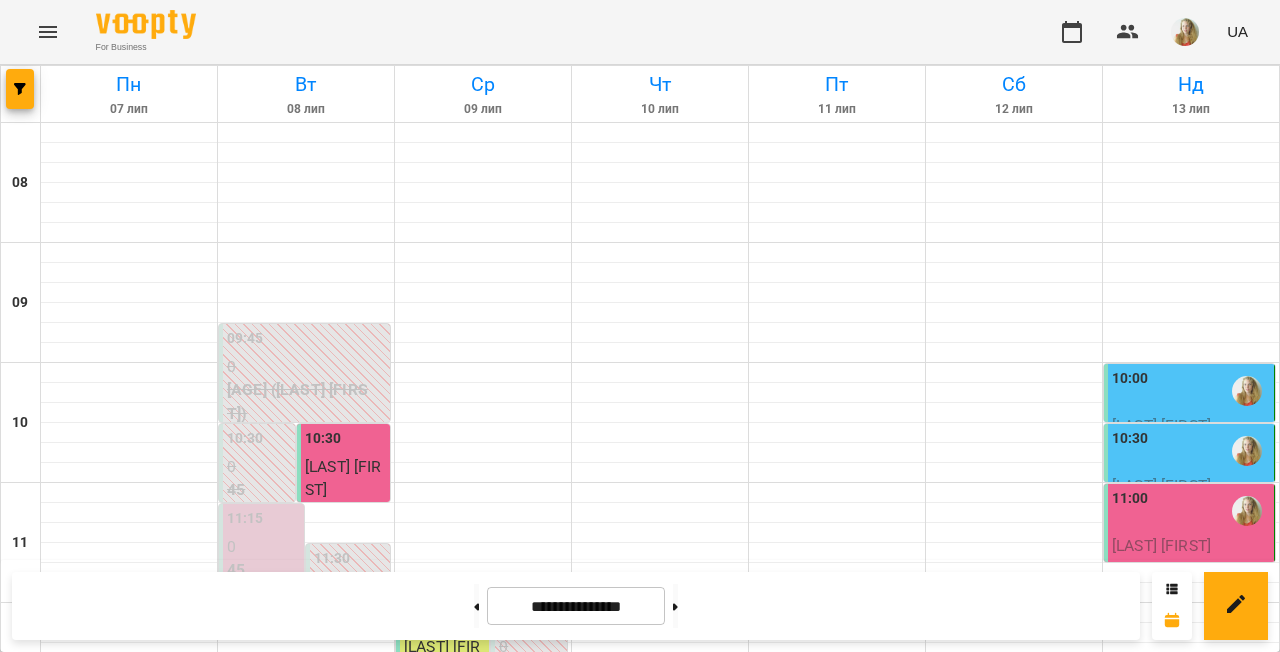 scroll, scrollTop: 314, scrollLeft: 0, axis: vertical 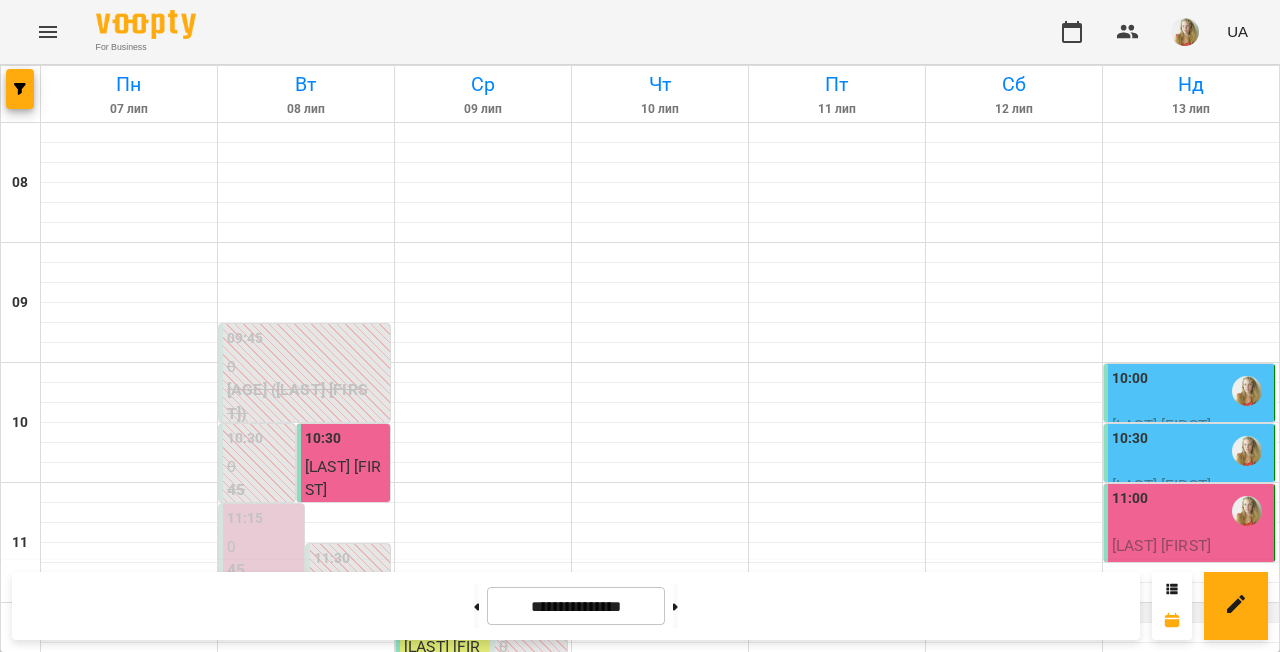 click at bounding box center (1191, 613) 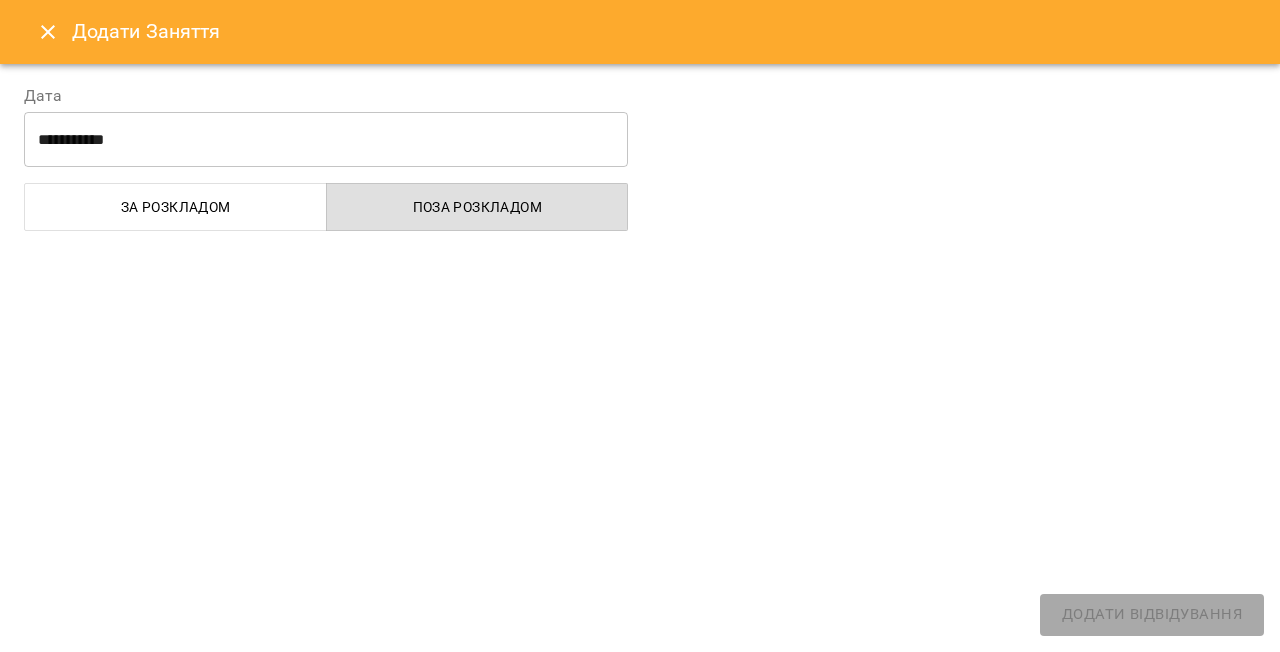 select on "**********" 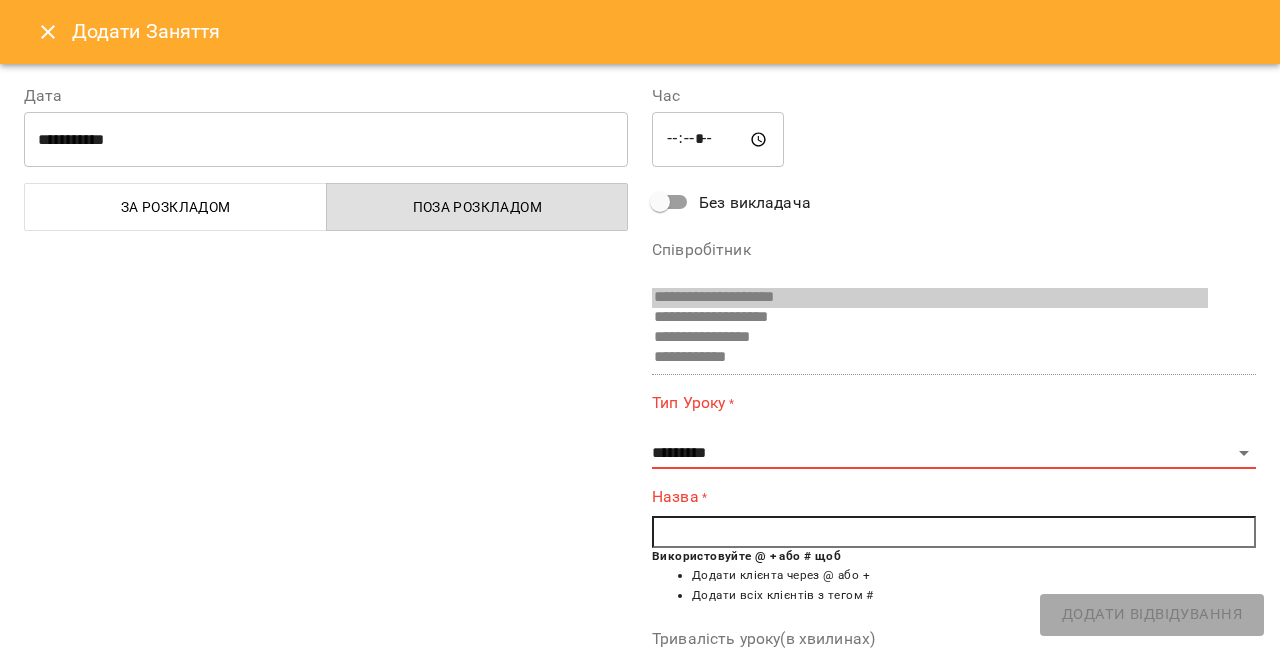 click 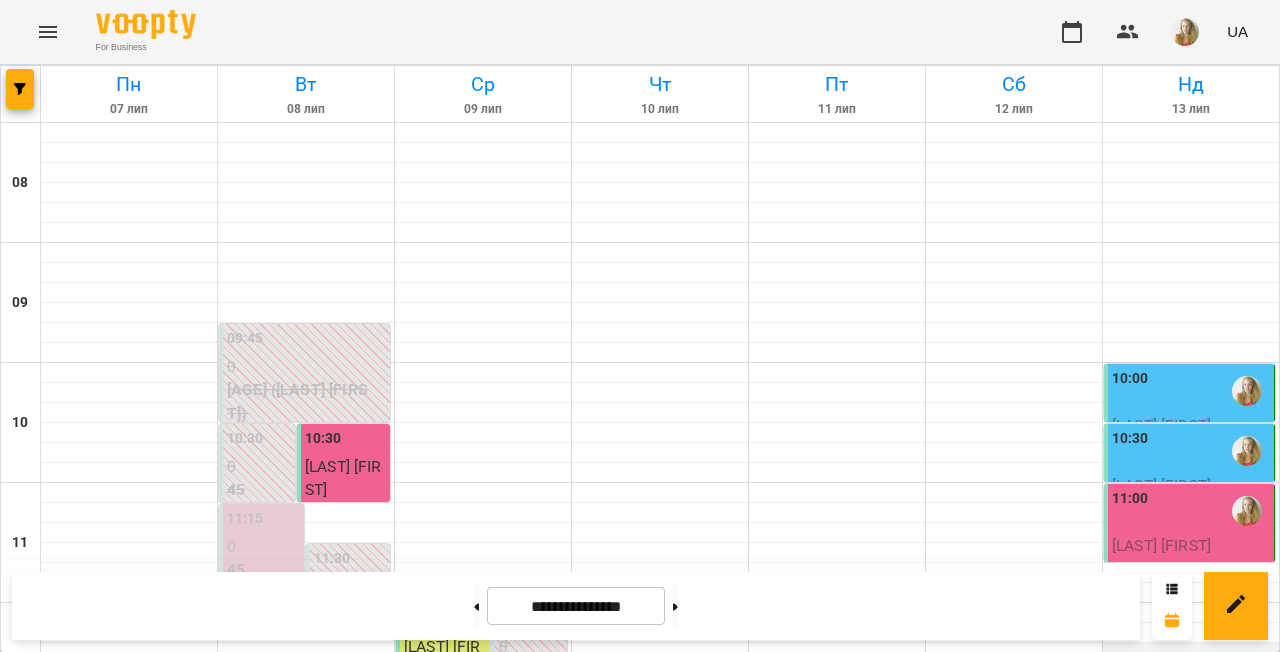click at bounding box center (1191, 653) 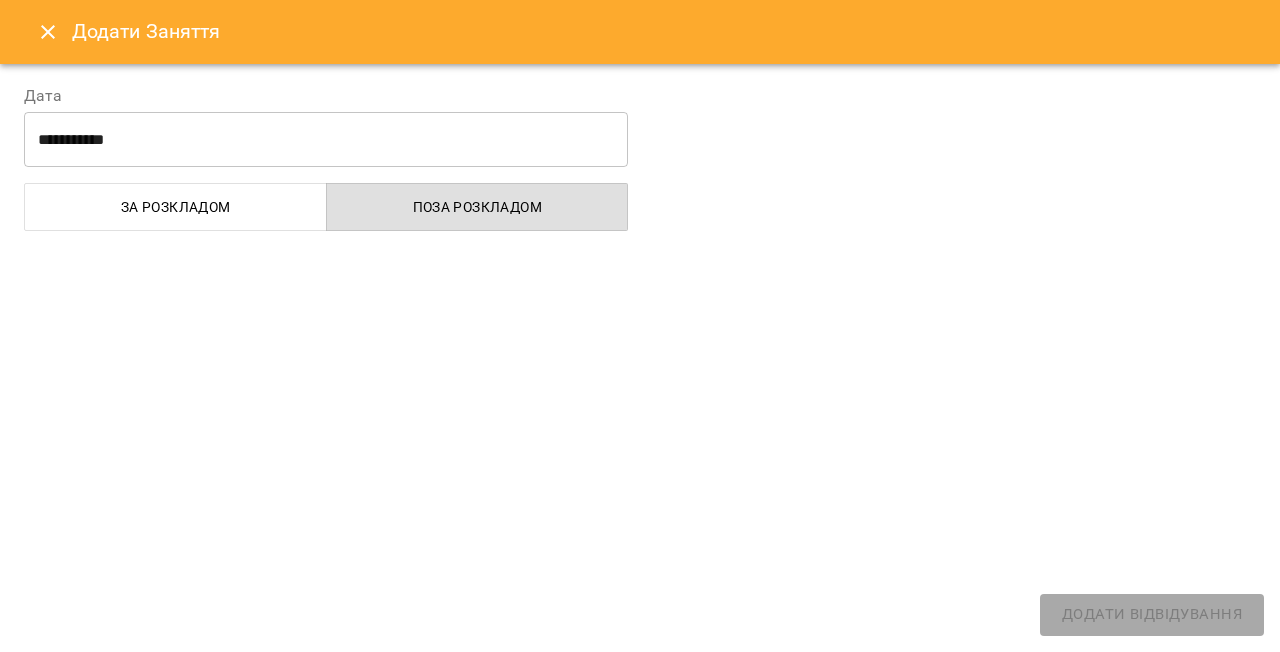 select on "**********" 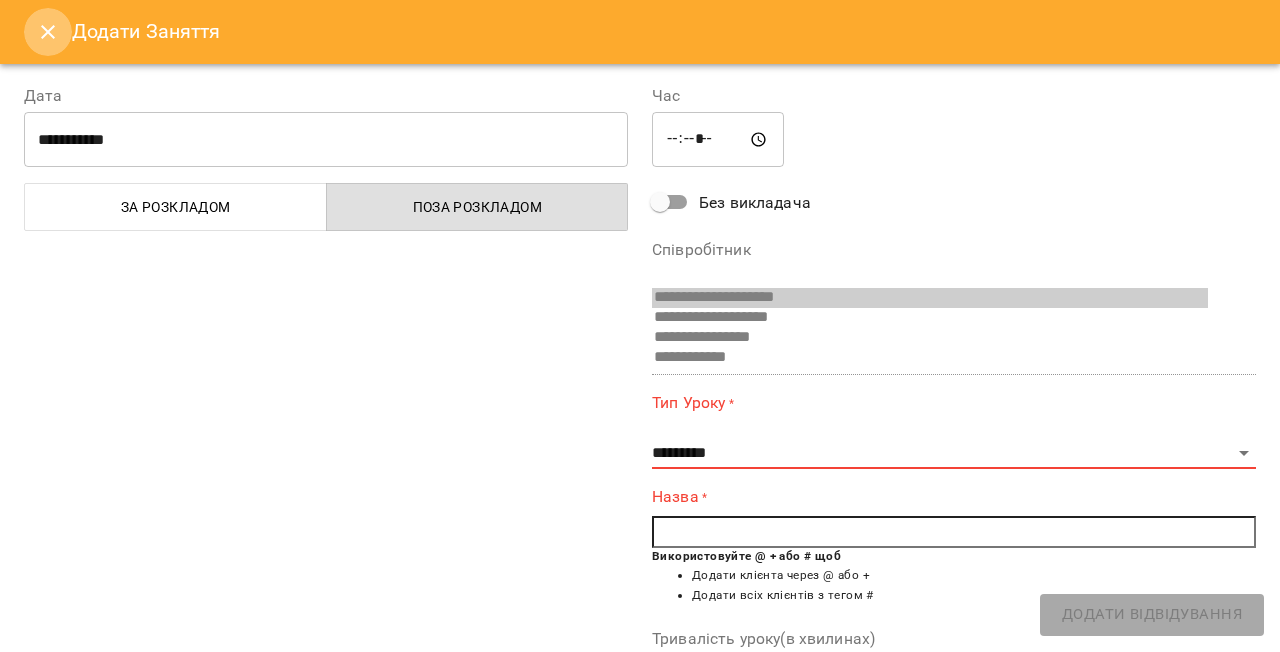 click 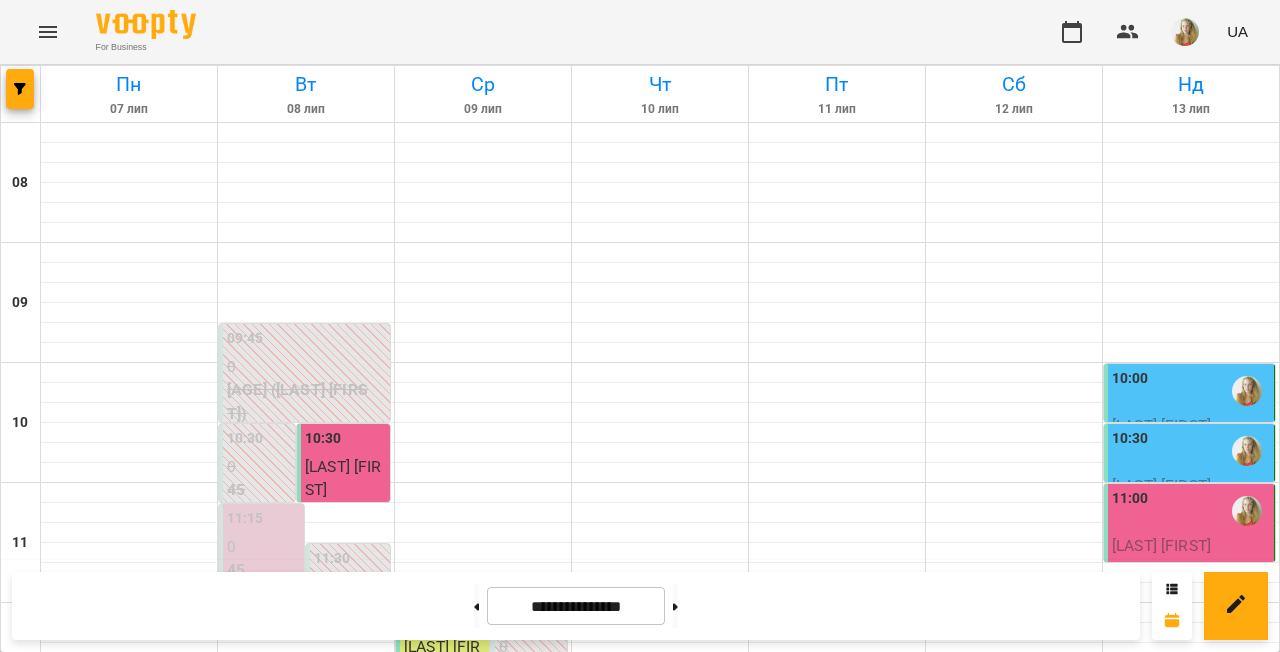 click at bounding box center (1191, 733) 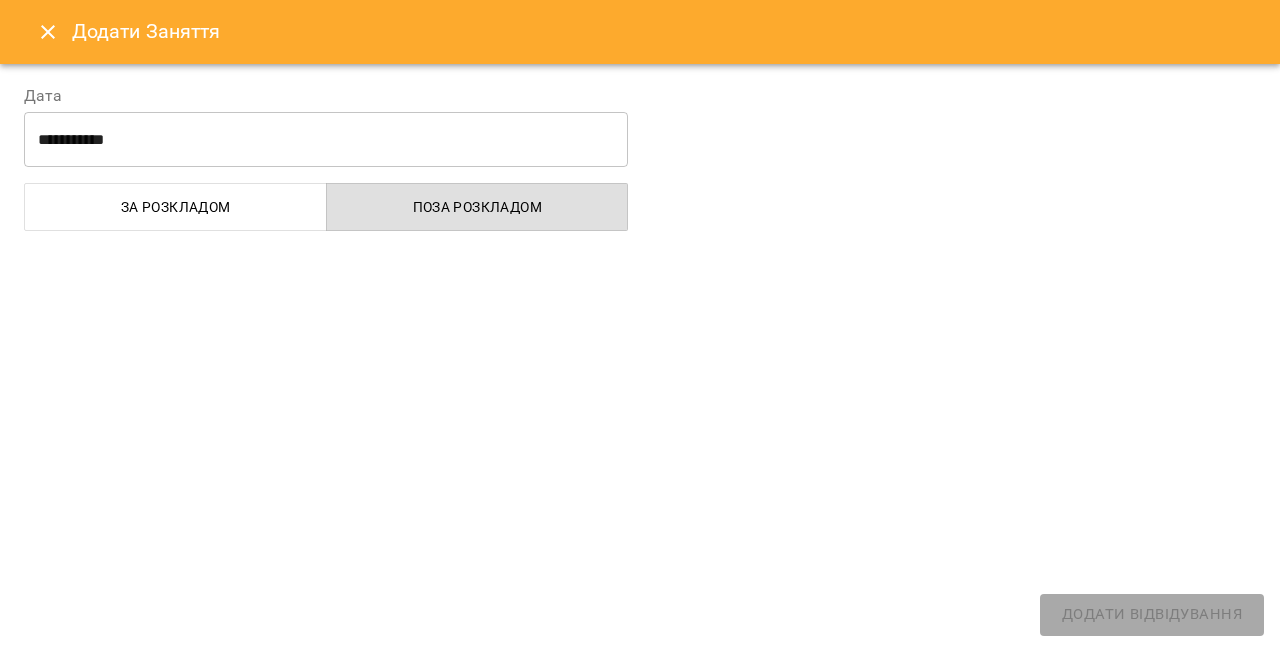 select on "**********" 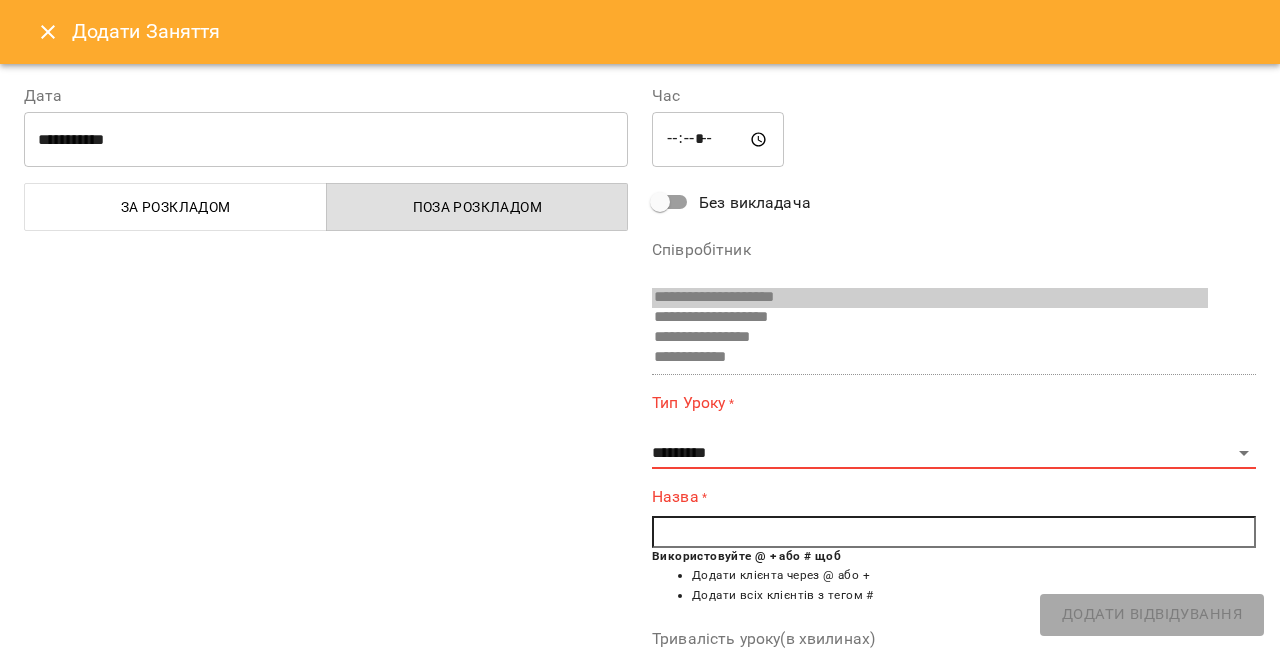 click on "**********" at bounding box center [930, 338] 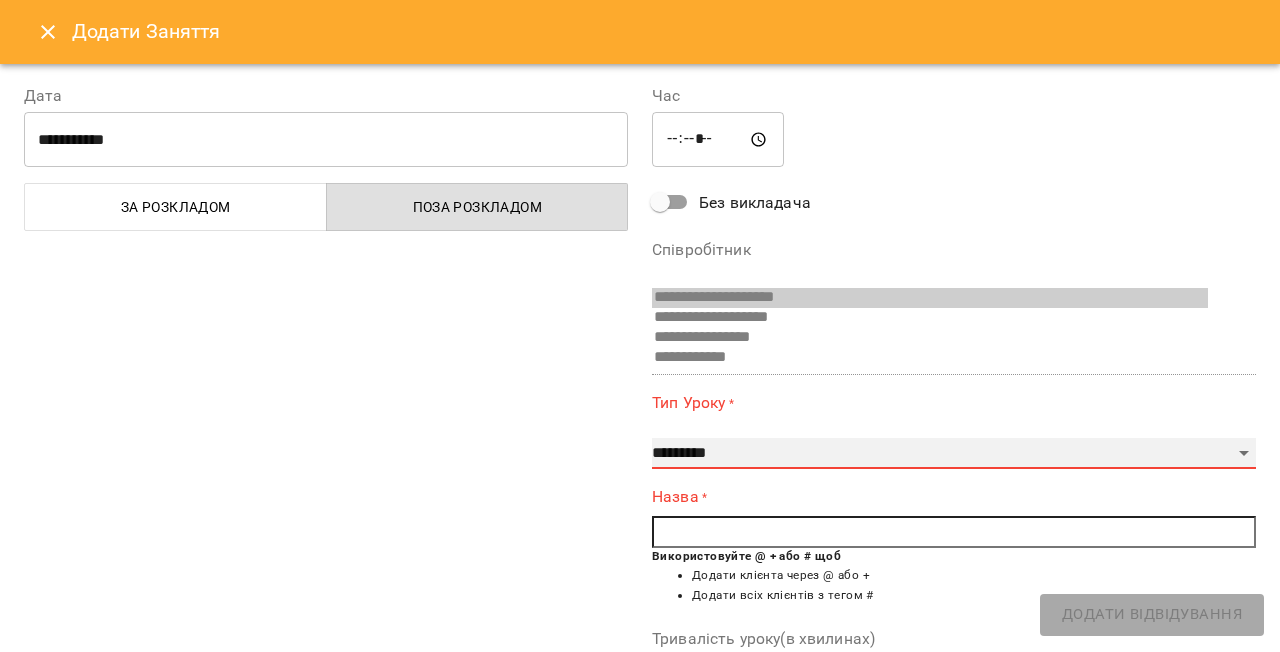 click on "**********" at bounding box center (954, 454) 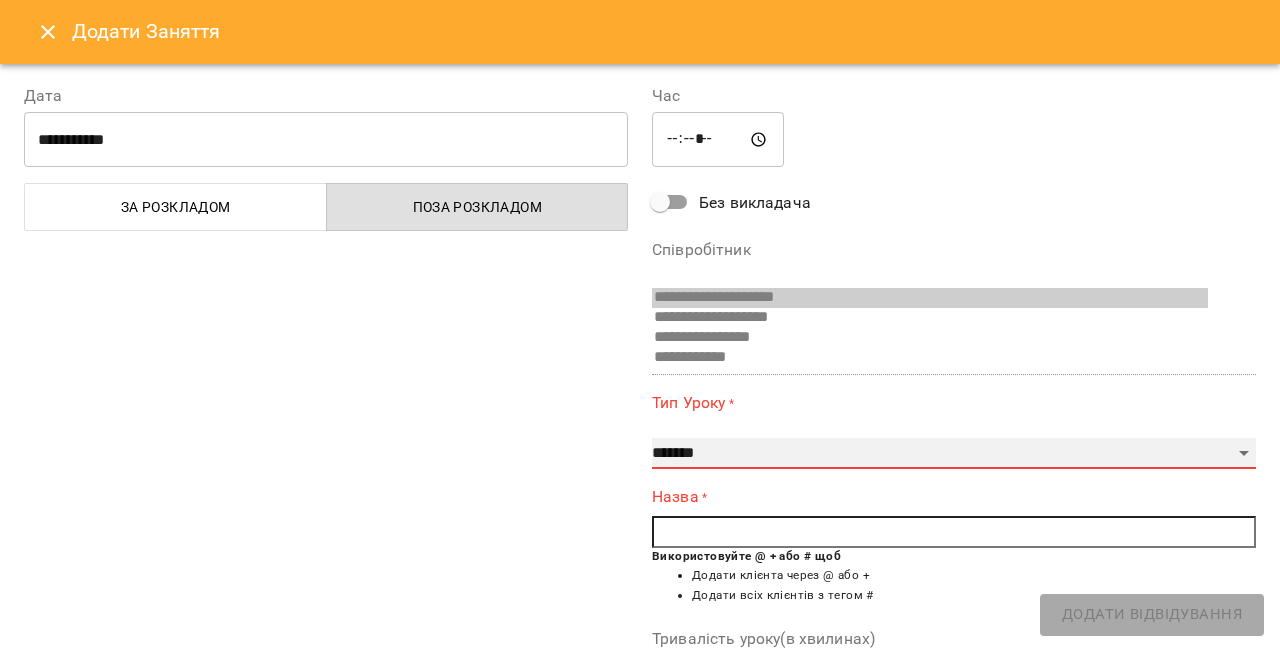 click on "**********" at bounding box center (954, 454) 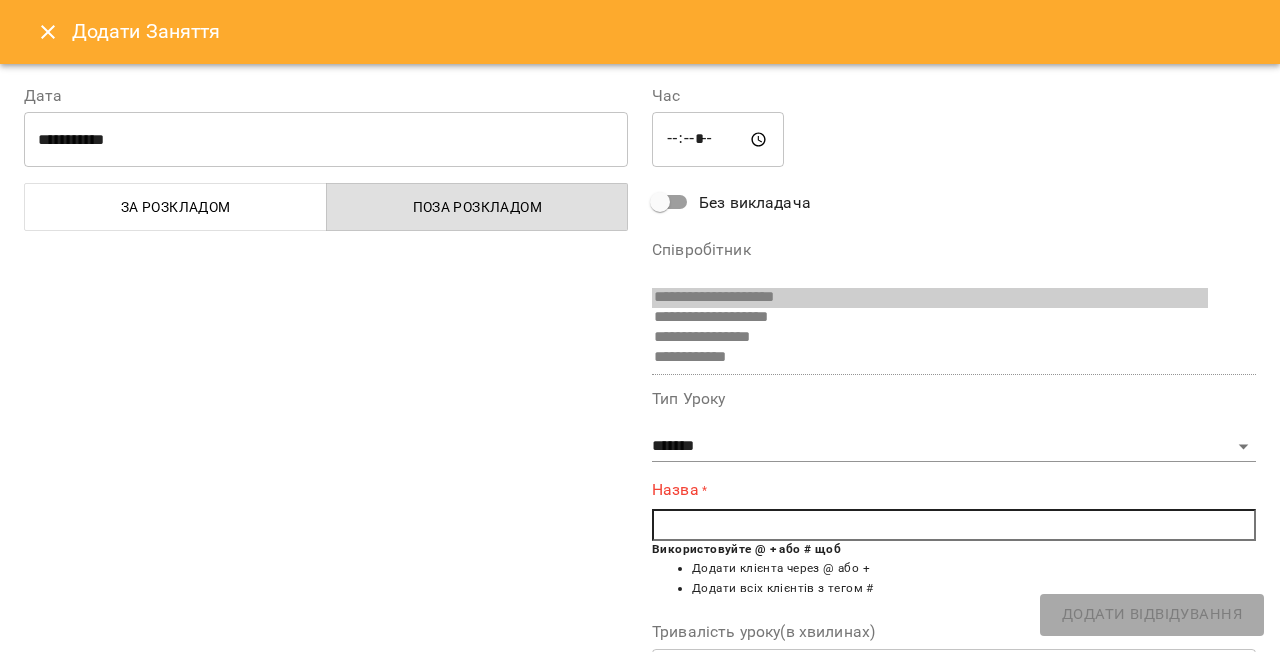 click at bounding box center (954, 525) 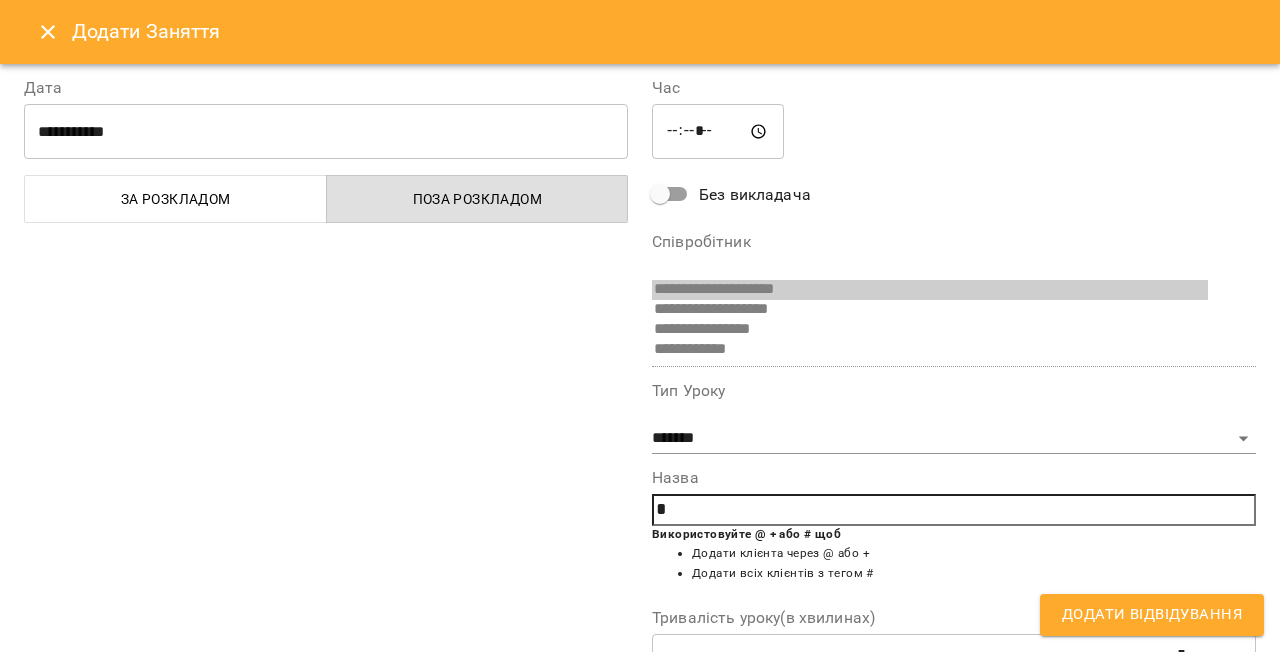 scroll, scrollTop: 27, scrollLeft: 0, axis: vertical 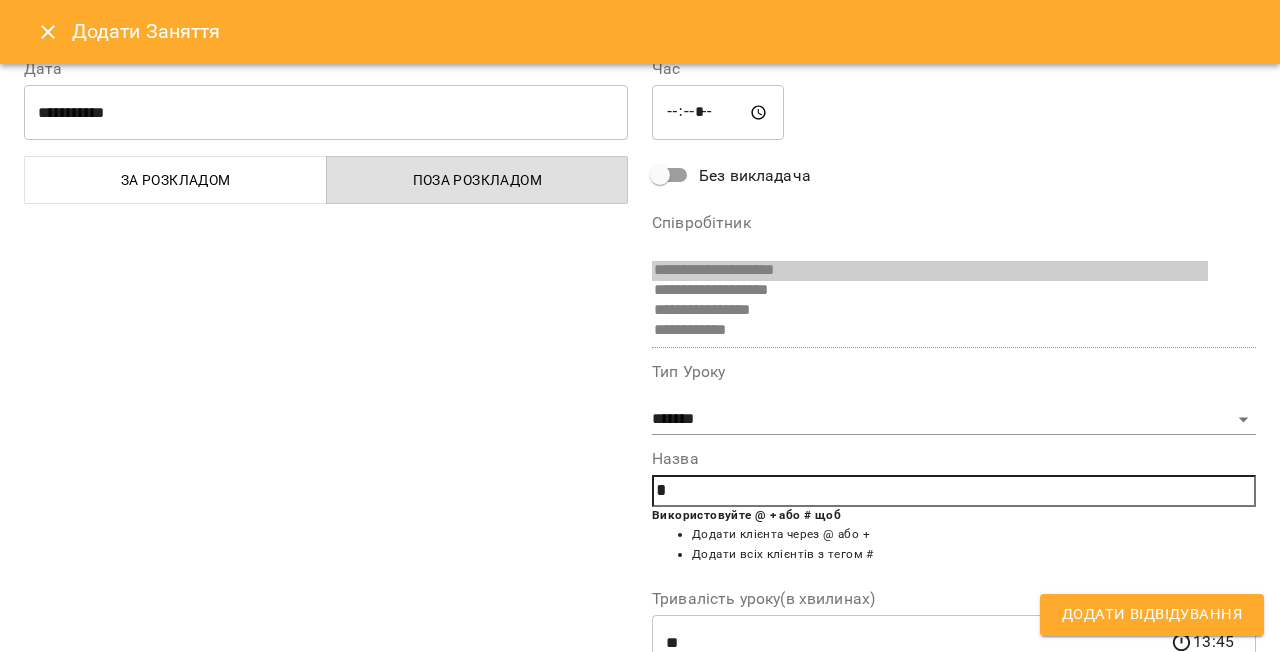 click on "*" at bounding box center (954, 491) 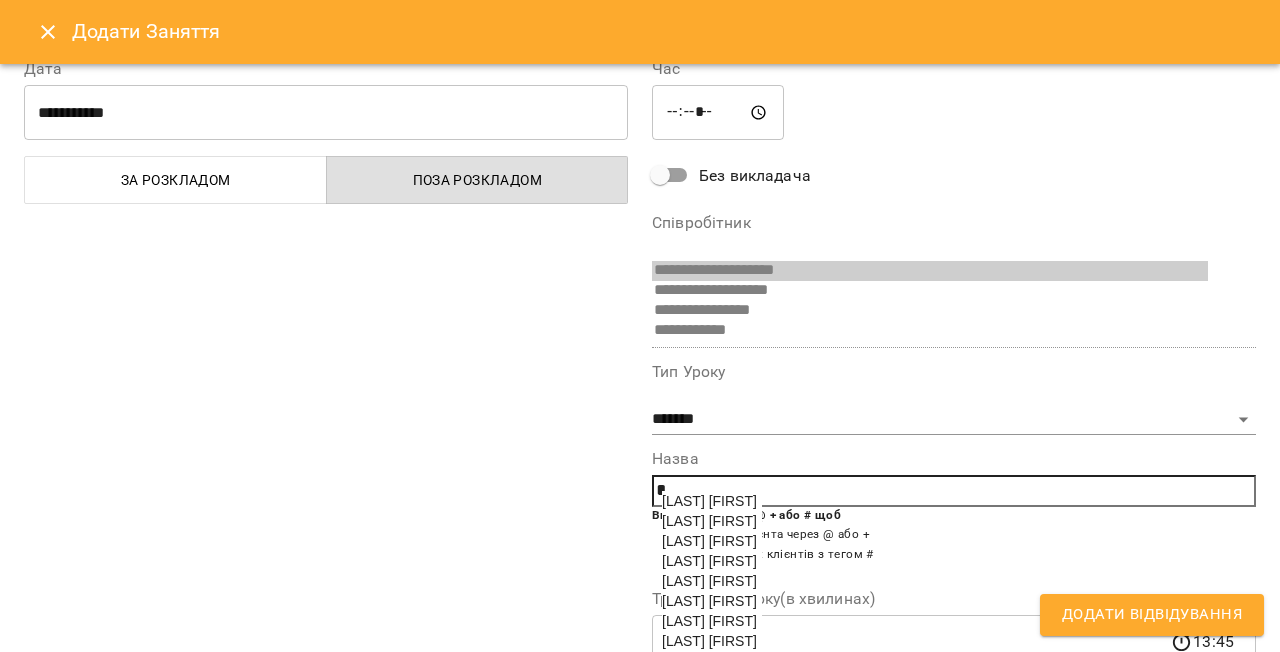 click on "[LAST] [FIRST]" at bounding box center [709, 621] 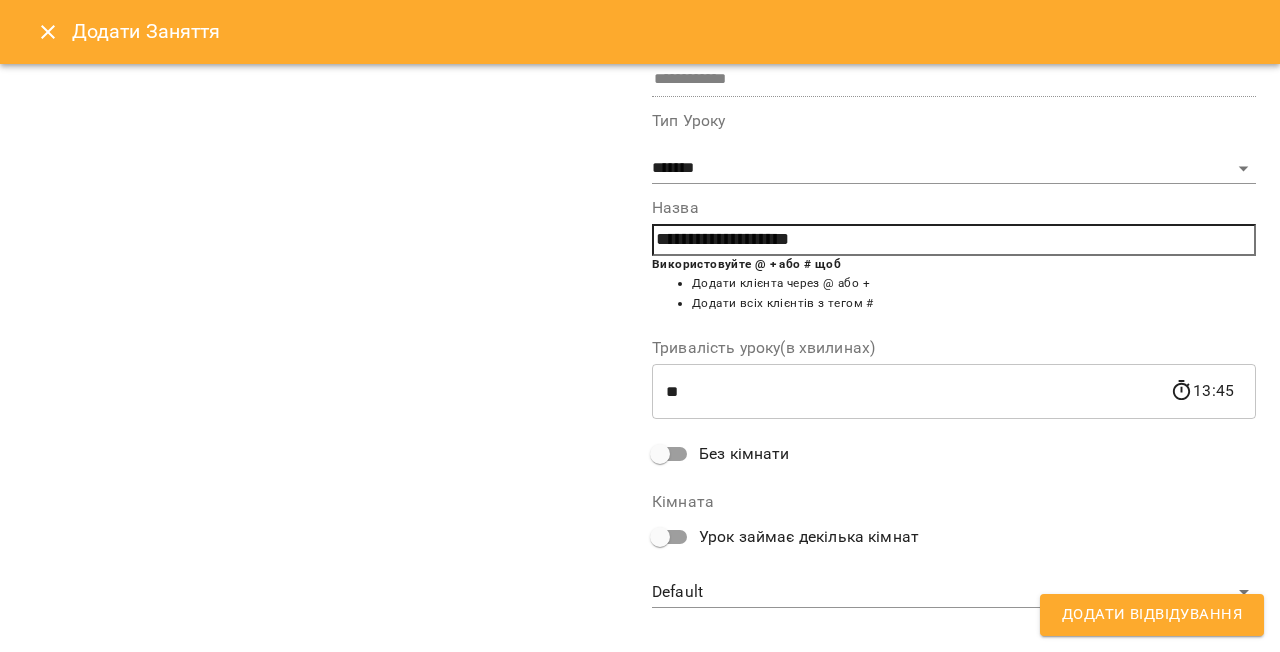 scroll, scrollTop: 302, scrollLeft: 0, axis: vertical 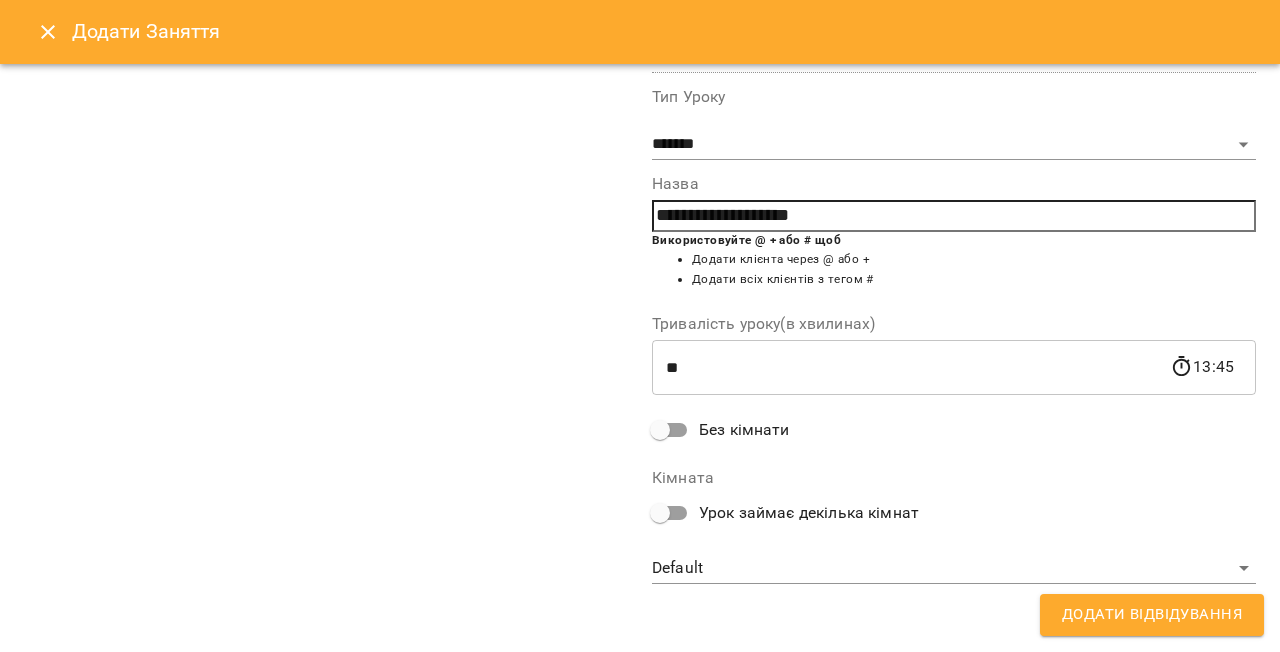 click on "Додати Відвідування" at bounding box center [1152, 615] 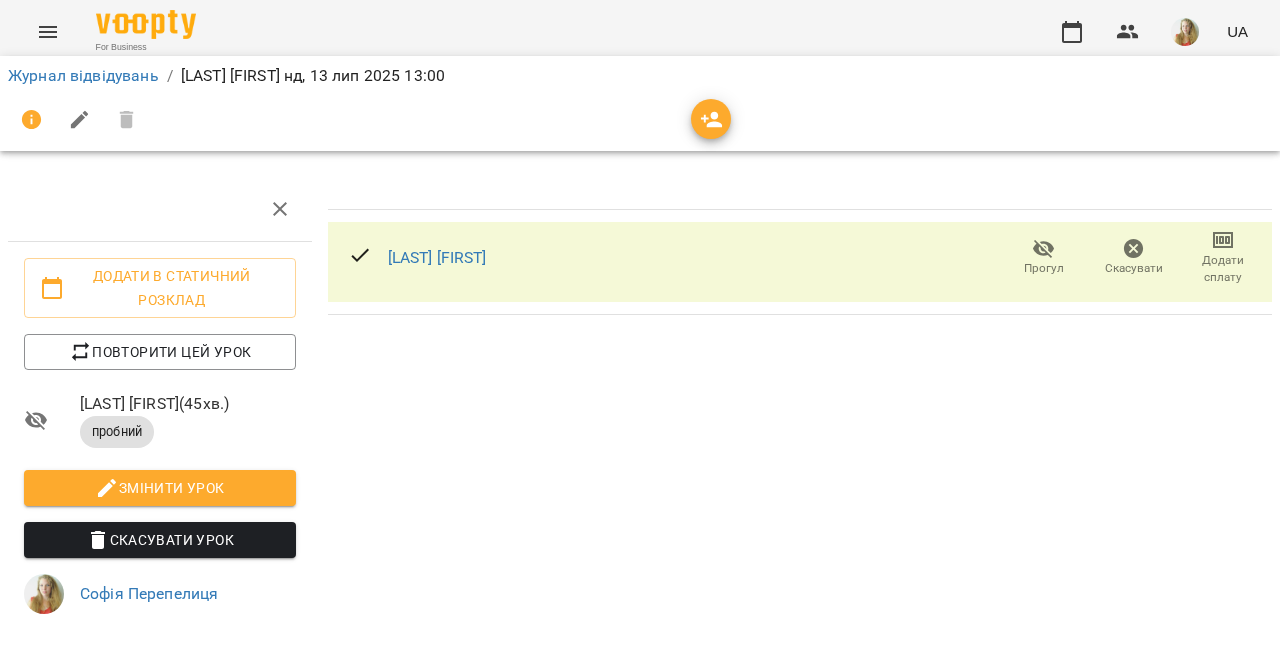 click 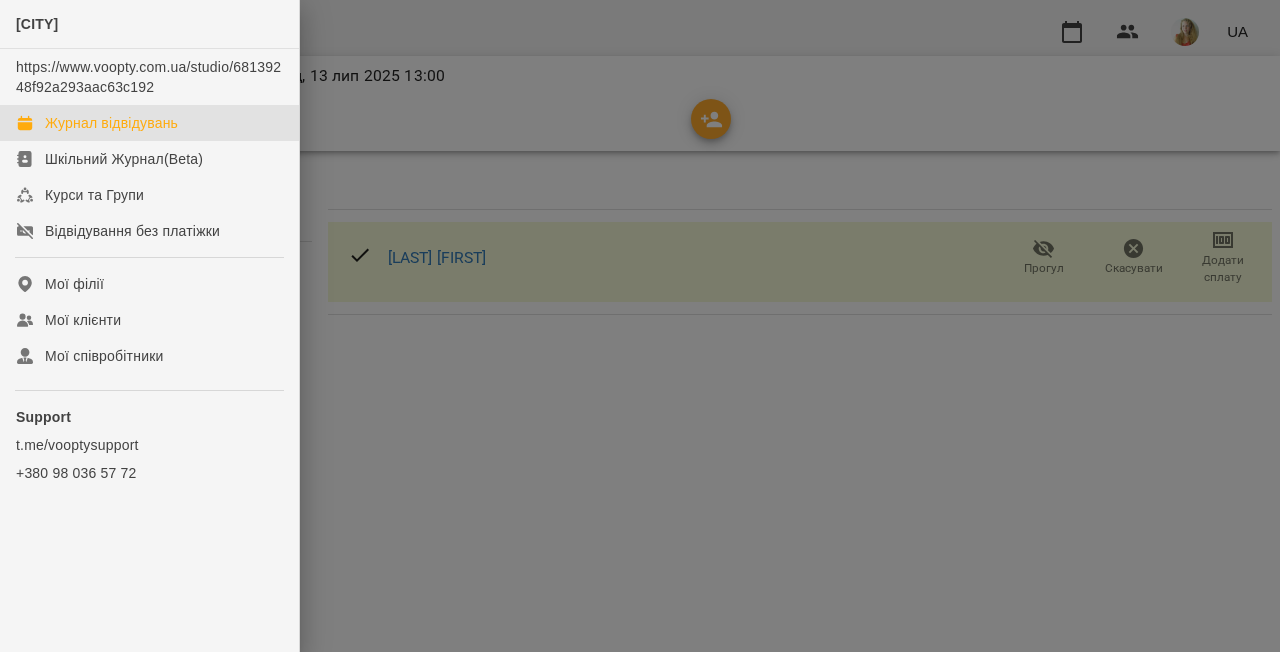 click on "Журнал відвідувань" at bounding box center (111, 123) 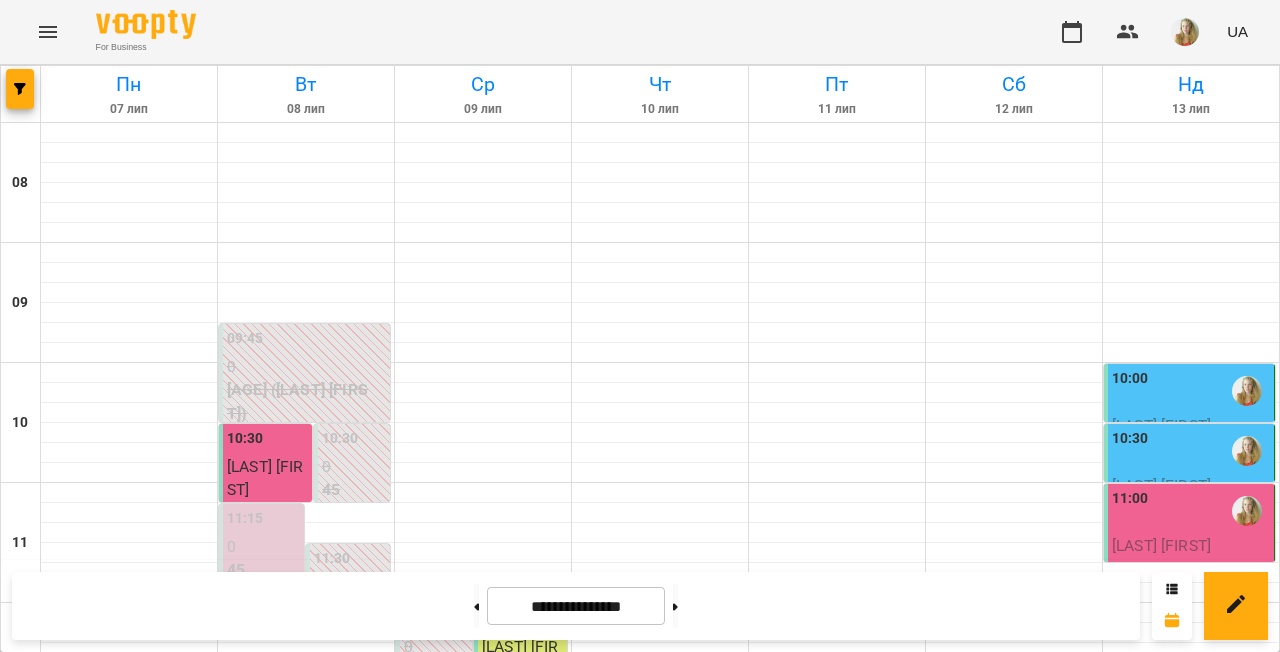 scroll, scrollTop: 385, scrollLeft: 0, axis: vertical 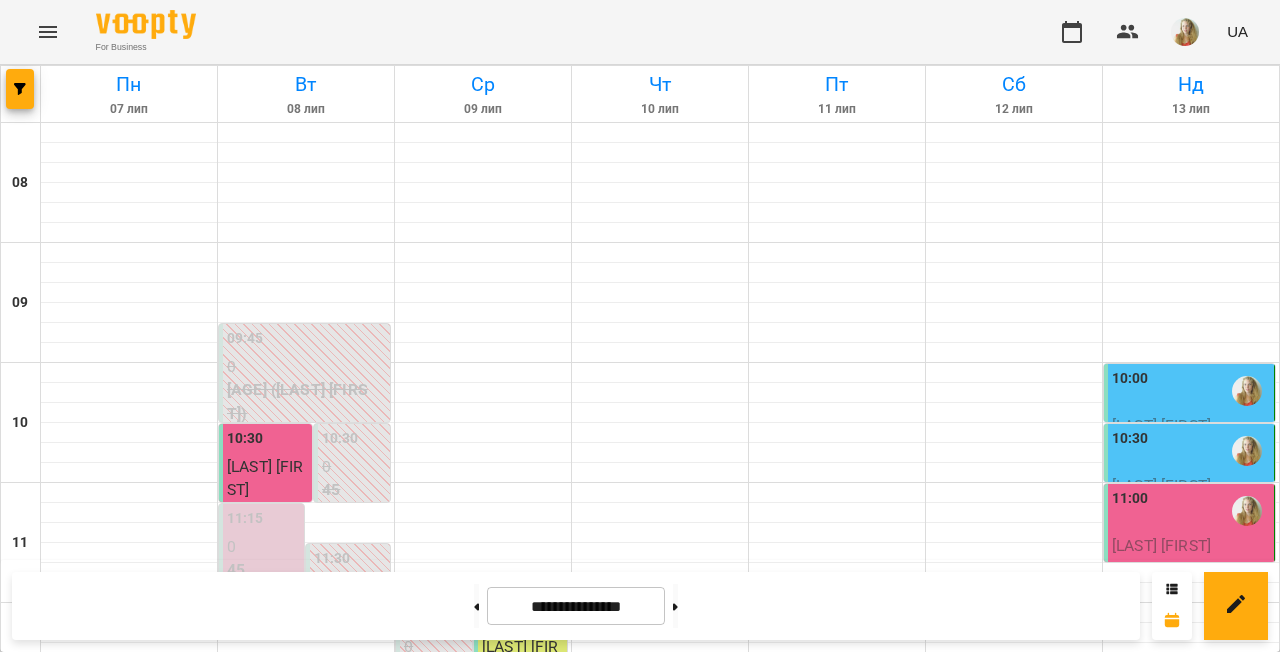 click at bounding box center [1191, 813] 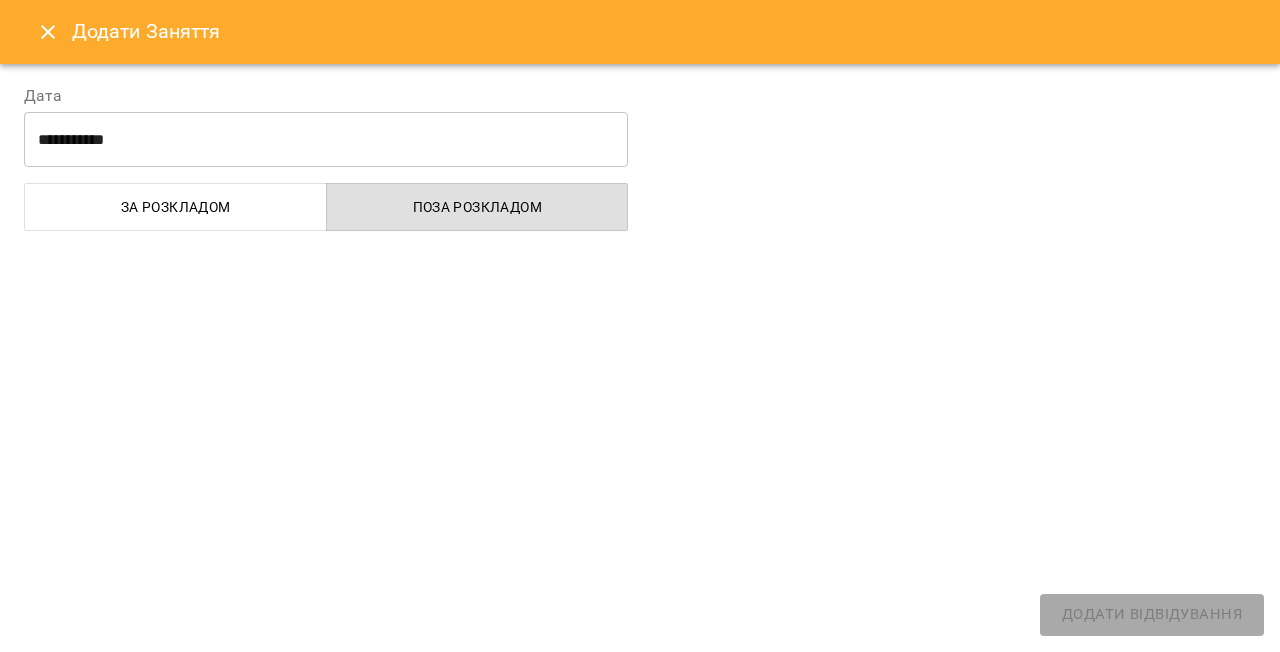 select on "**********" 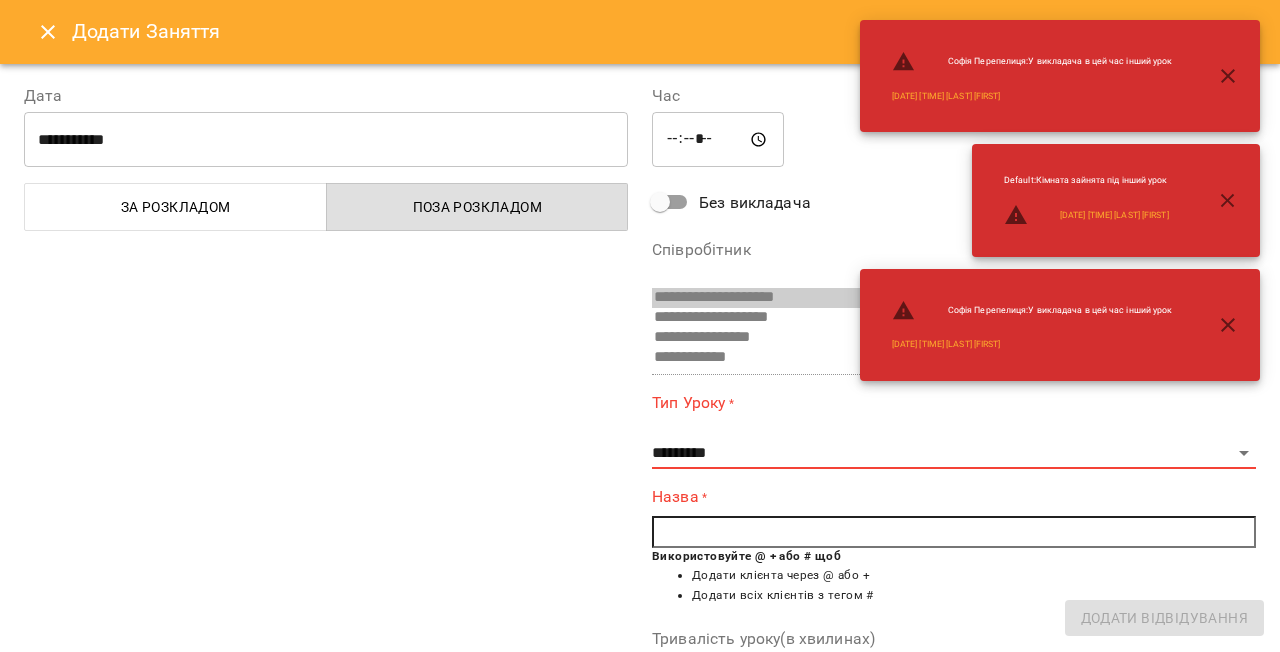 click at bounding box center [48, 32] 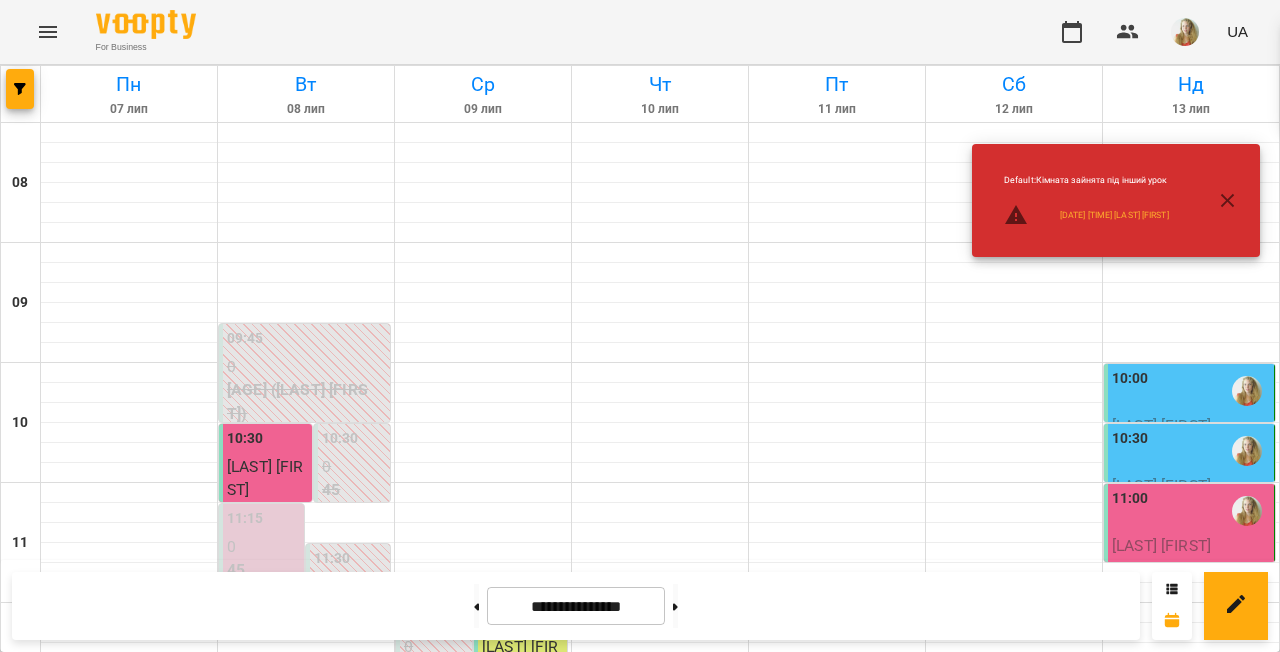 click at bounding box center (1191, 853) 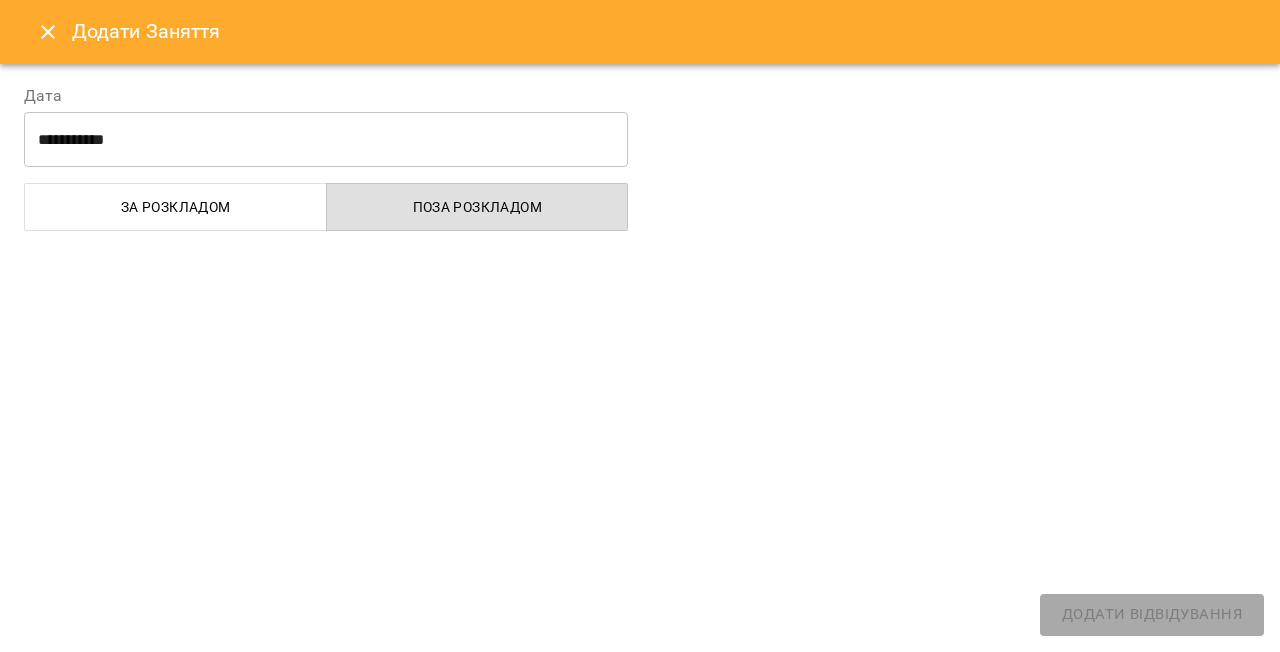 select on "**********" 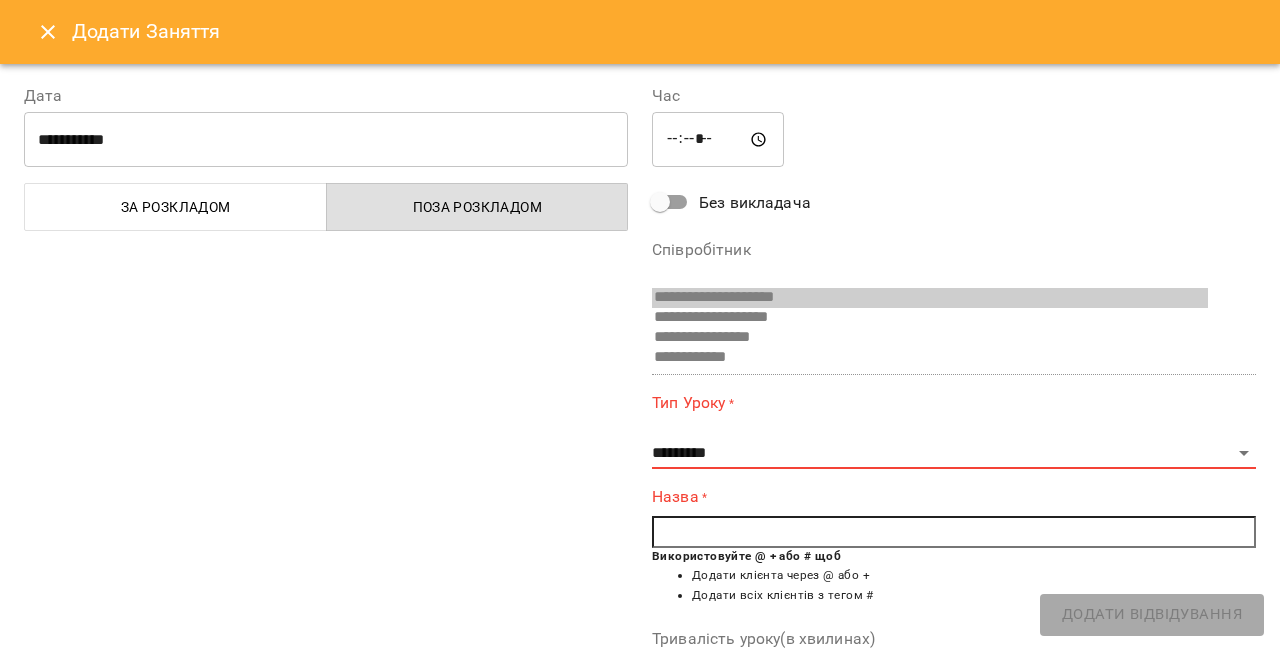 click at bounding box center (48, 32) 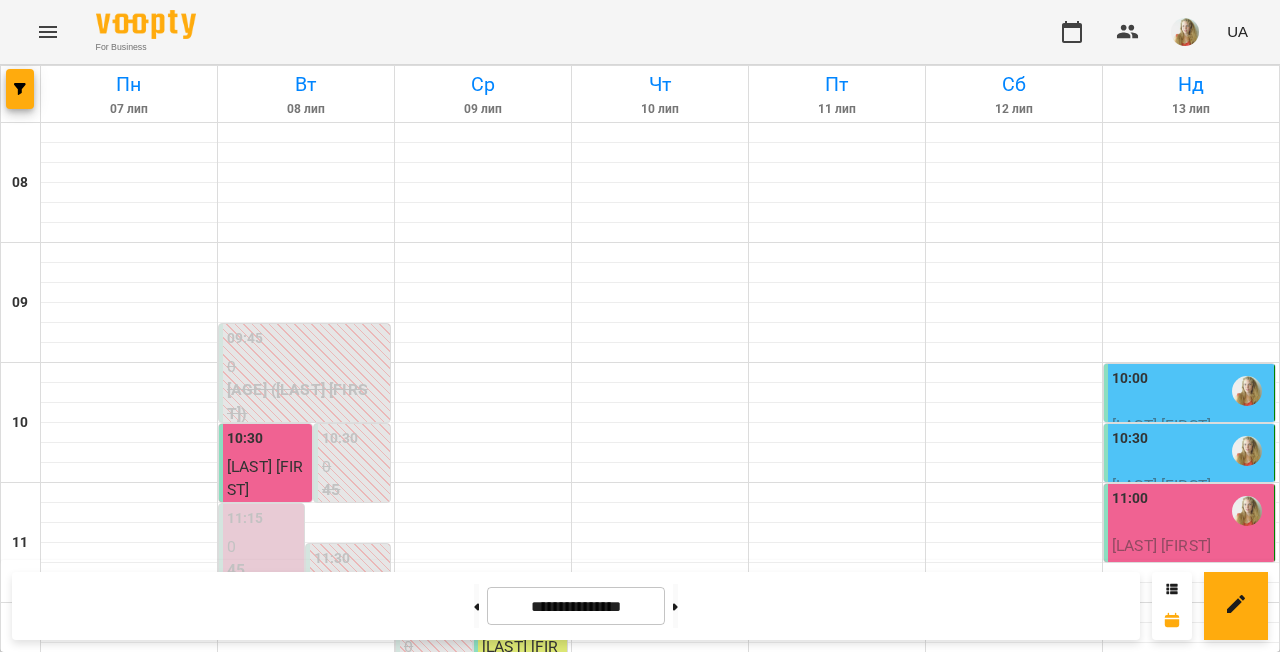 click at bounding box center (1191, 833) 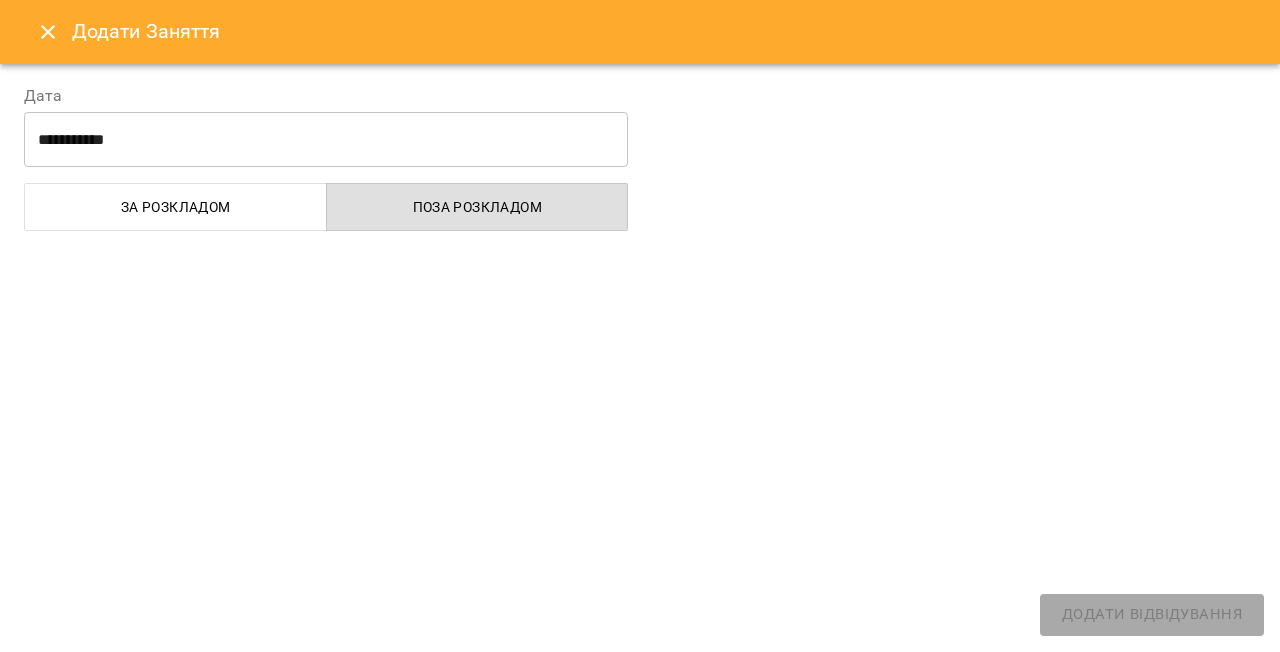 select on "**********" 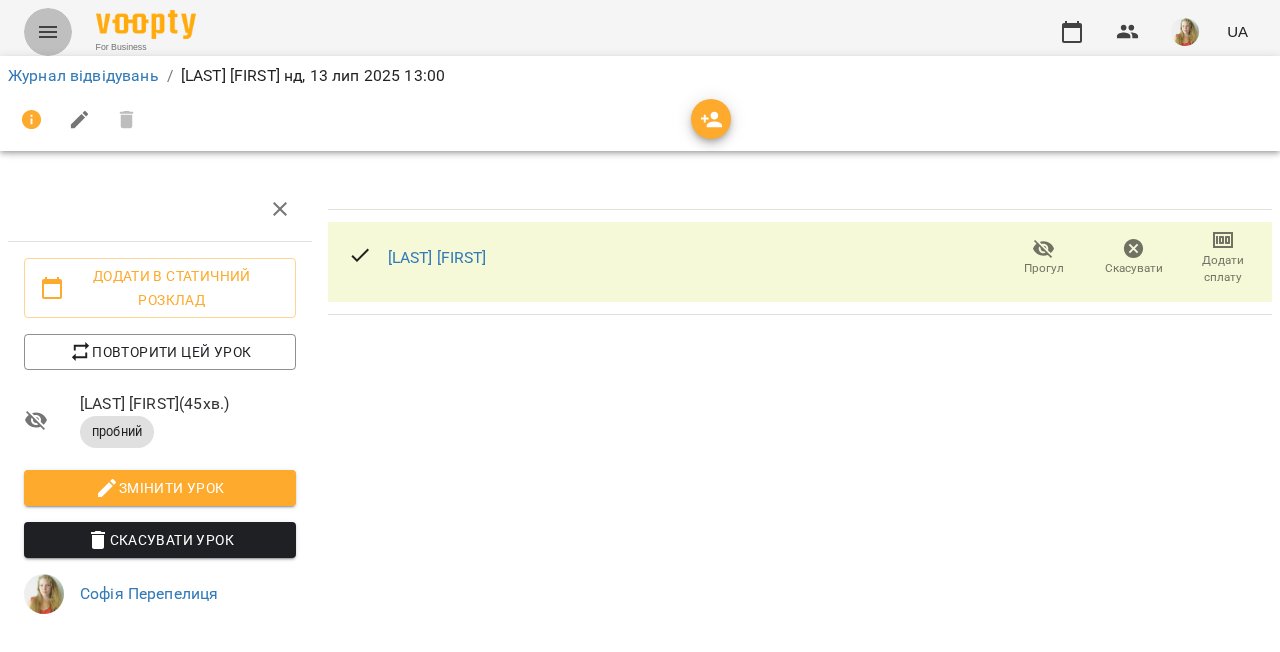 click 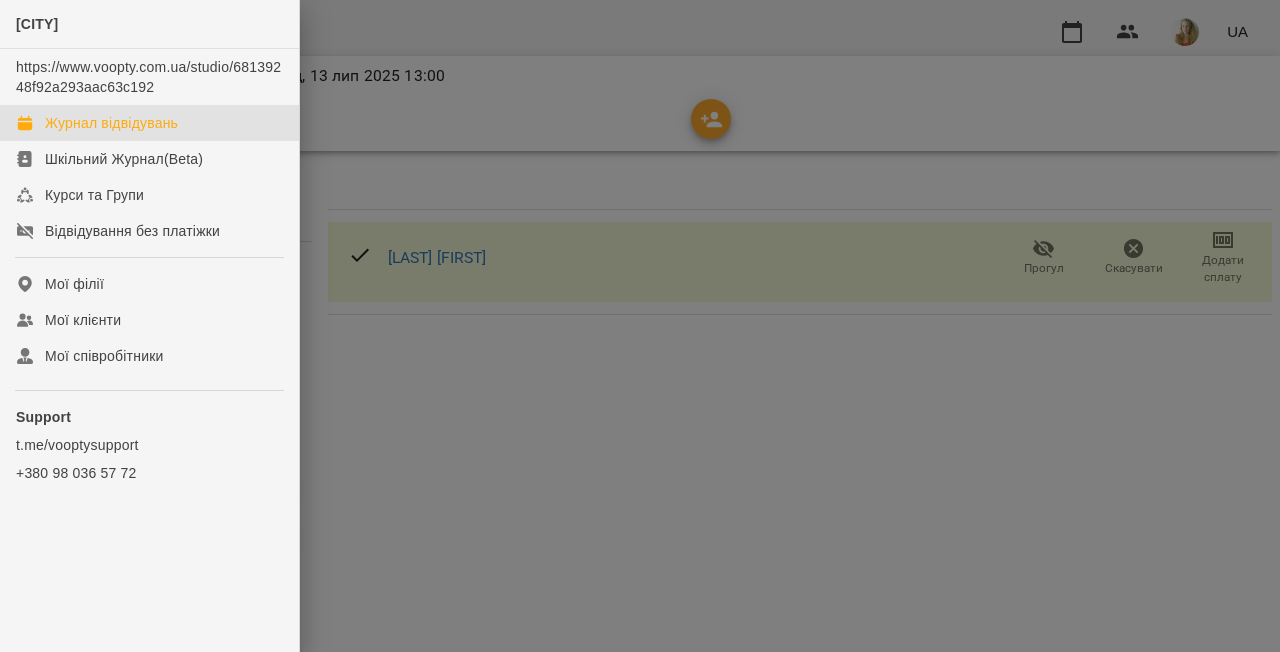 click on "Журнал відвідувань" at bounding box center (111, 123) 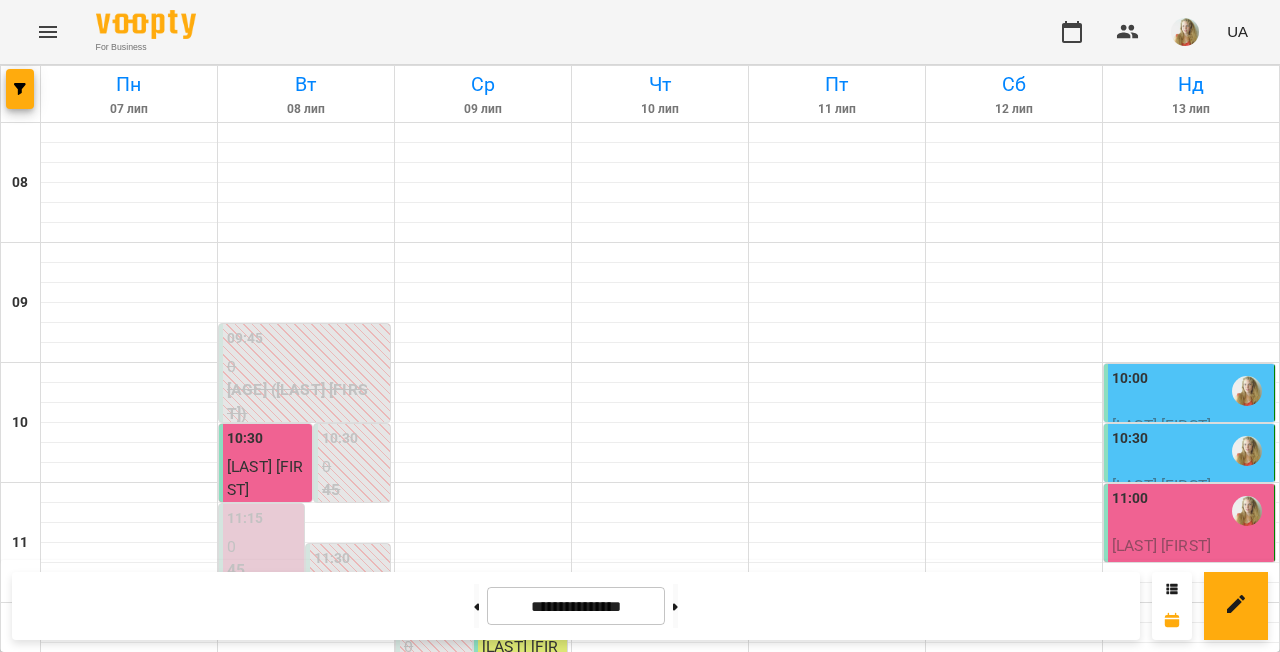 scroll, scrollTop: 484, scrollLeft: 0, axis: vertical 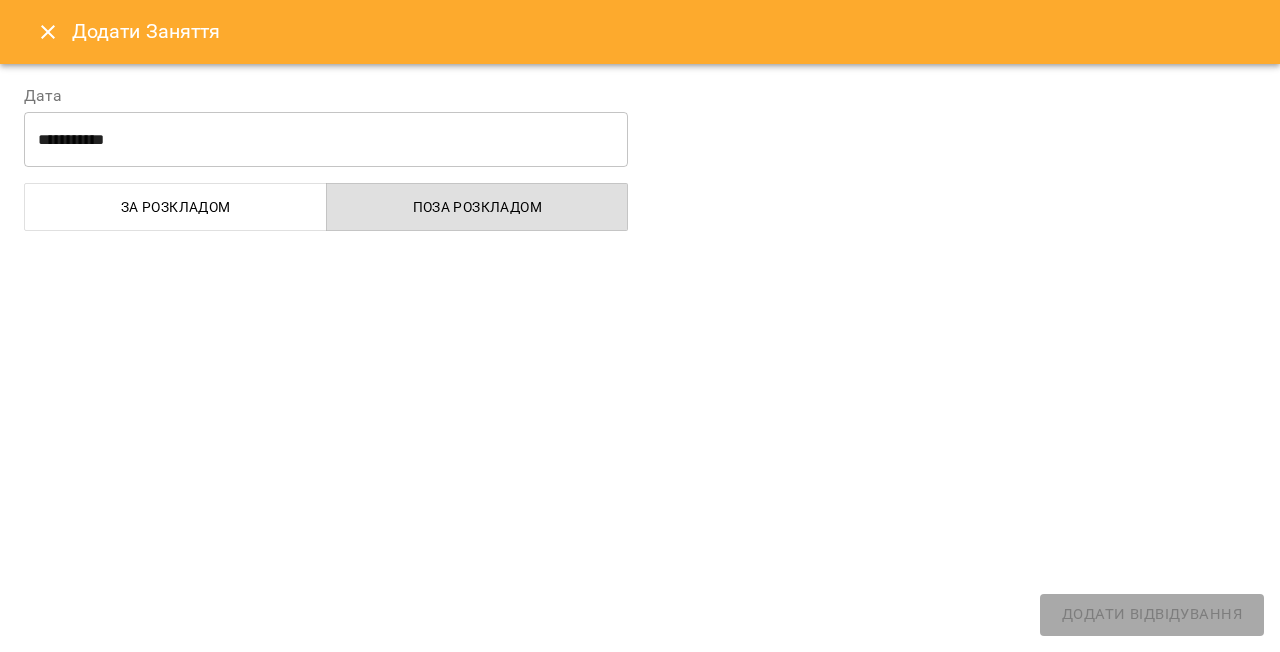 select on "**********" 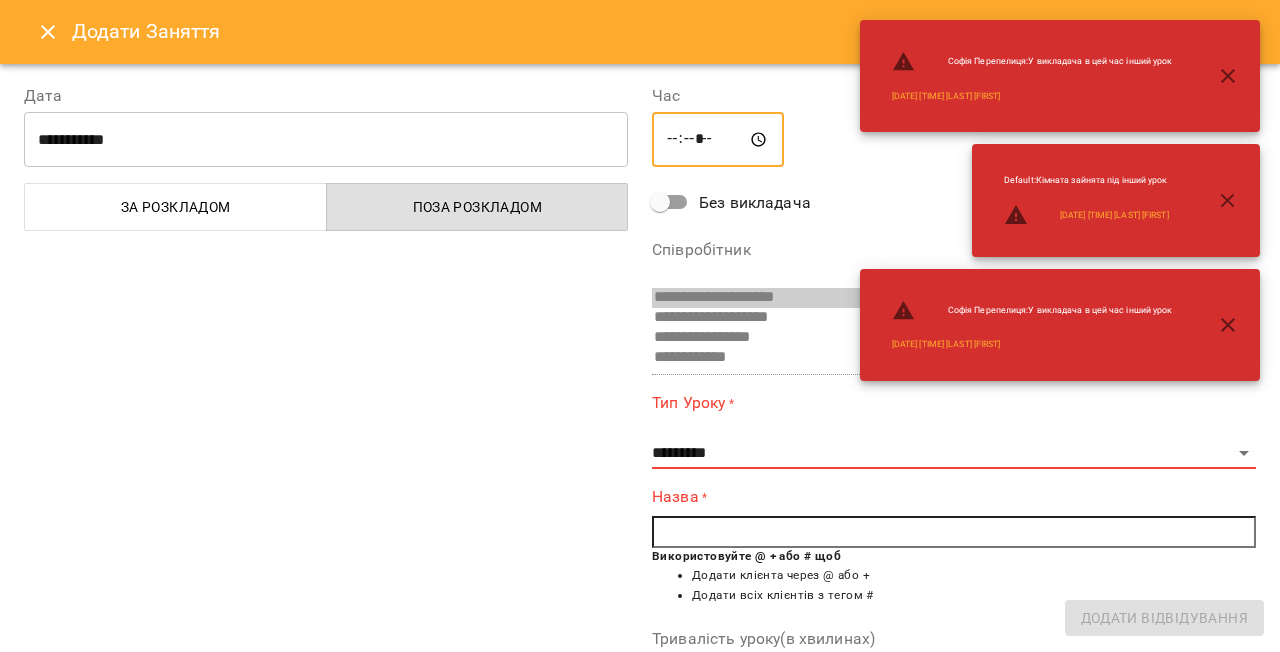 click on "*****" at bounding box center (718, 140) 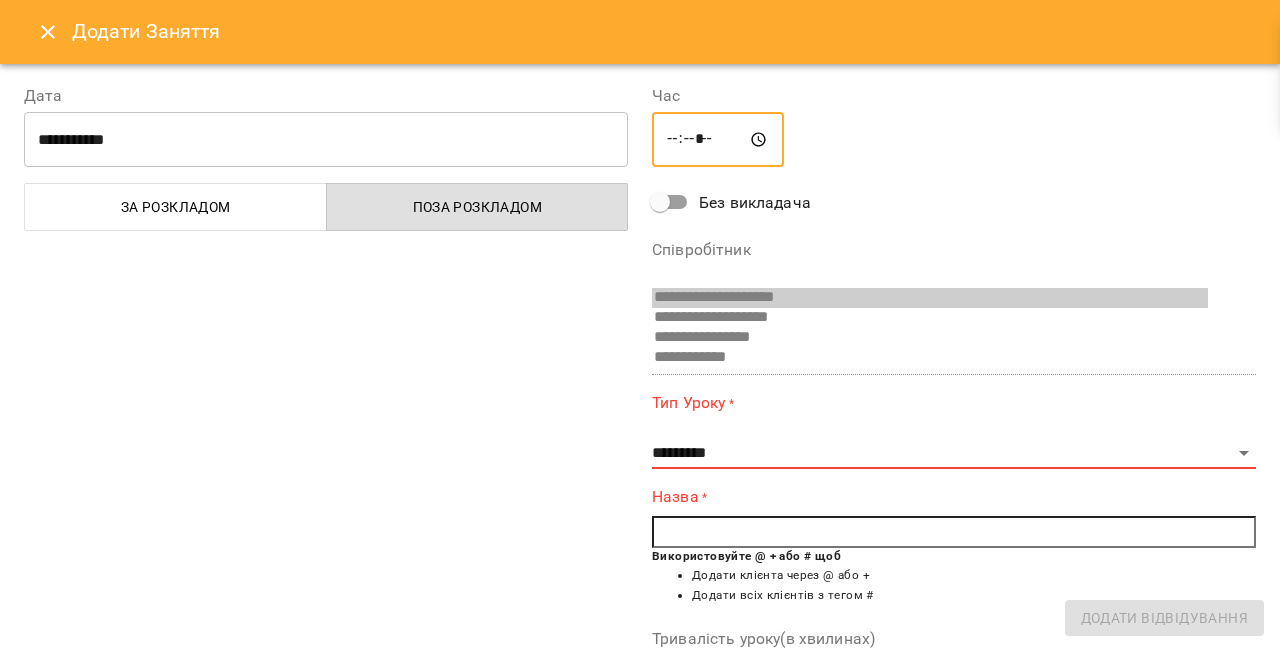 type on "*****" 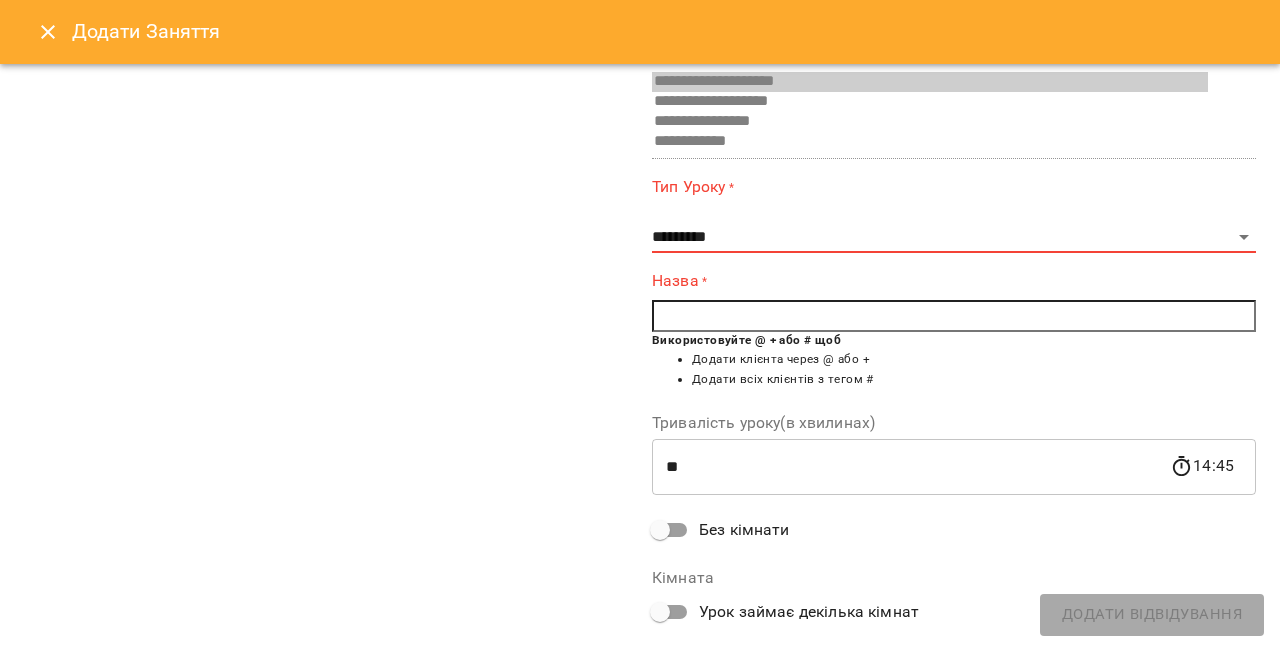 scroll, scrollTop: 316, scrollLeft: 0, axis: vertical 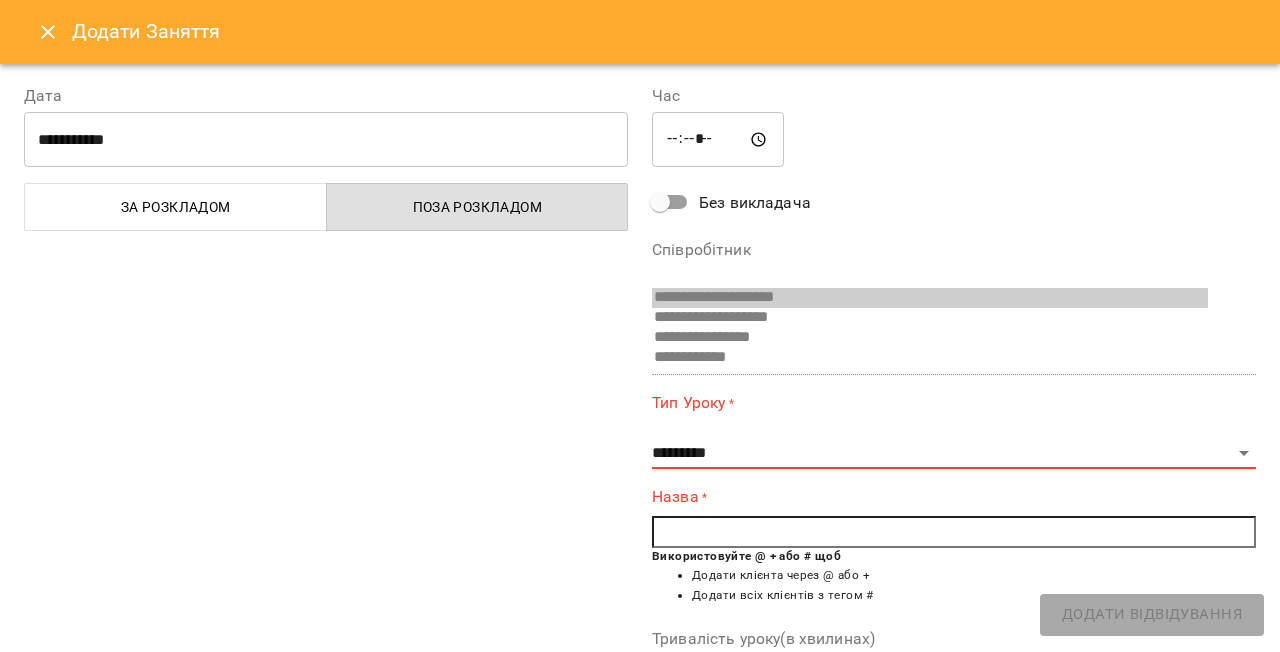 click on "**********" at bounding box center (930, 338) 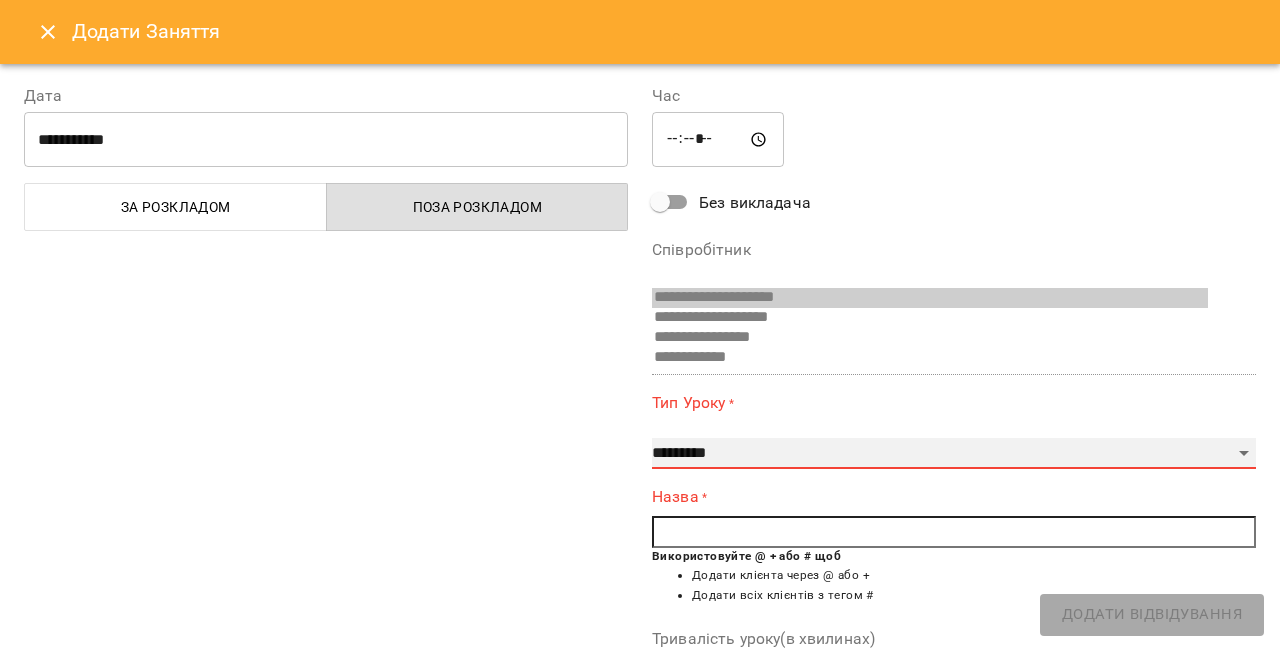click on "**********" at bounding box center [954, 454] 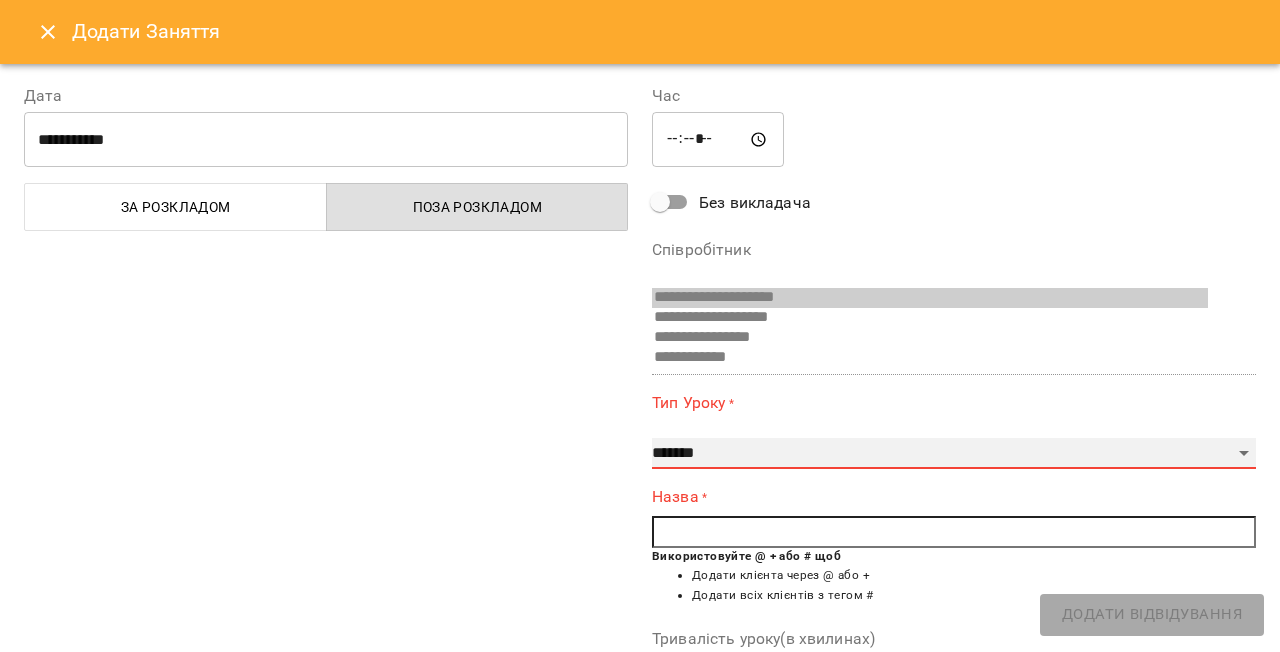 click on "**********" at bounding box center [954, 454] 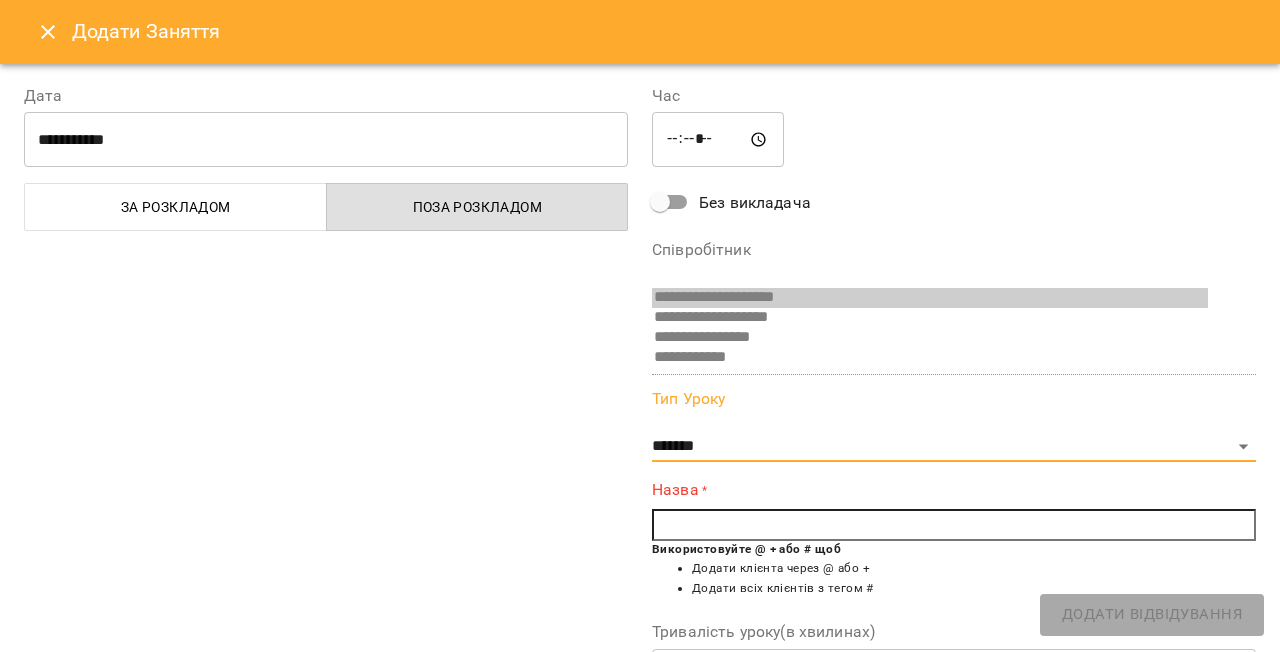 click at bounding box center (954, 525) 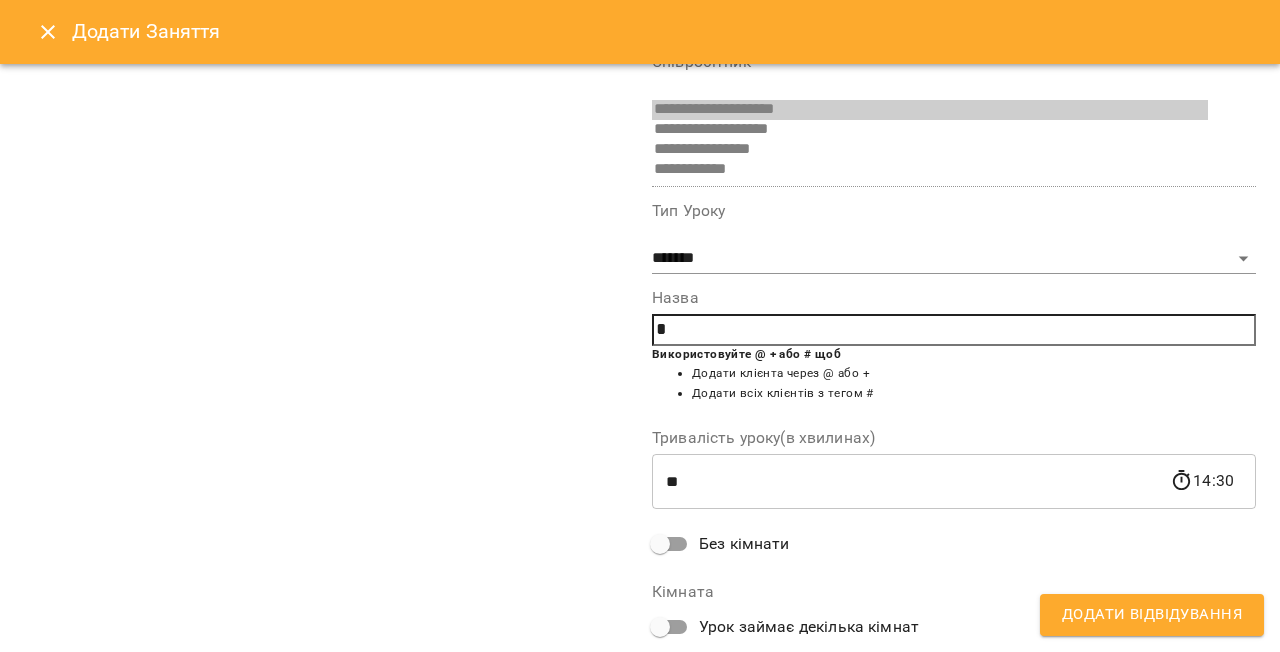 scroll, scrollTop: 193, scrollLeft: 0, axis: vertical 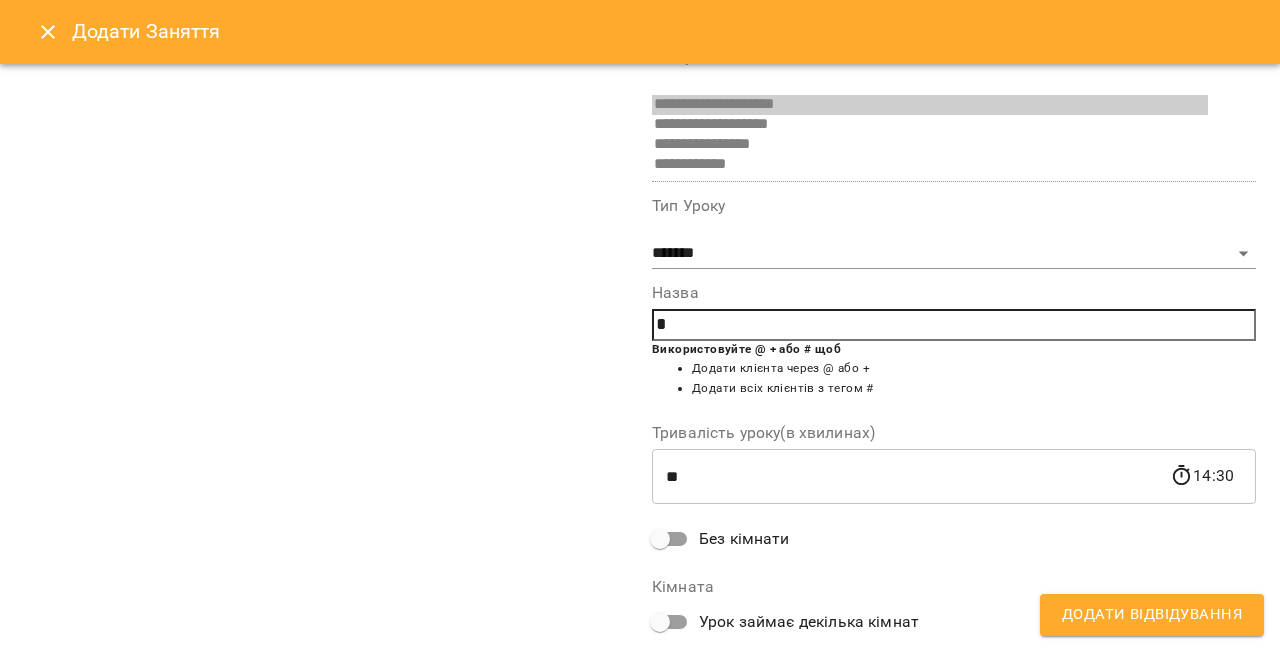 click on "*" at bounding box center [954, 325] 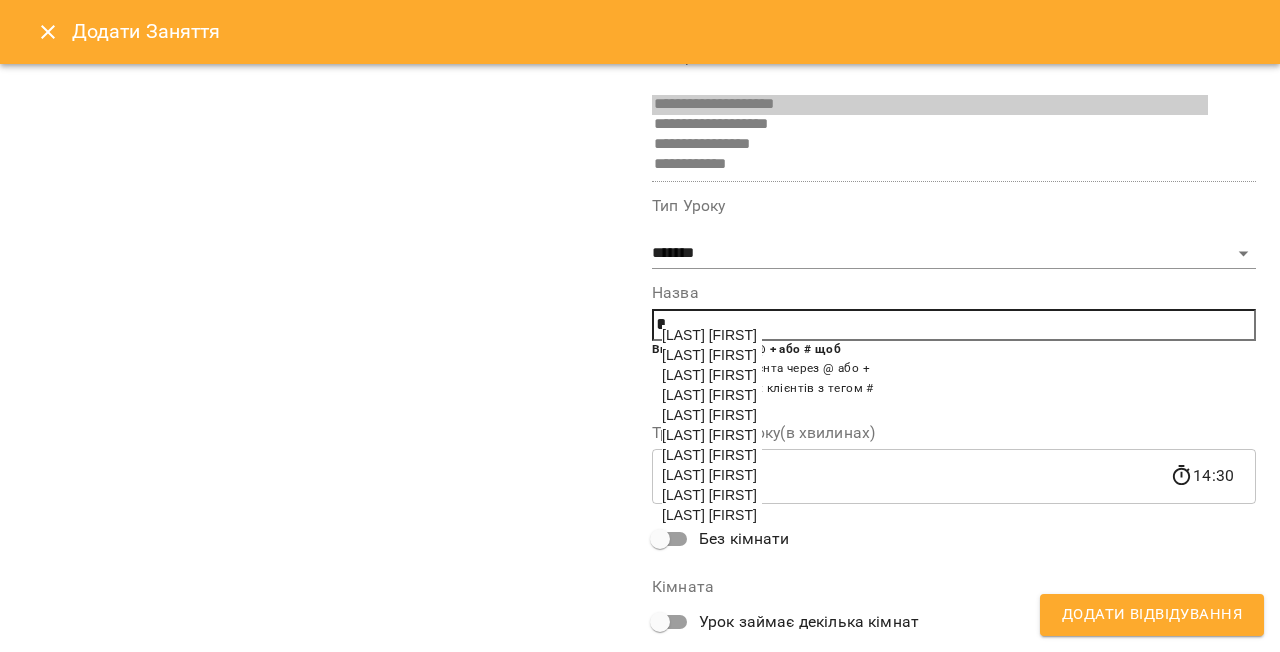 click on "[LAST] [FIRST]" at bounding box center [709, 475] 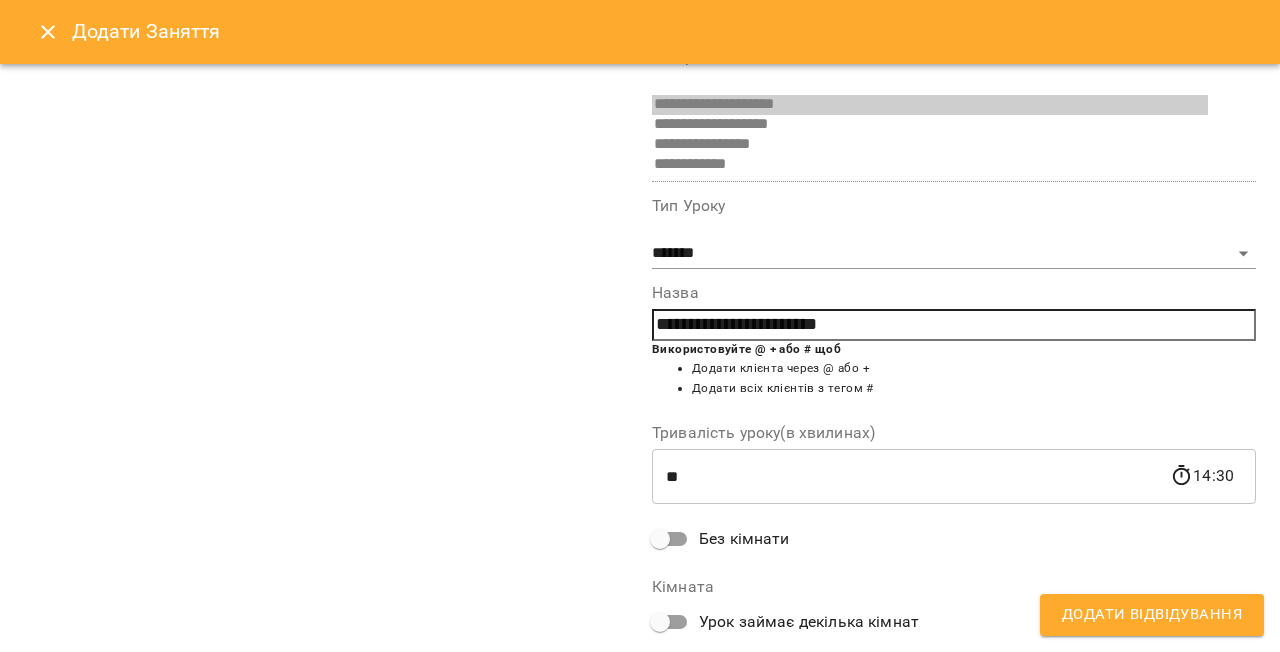 click on "Додати Відвідування" at bounding box center [1152, 615] 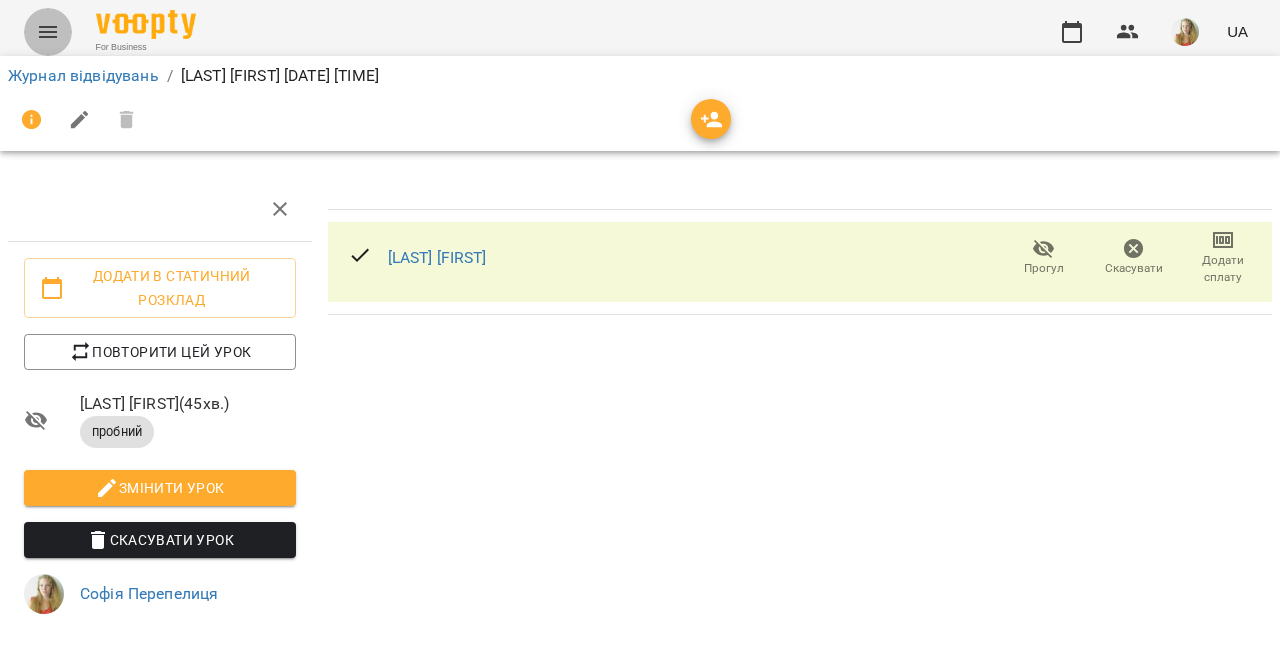 click 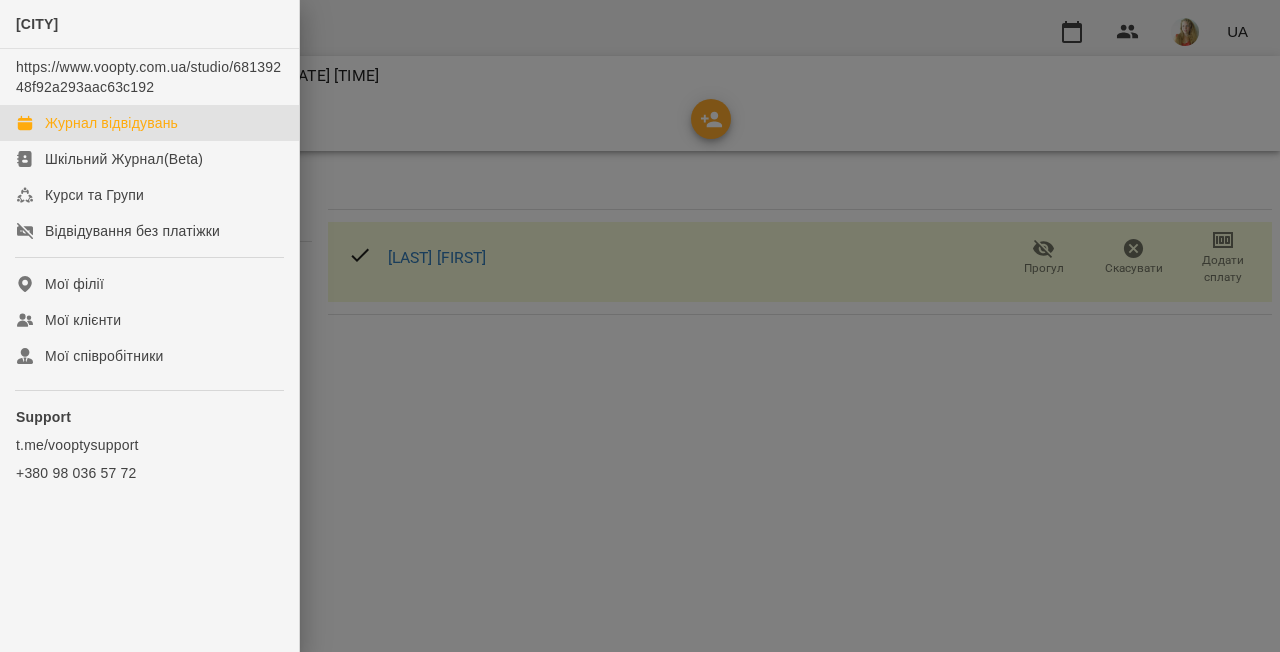 click on "Журнал відвідувань" at bounding box center (111, 123) 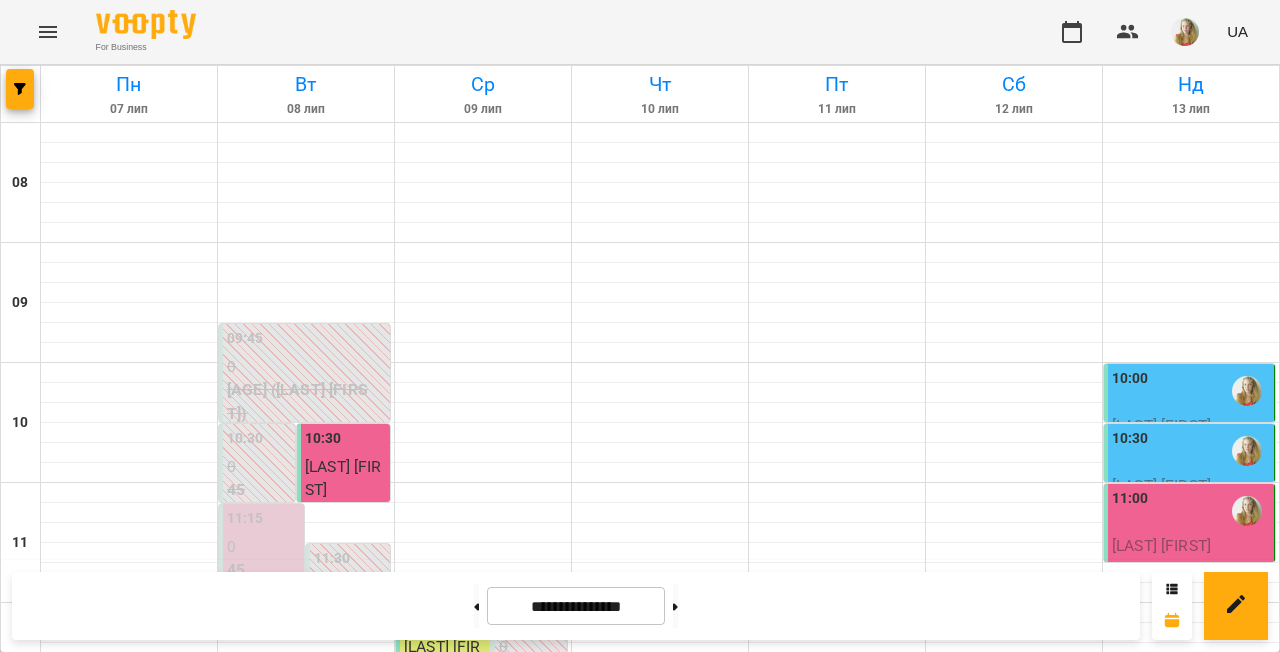scroll, scrollTop: 443, scrollLeft: 0, axis: vertical 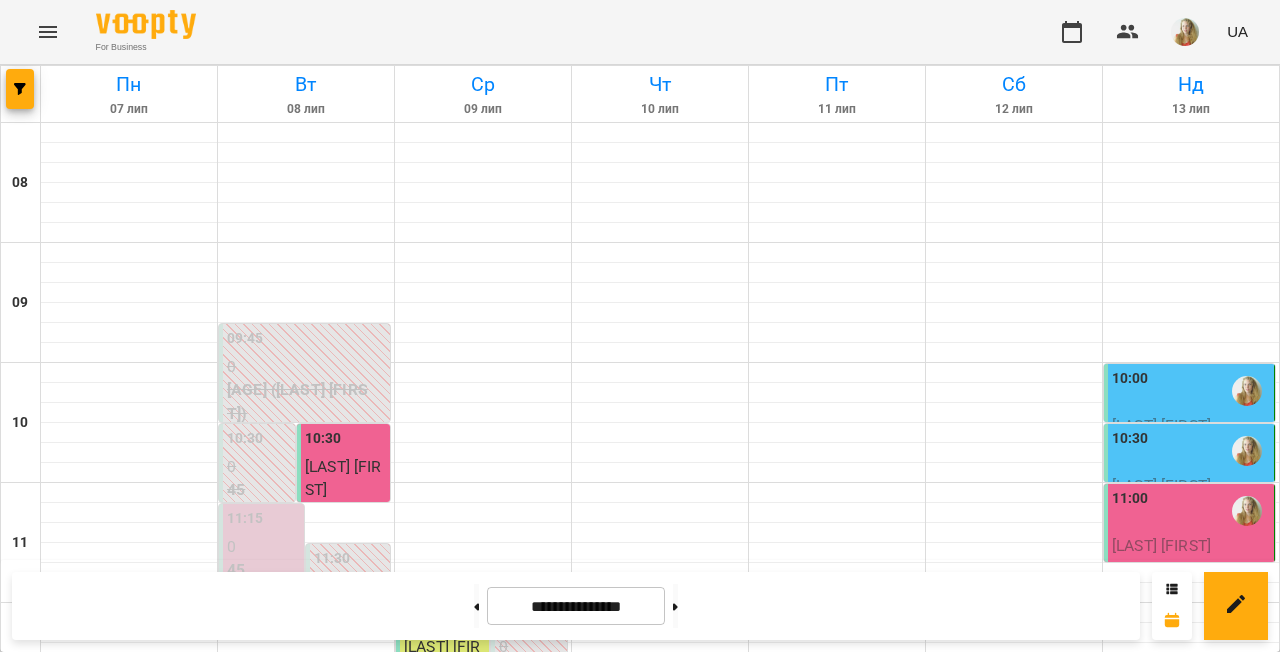 click on "[AGE] ([LAST] [FIRST])" at bounding box center (306, 401) 